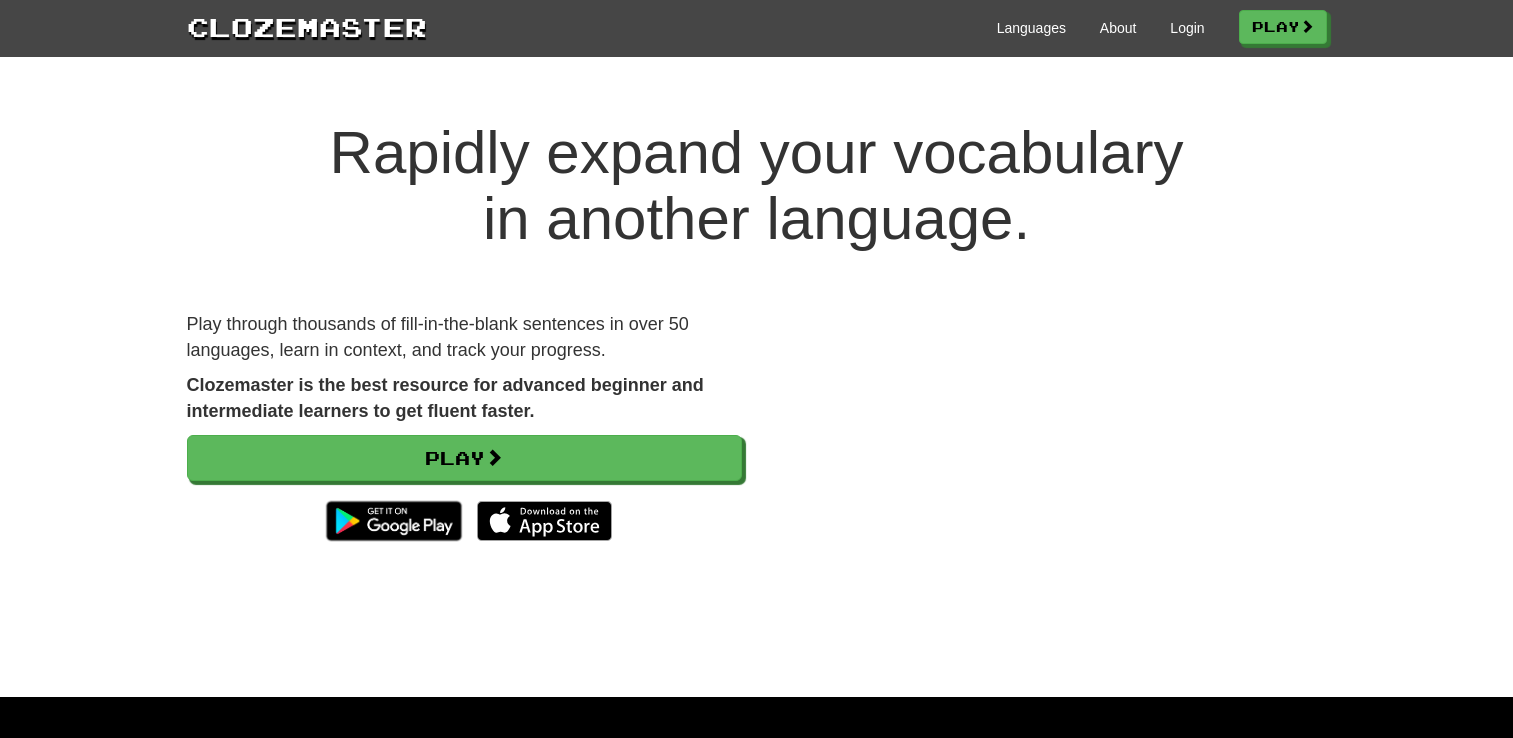 scroll, scrollTop: 0, scrollLeft: 0, axis: both 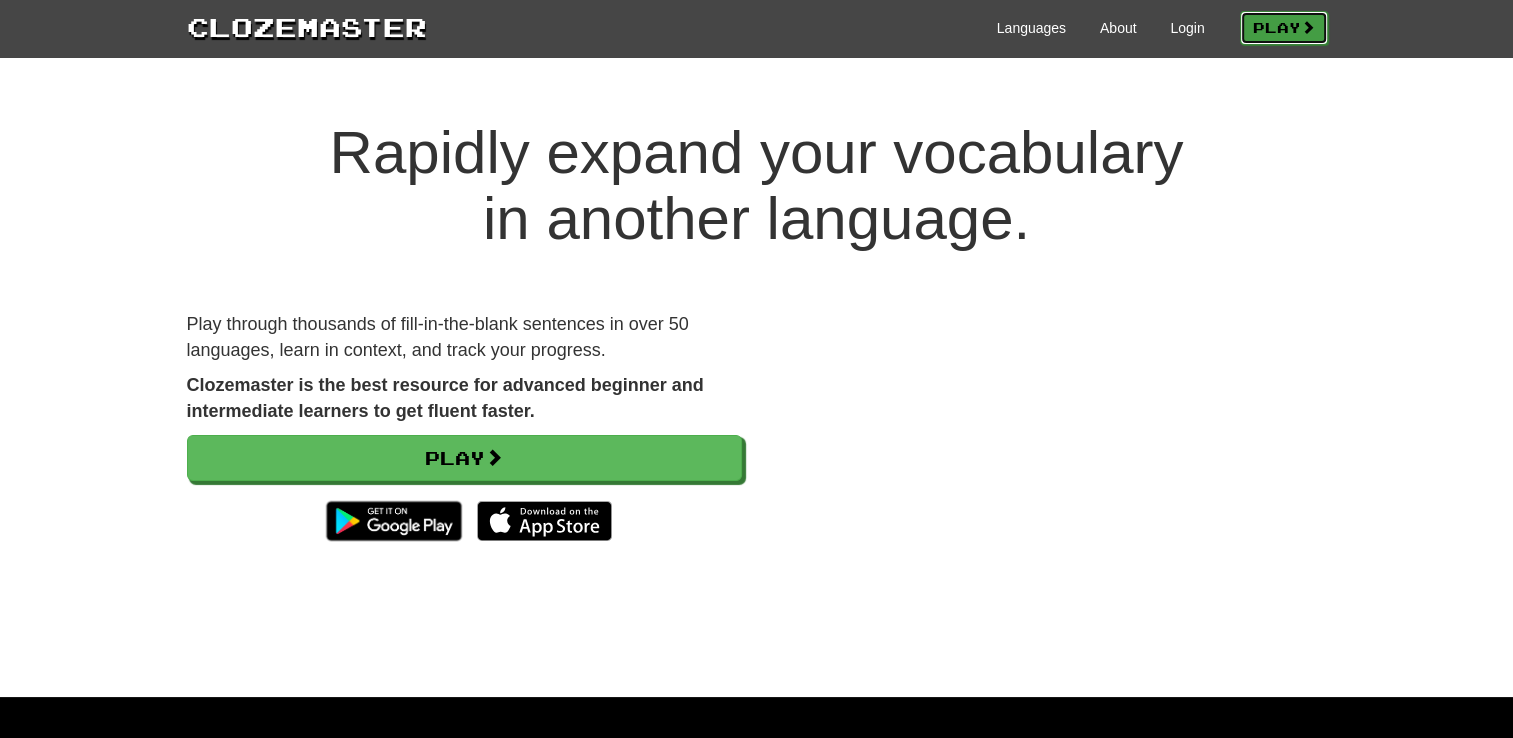 click on "Play" at bounding box center [1284, 28] 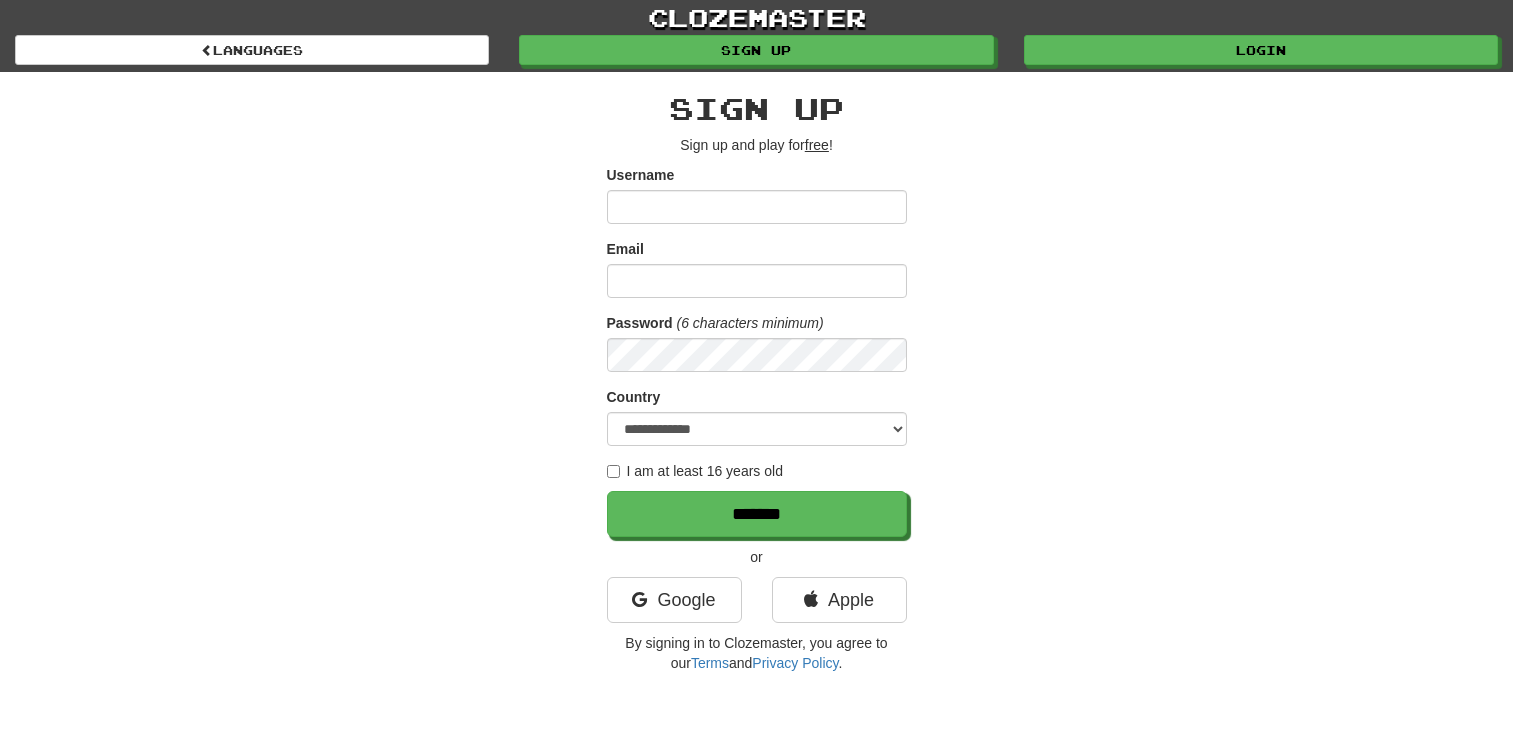 scroll, scrollTop: 0, scrollLeft: 0, axis: both 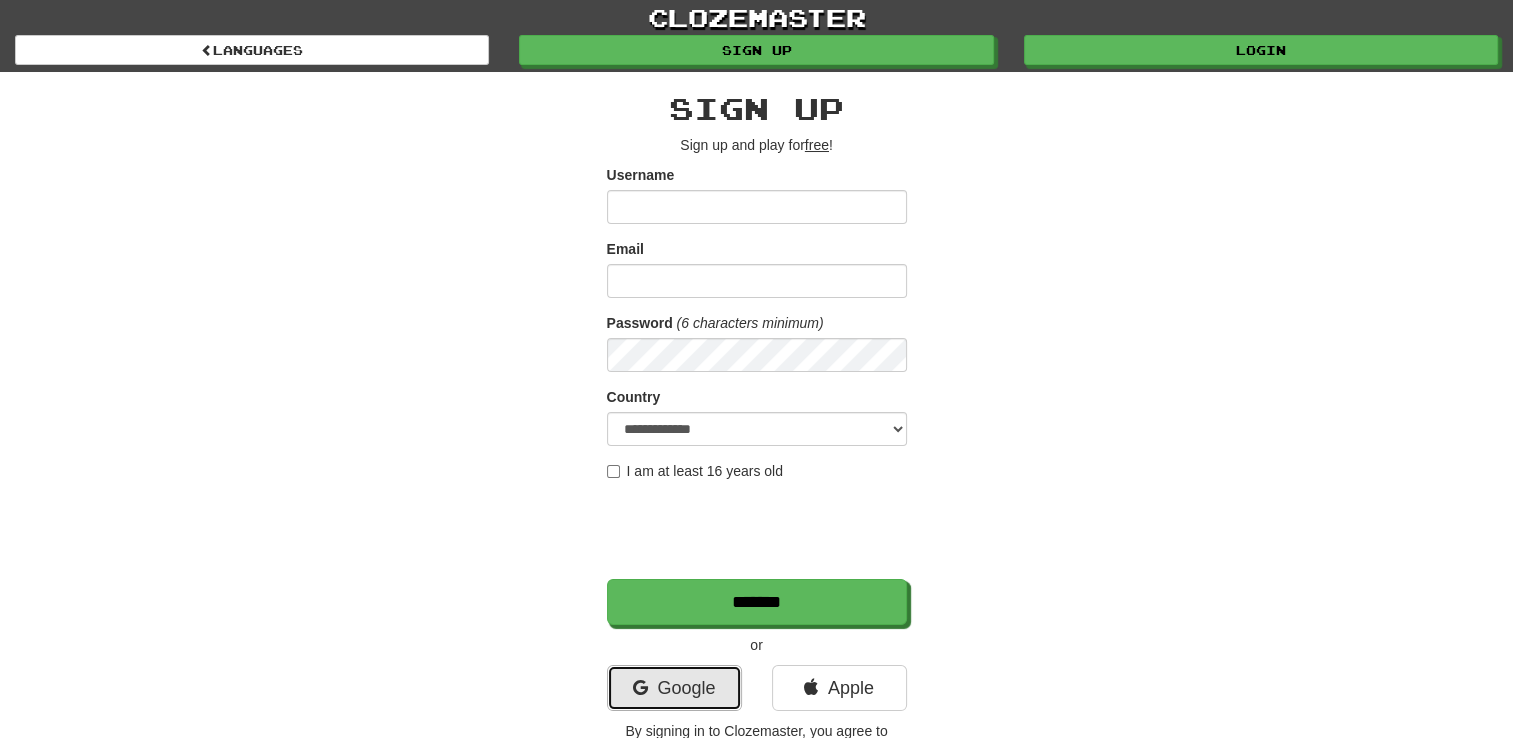 click on "Google" at bounding box center [674, 688] 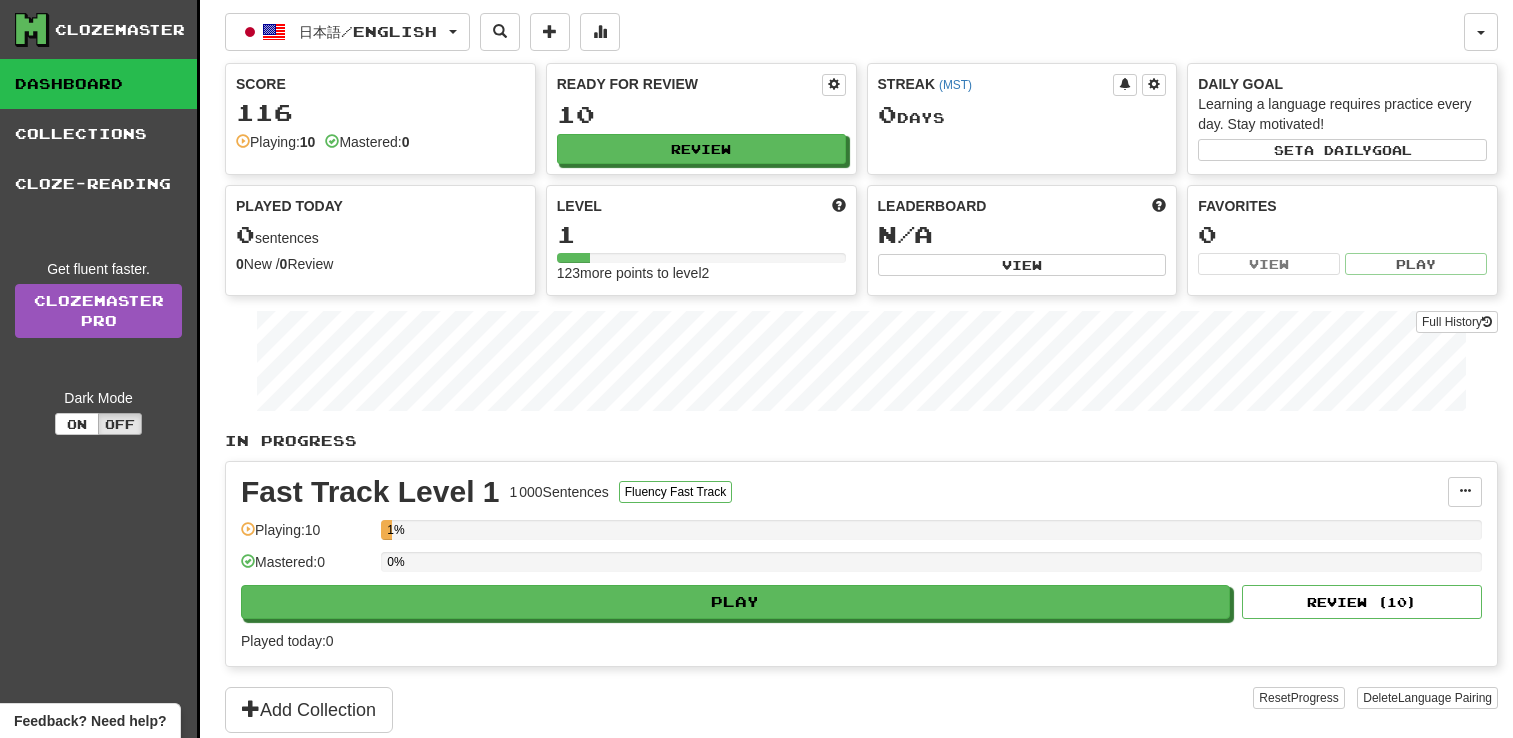 scroll, scrollTop: 0, scrollLeft: 0, axis: both 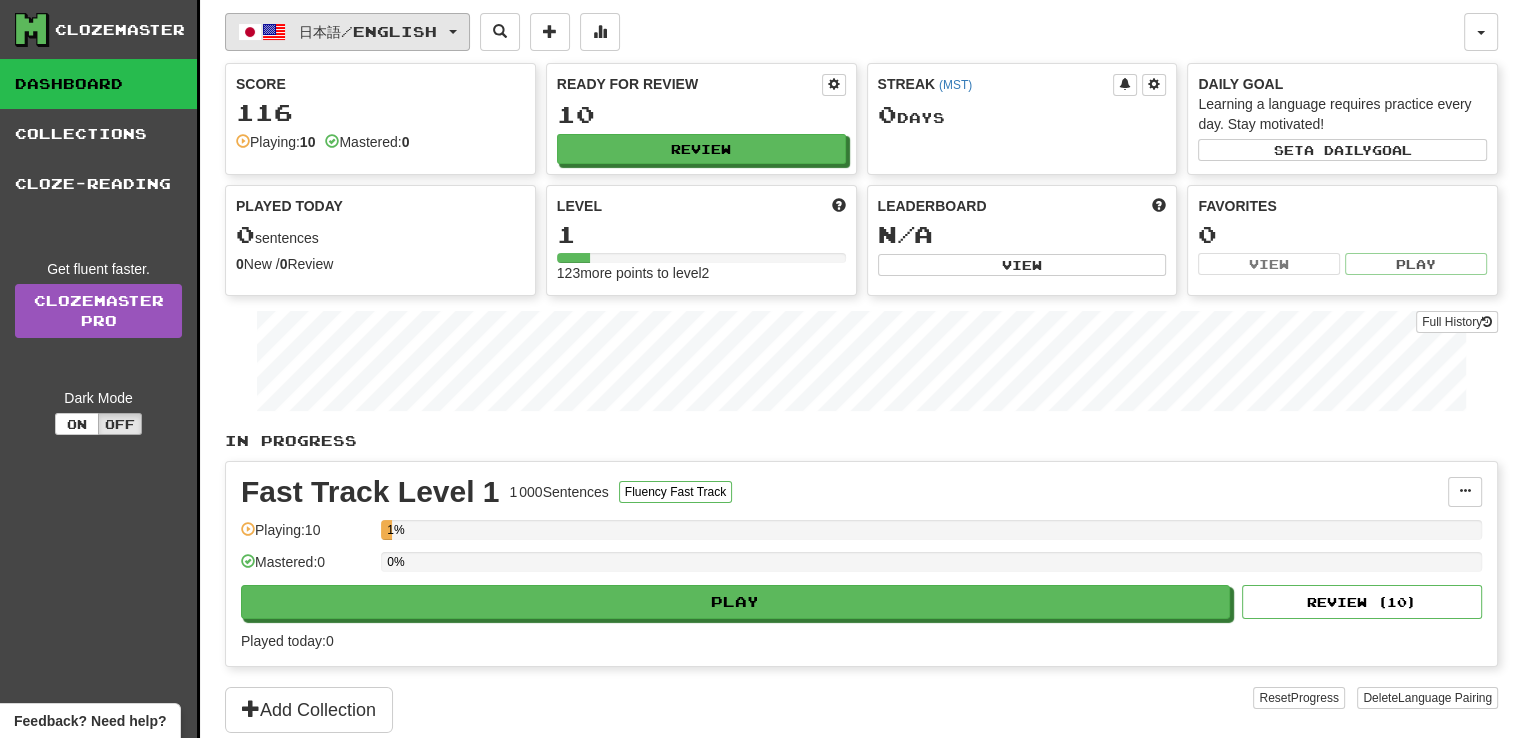 click on "日本語  /  English" at bounding box center [368, 31] 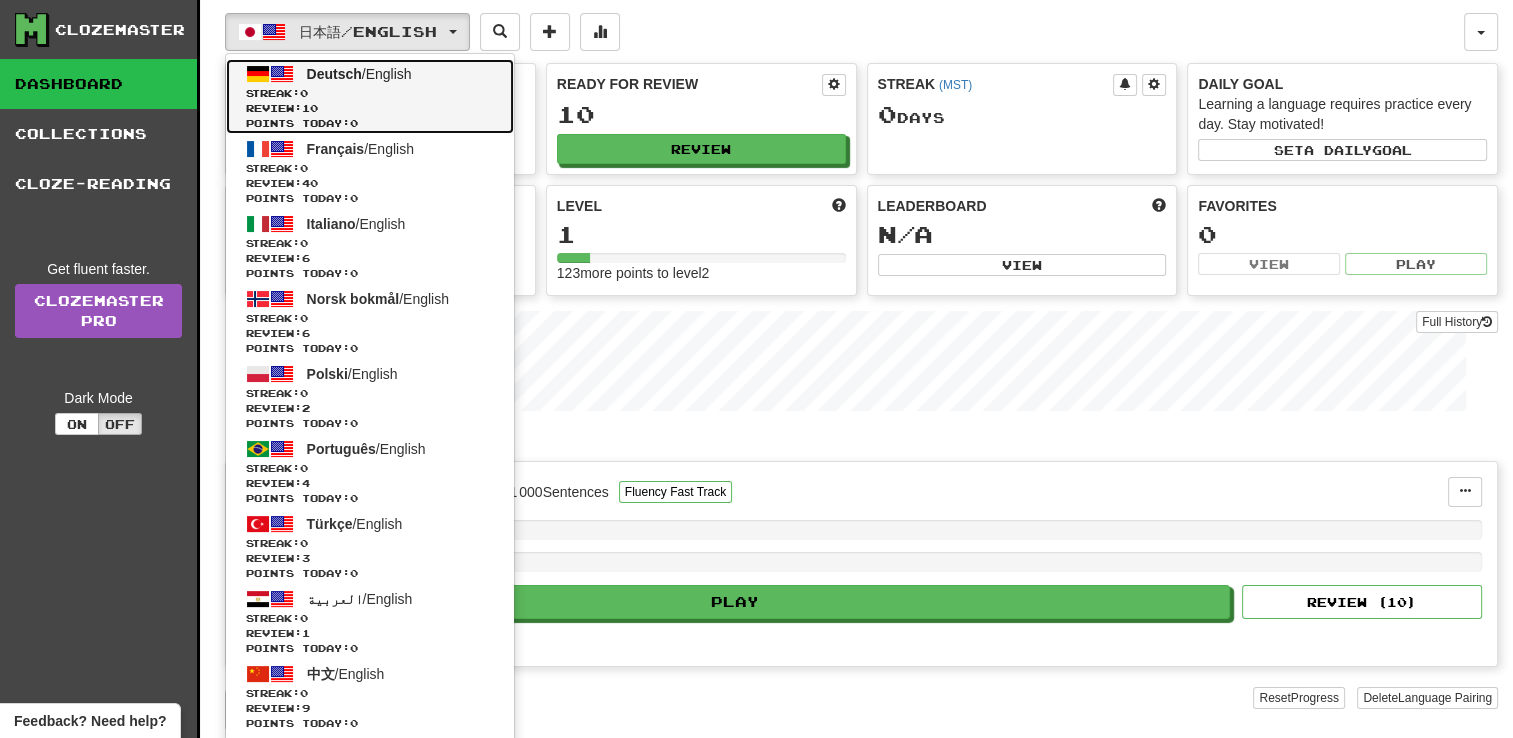 click on "Streak:  0" at bounding box center (370, 93) 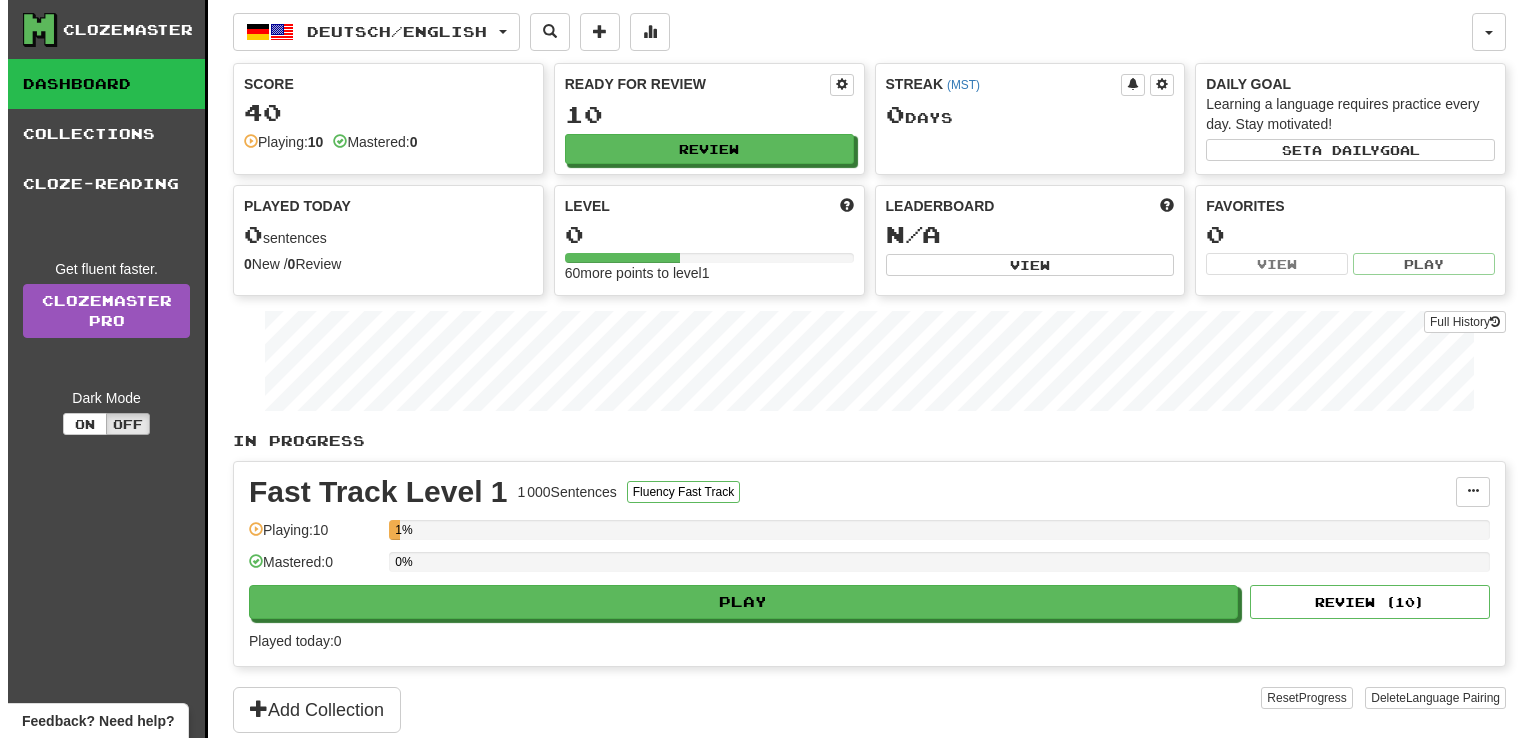 scroll, scrollTop: 0, scrollLeft: 0, axis: both 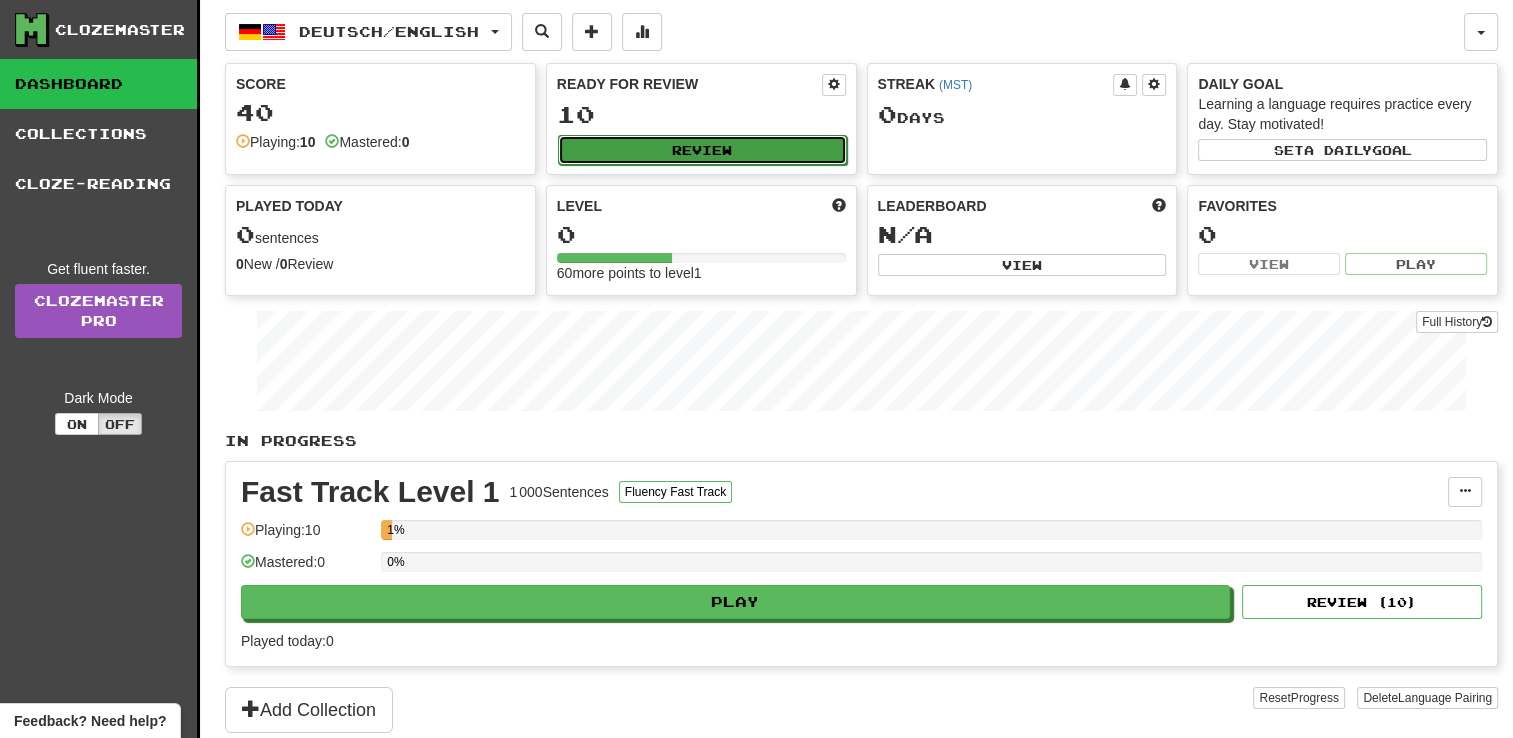 click on "Review" at bounding box center (702, 150) 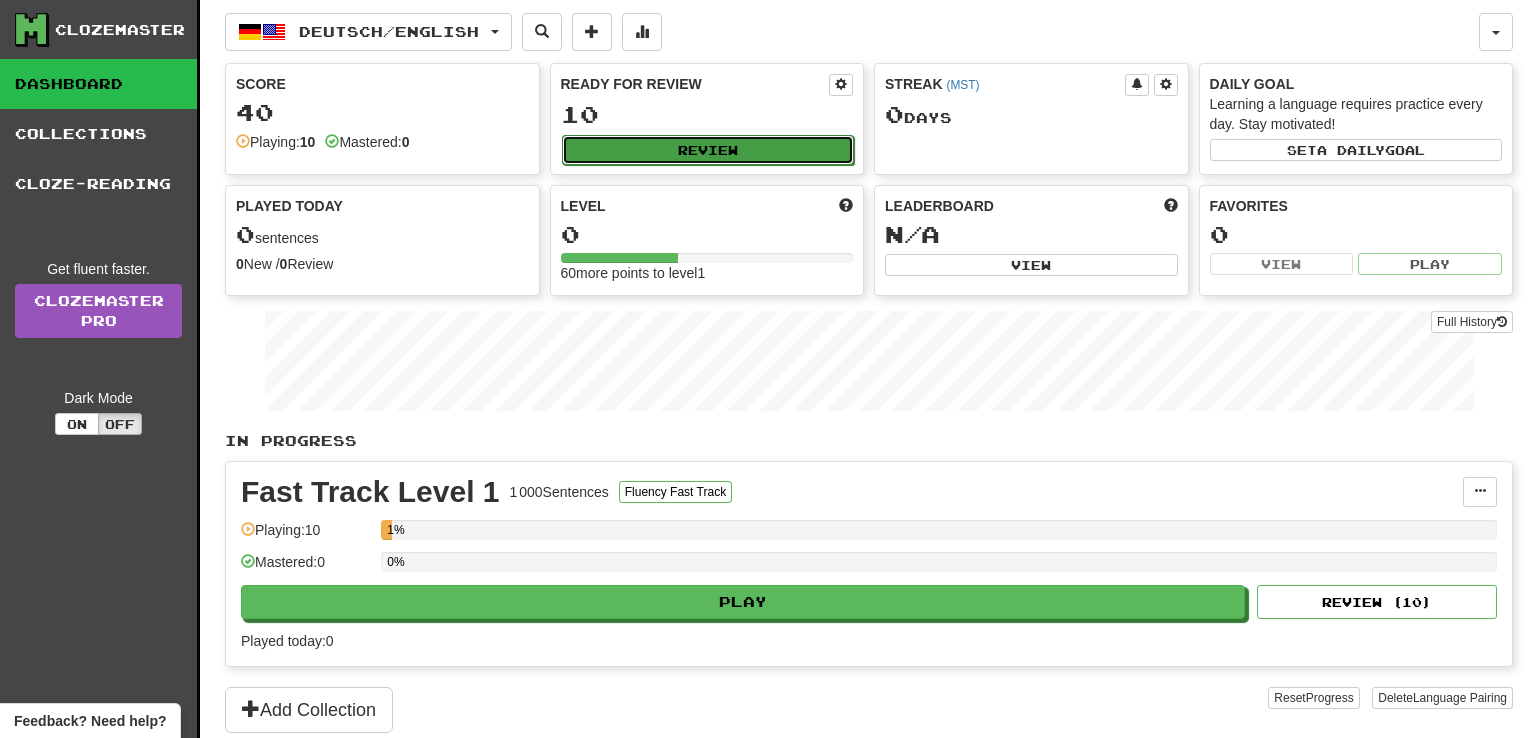 select on "**" 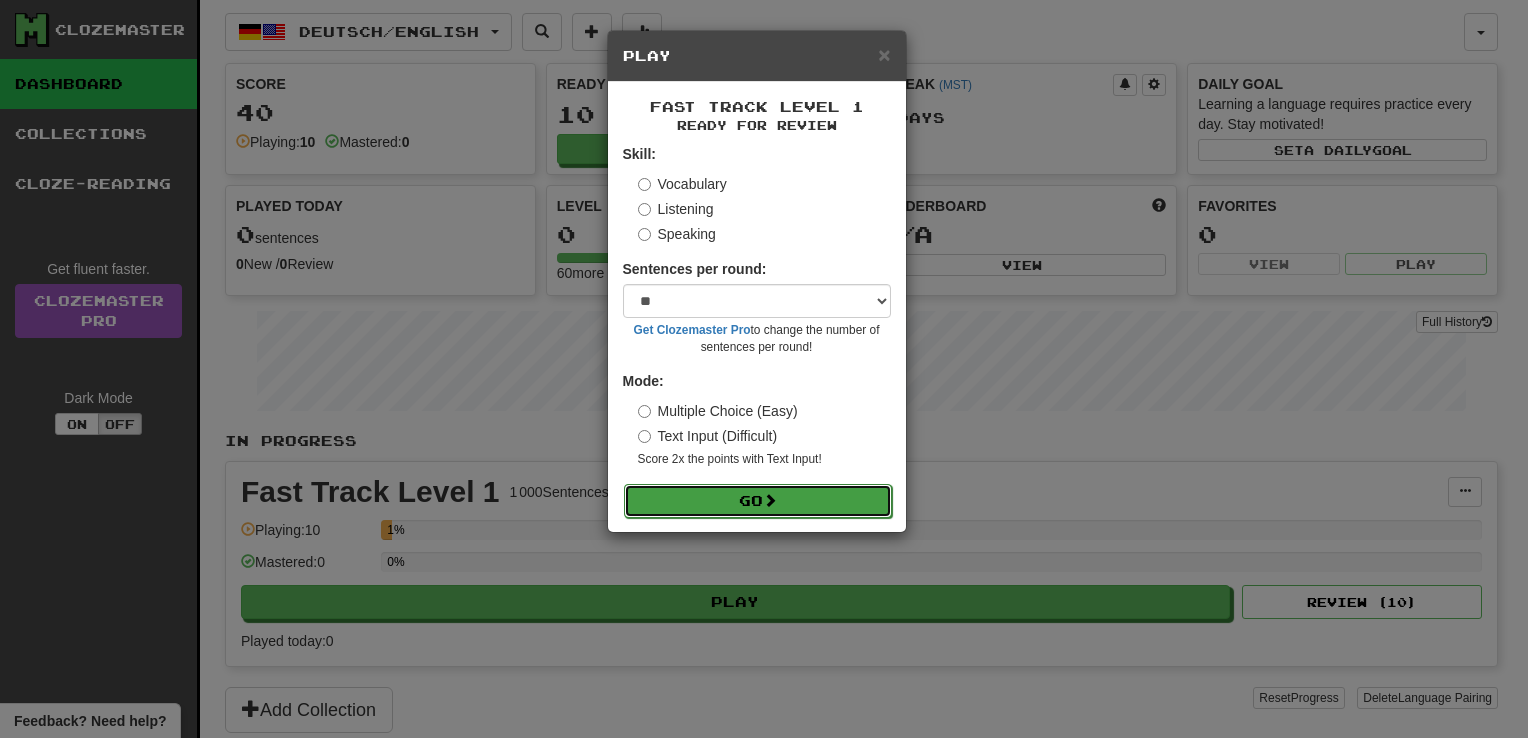 click on "Go" at bounding box center (758, 501) 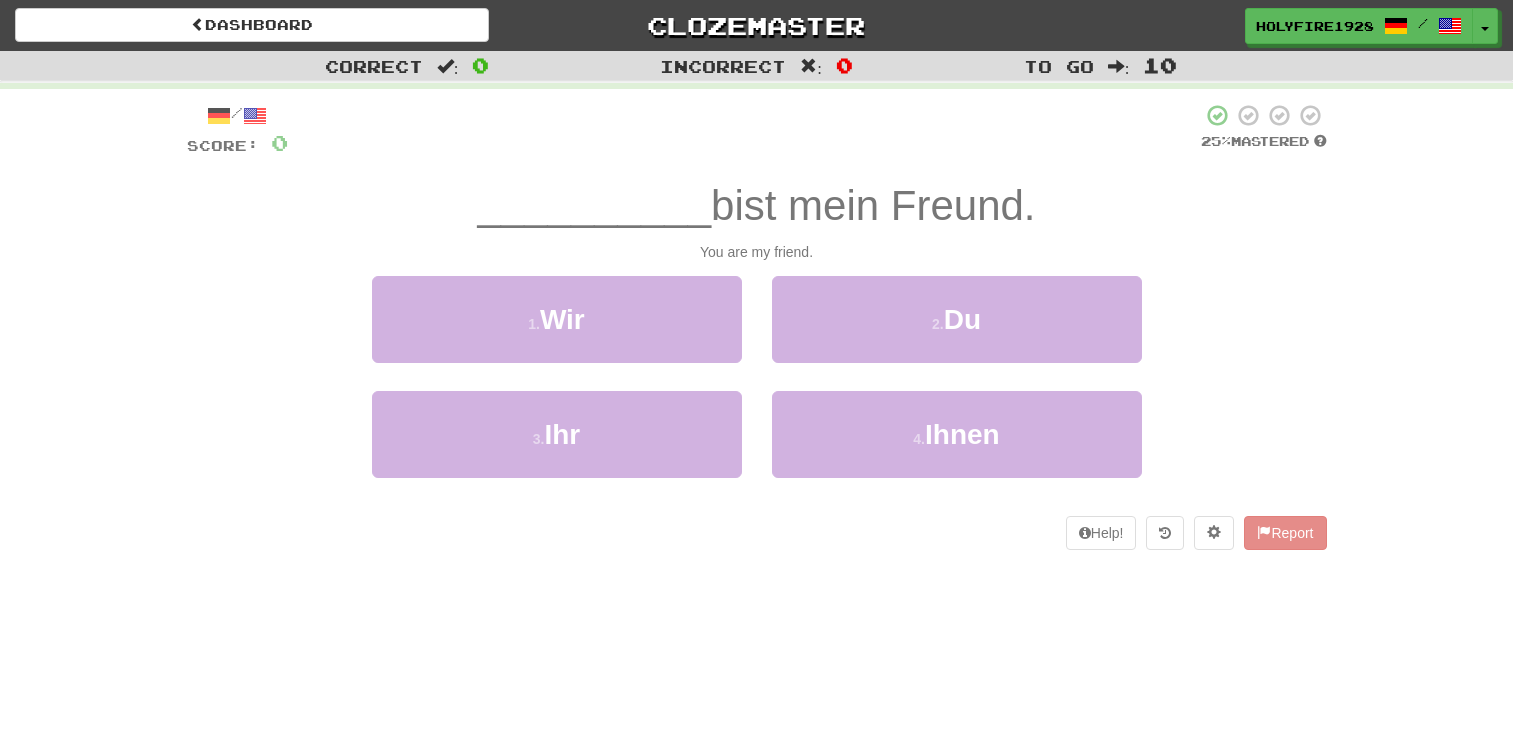 scroll, scrollTop: 0, scrollLeft: 0, axis: both 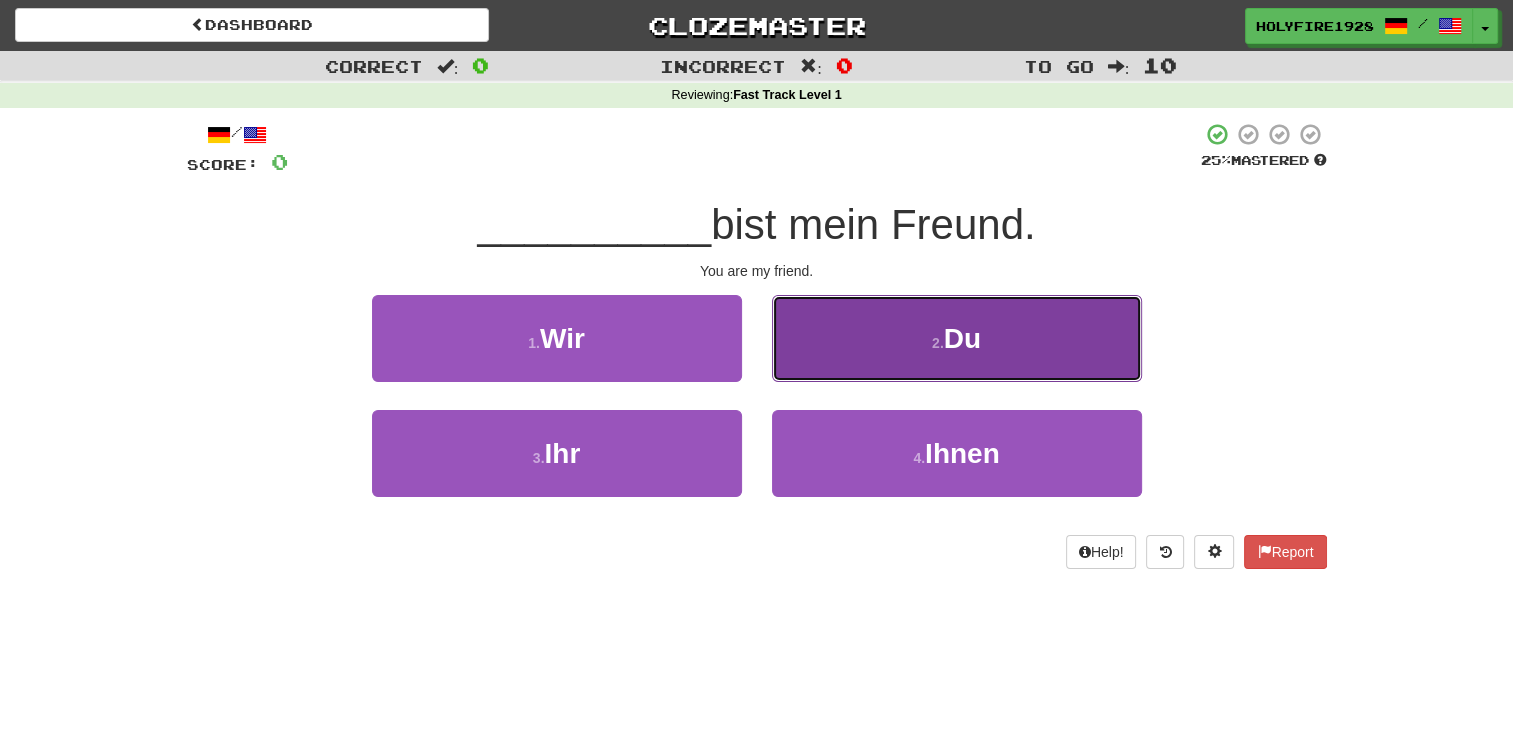 drag, startPoint x: 896, startPoint y: 346, endPoint x: 894, endPoint y: 358, distance: 12.165525 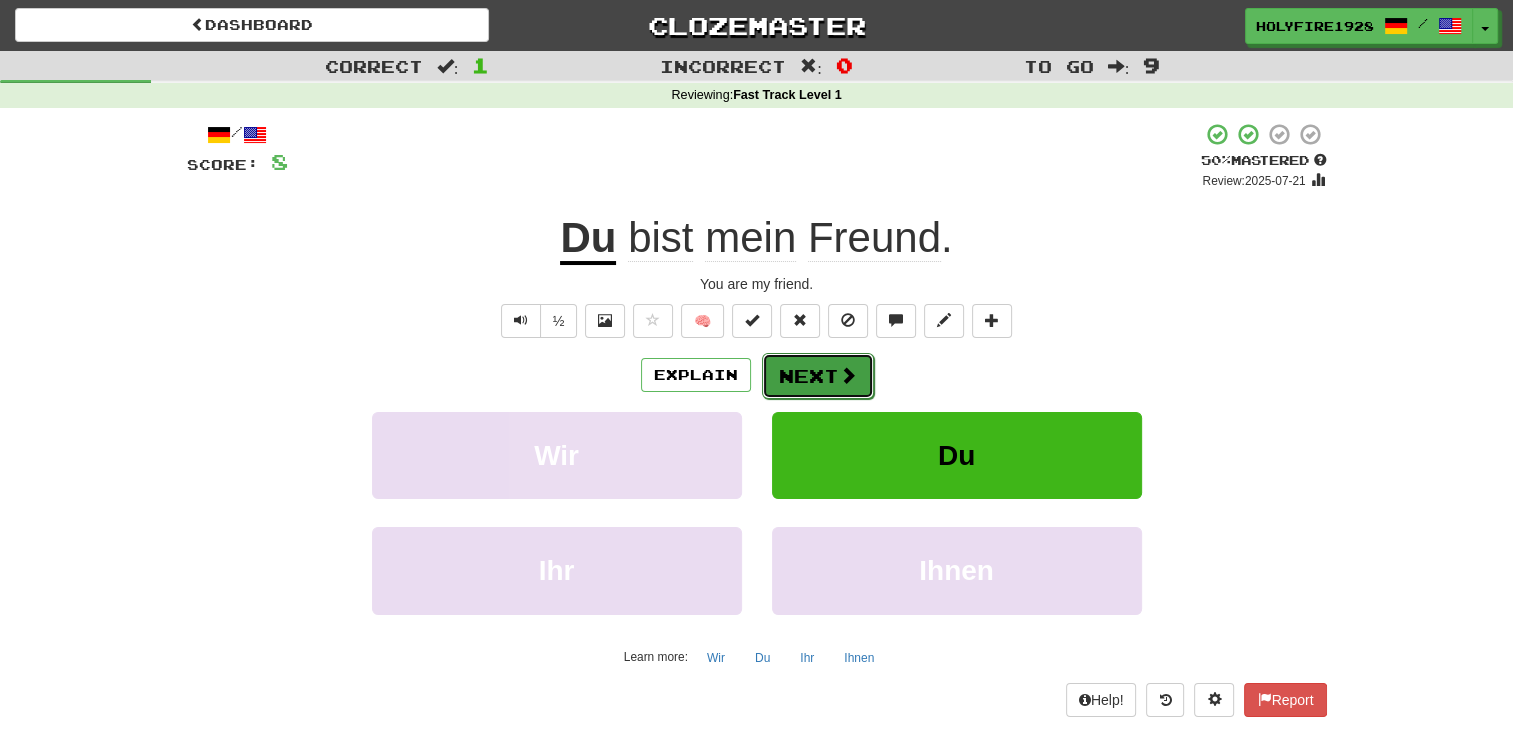 click on "Next" at bounding box center [818, 376] 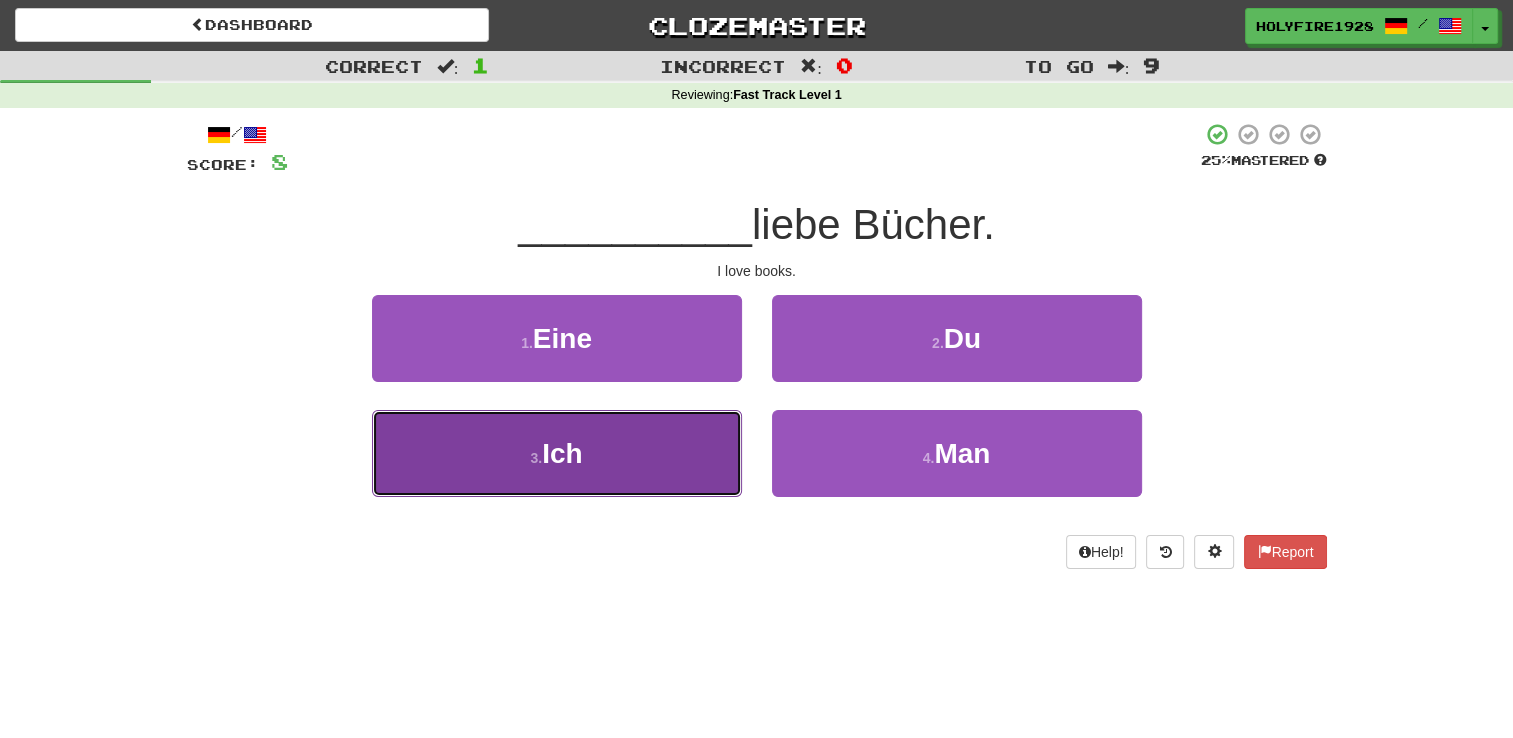 click on "3 .  Ich" at bounding box center (557, 453) 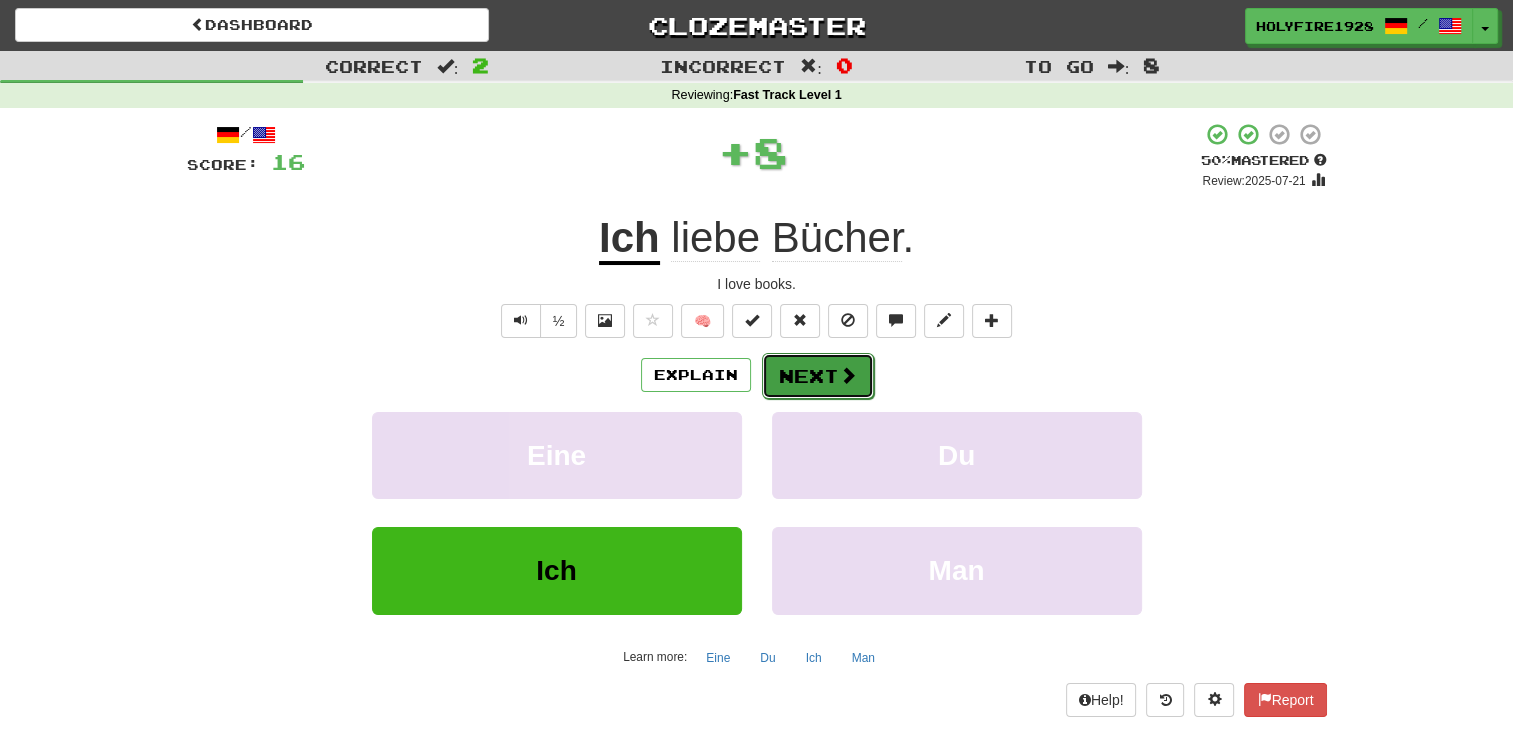 click at bounding box center [848, 375] 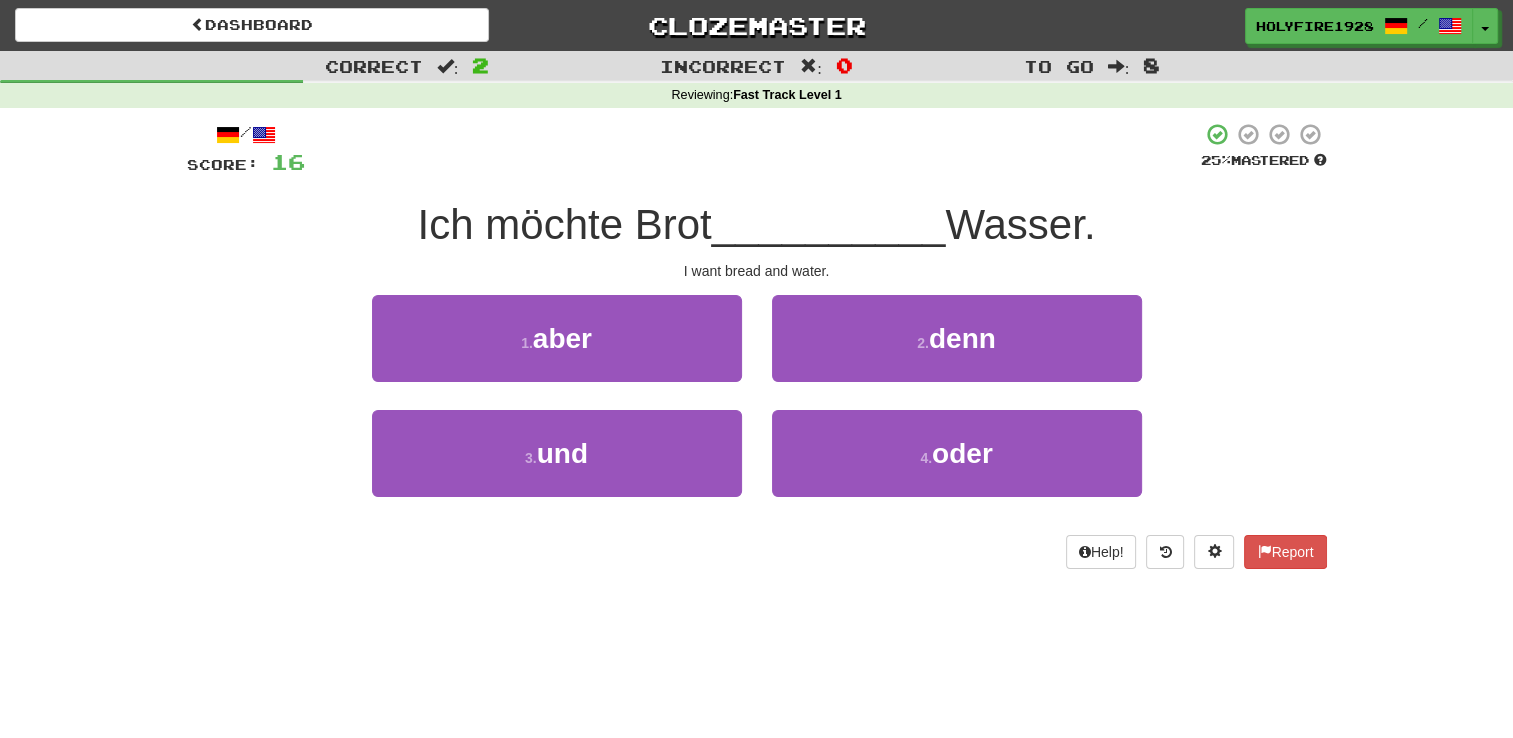 click on "3 .  und" at bounding box center (557, 467) 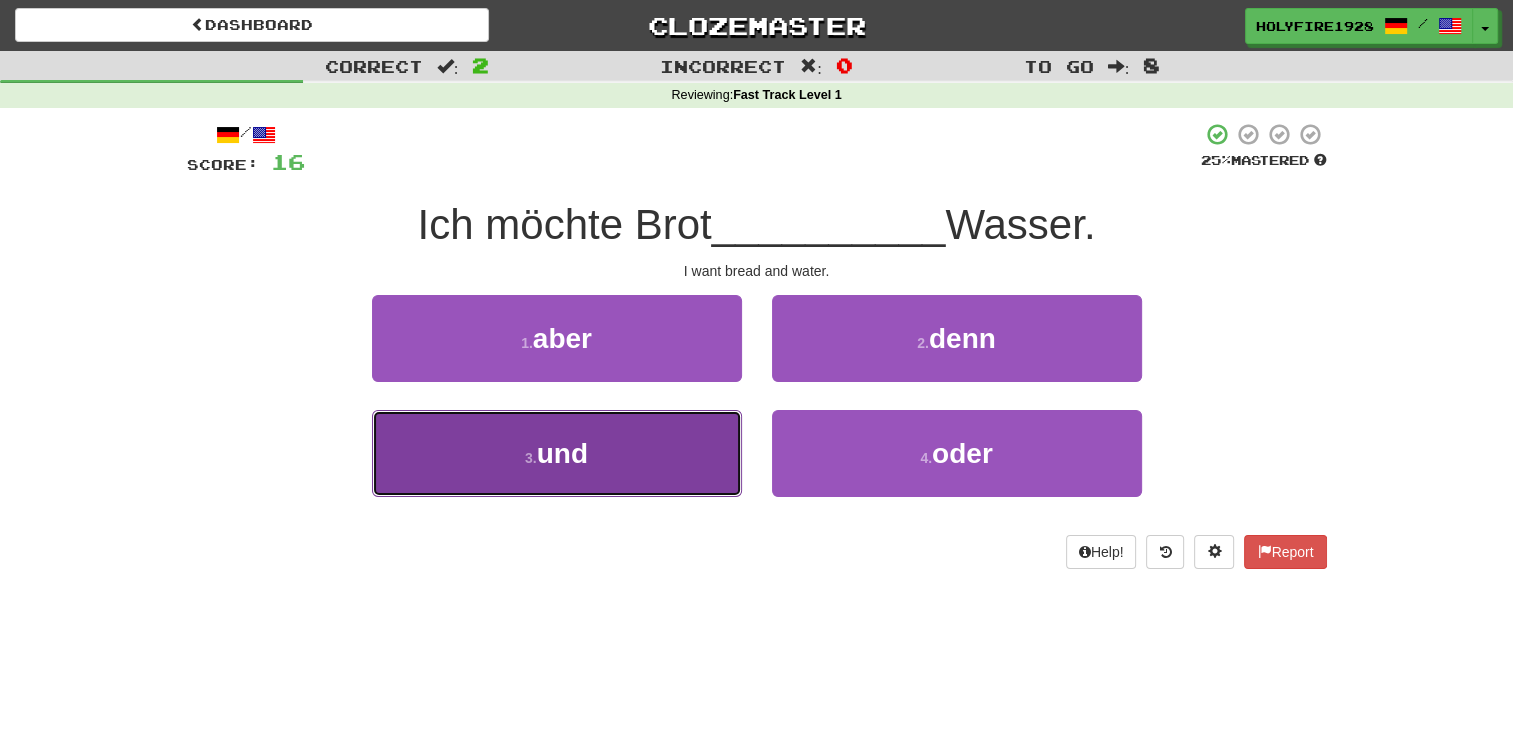 click on "3 .  und" at bounding box center (557, 453) 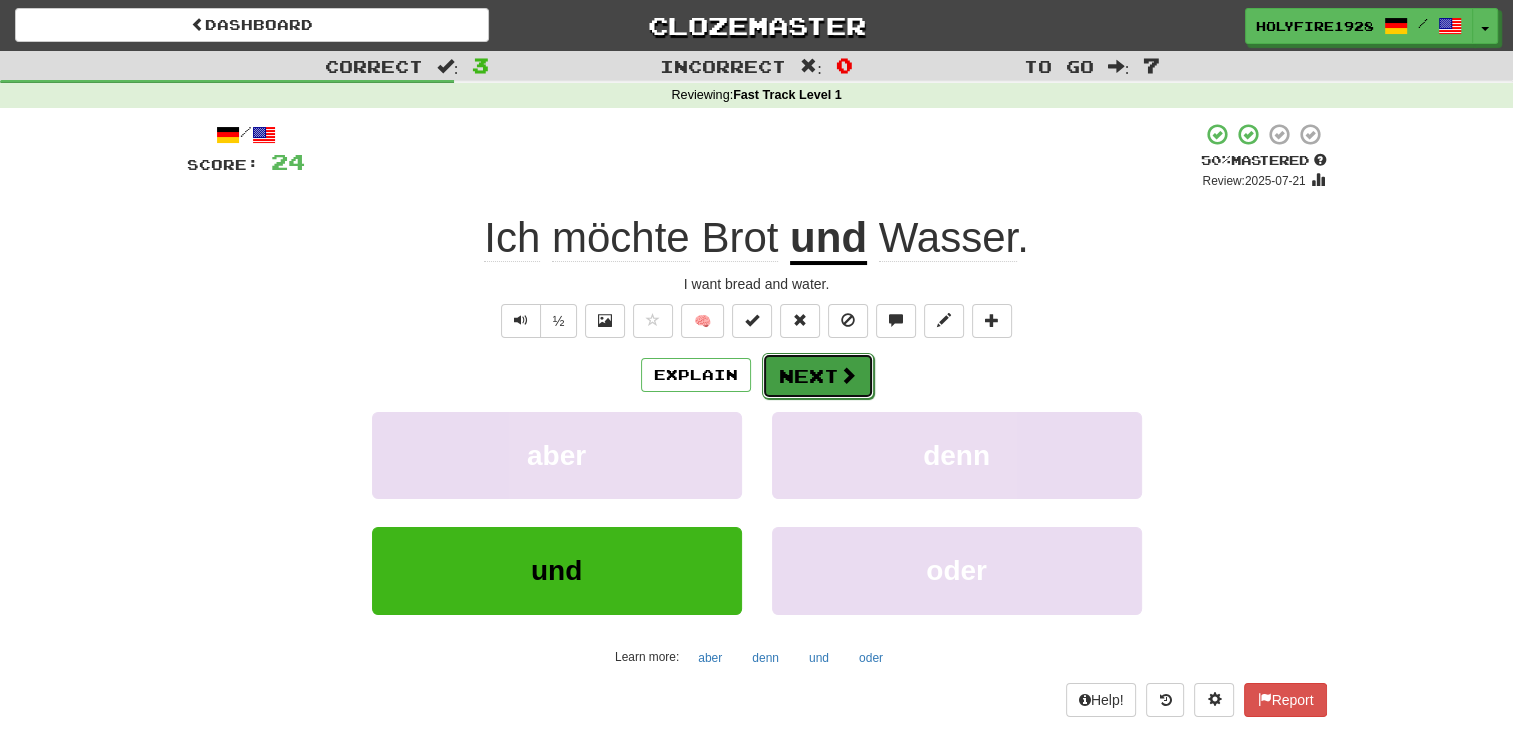 click on "Next" at bounding box center (818, 376) 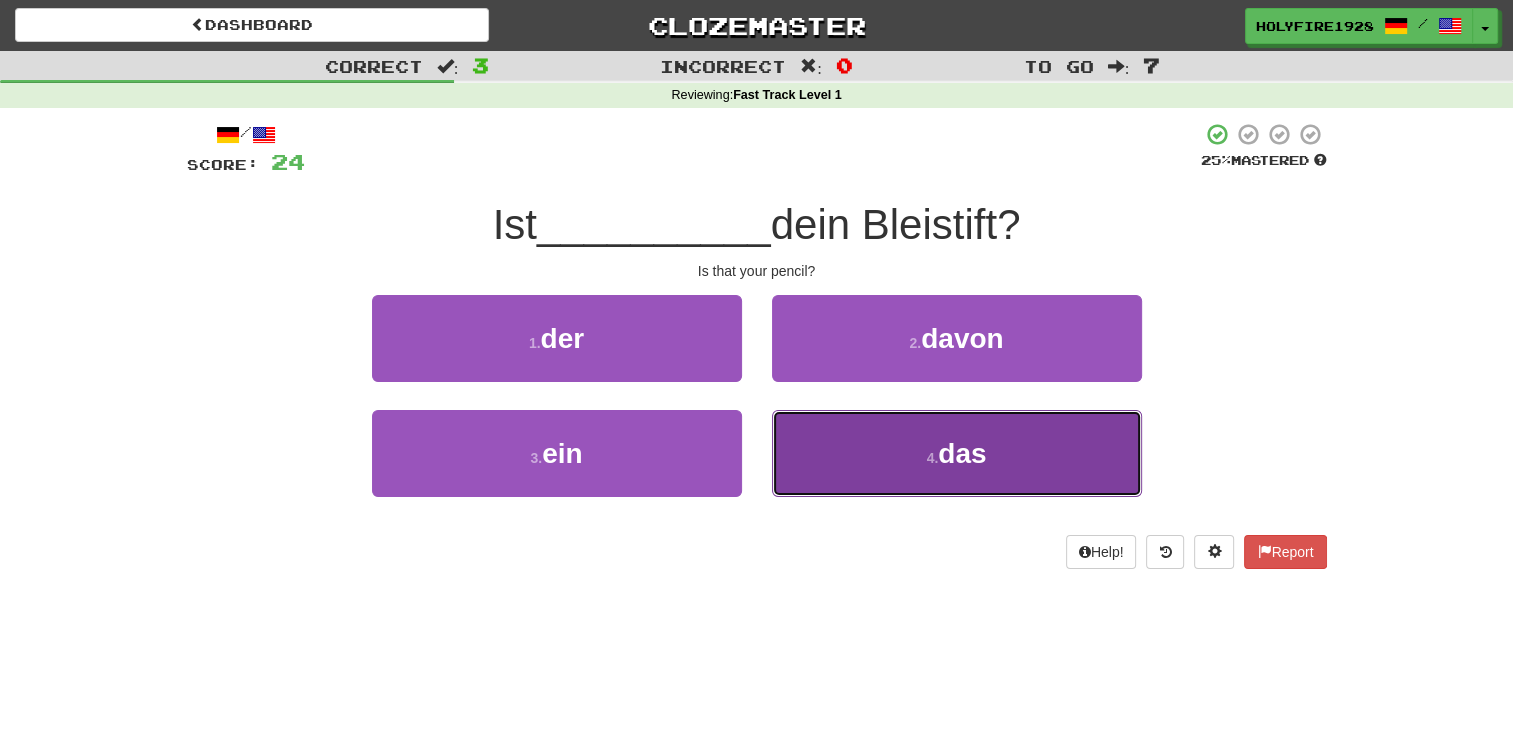click on "4 .  das" at bounding box center (957, 453) 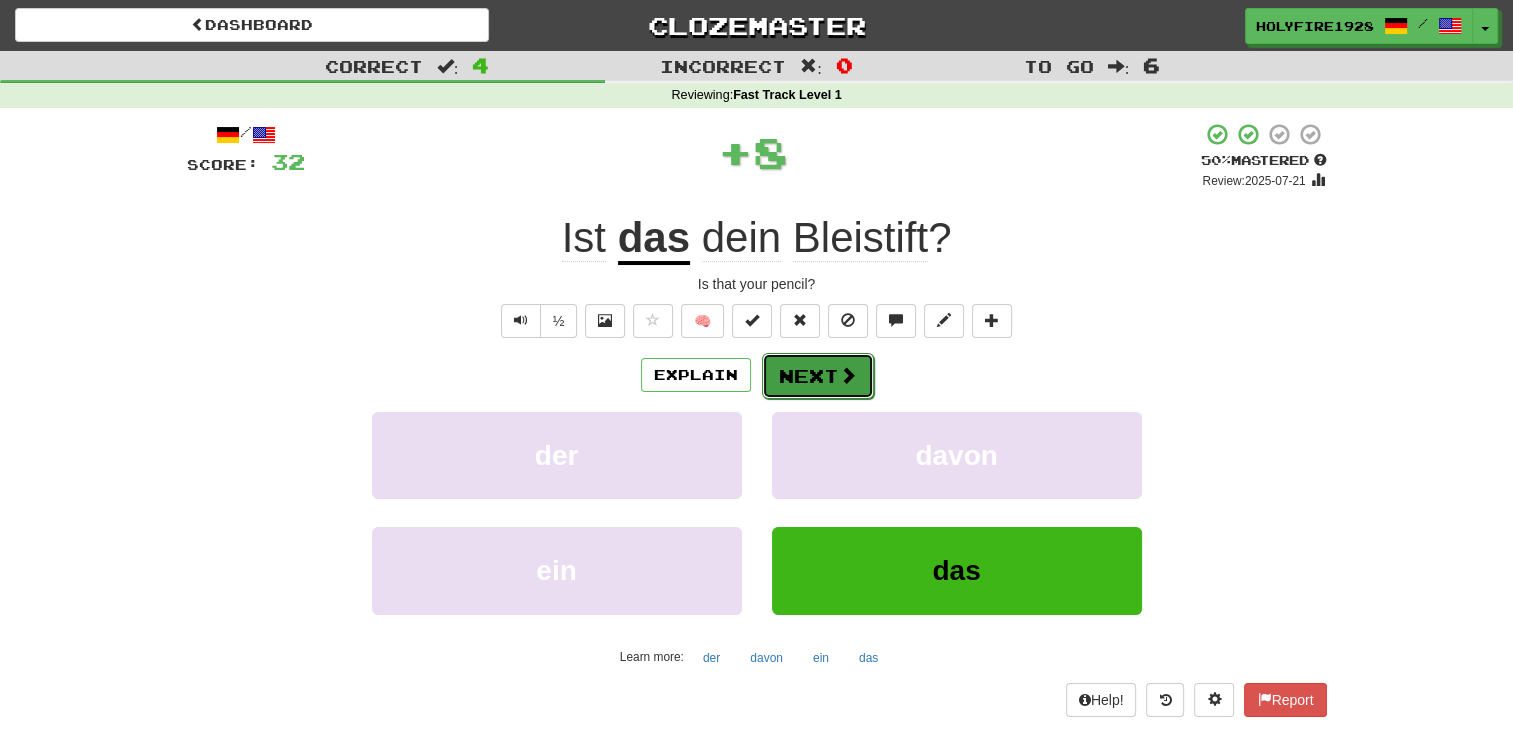click on "Next" at bounding box center [818, 376] 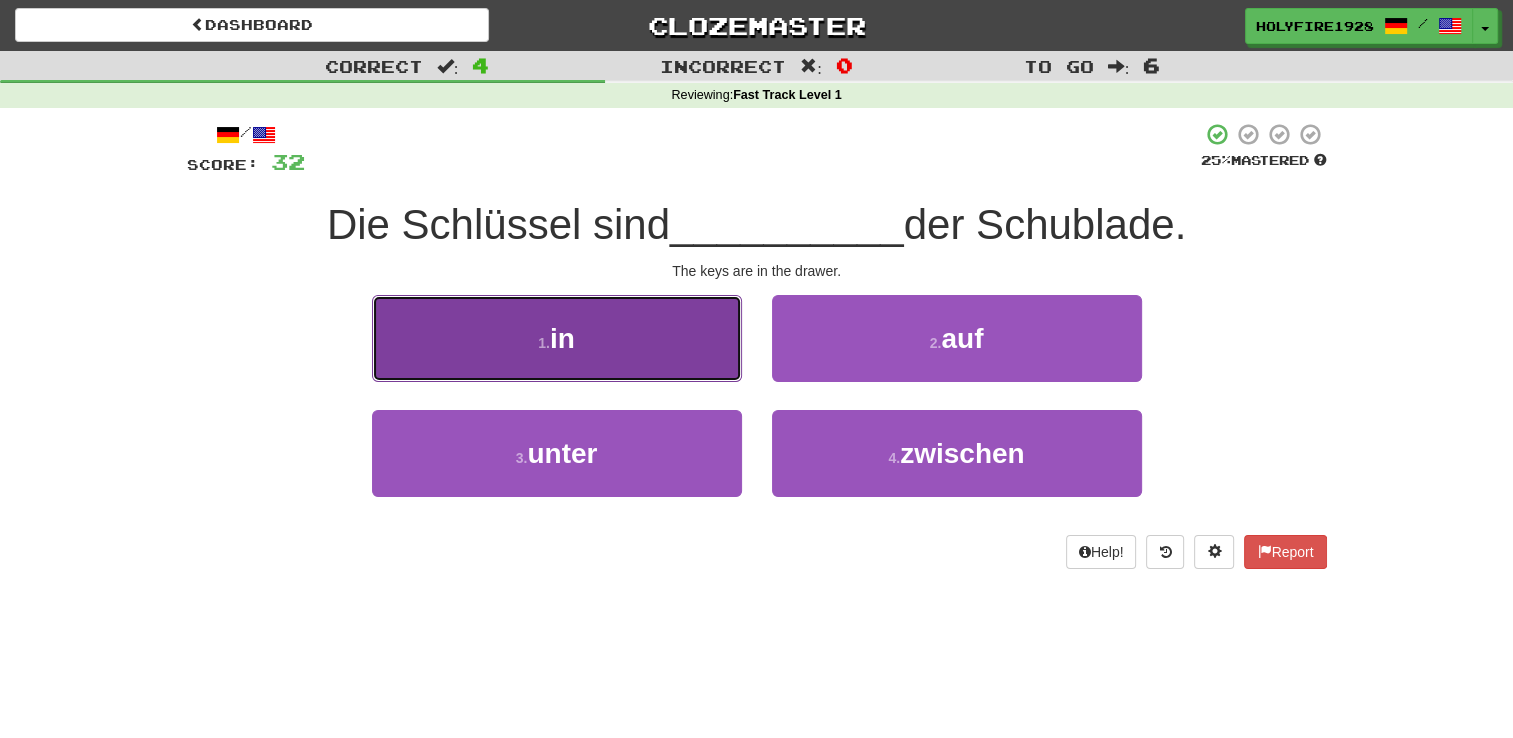 click on "1 .  in" at bounding box center [557, 338] 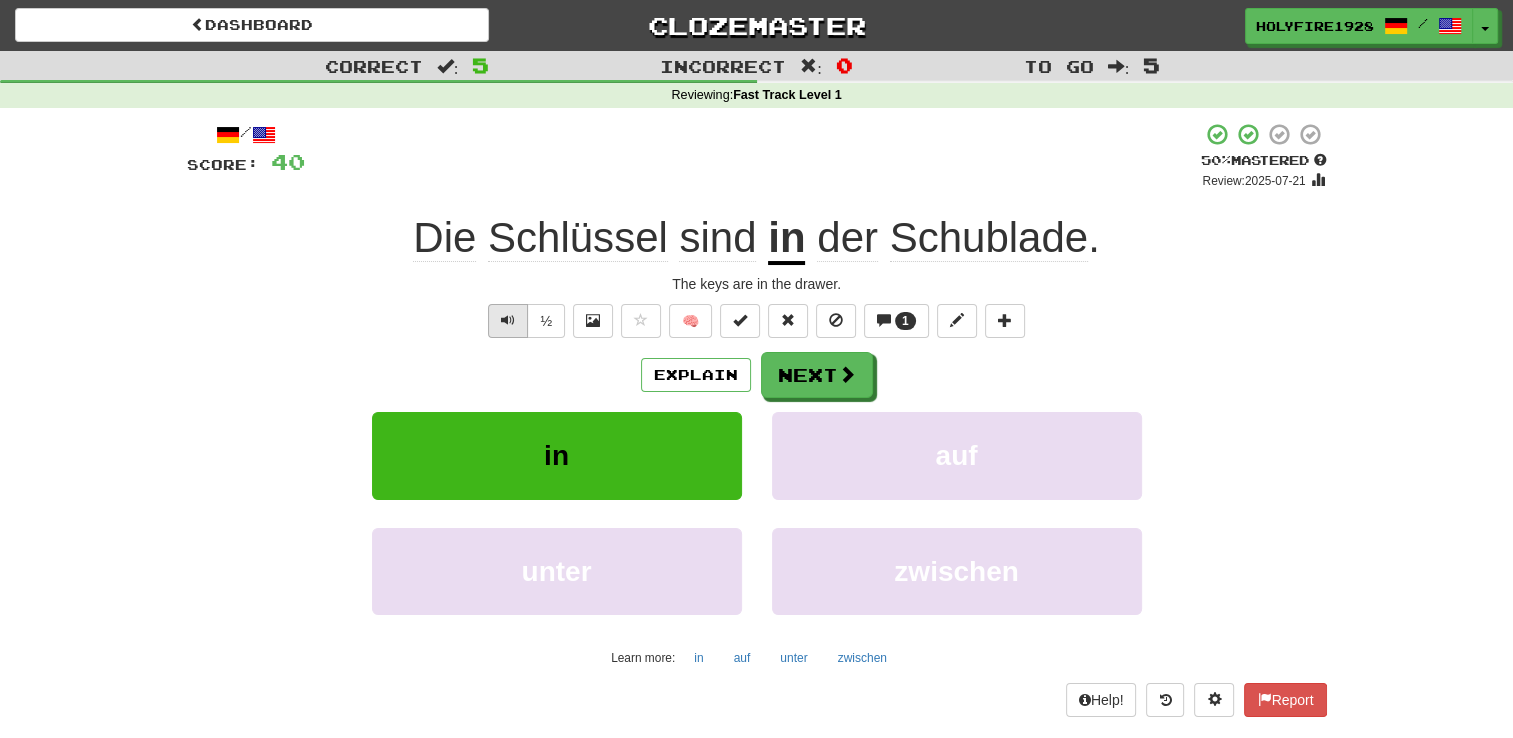 drag, startPoint x: 488, startPoint y: 302, endPoint x: 500, endPoint y: 314, distance: 16.970562 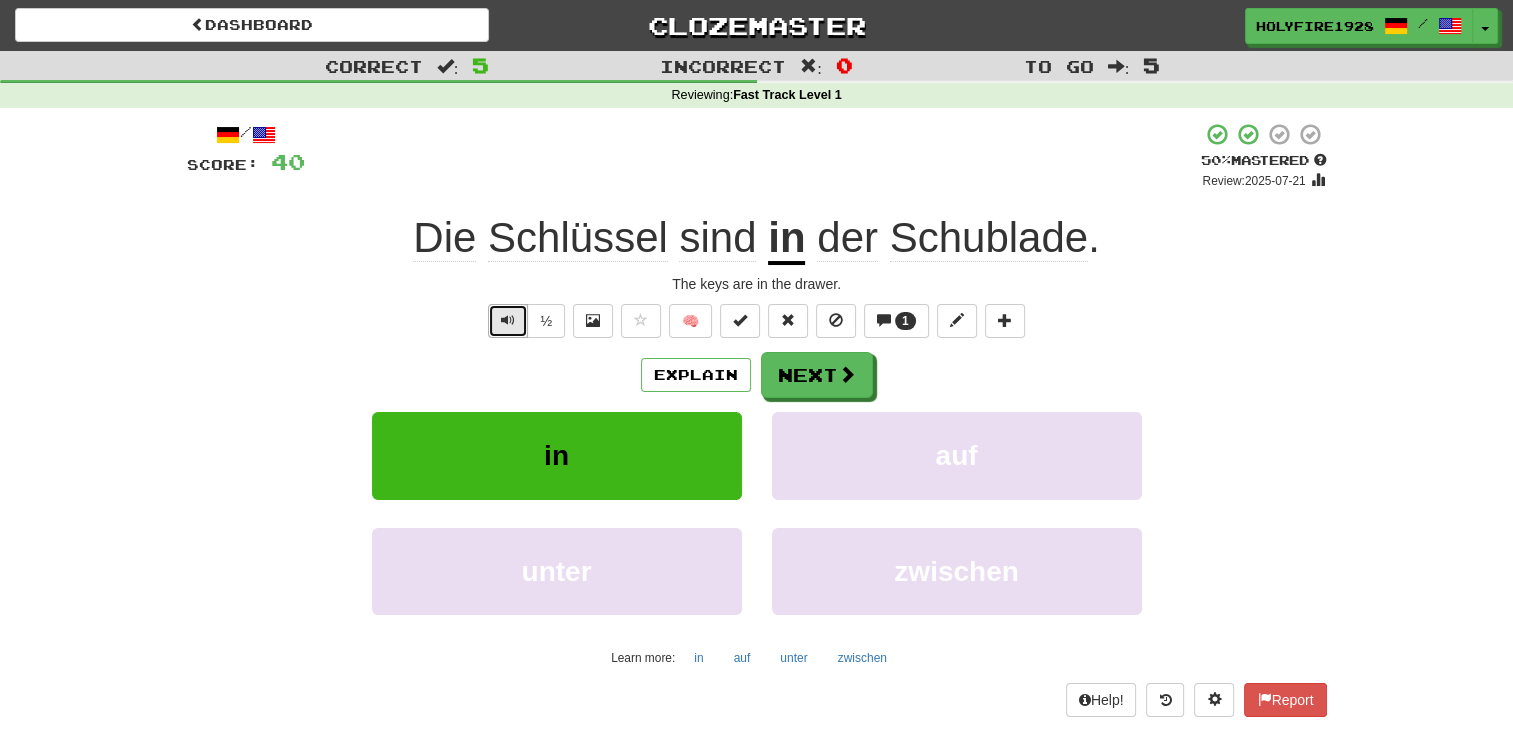 click at bounding box center (508, 321) 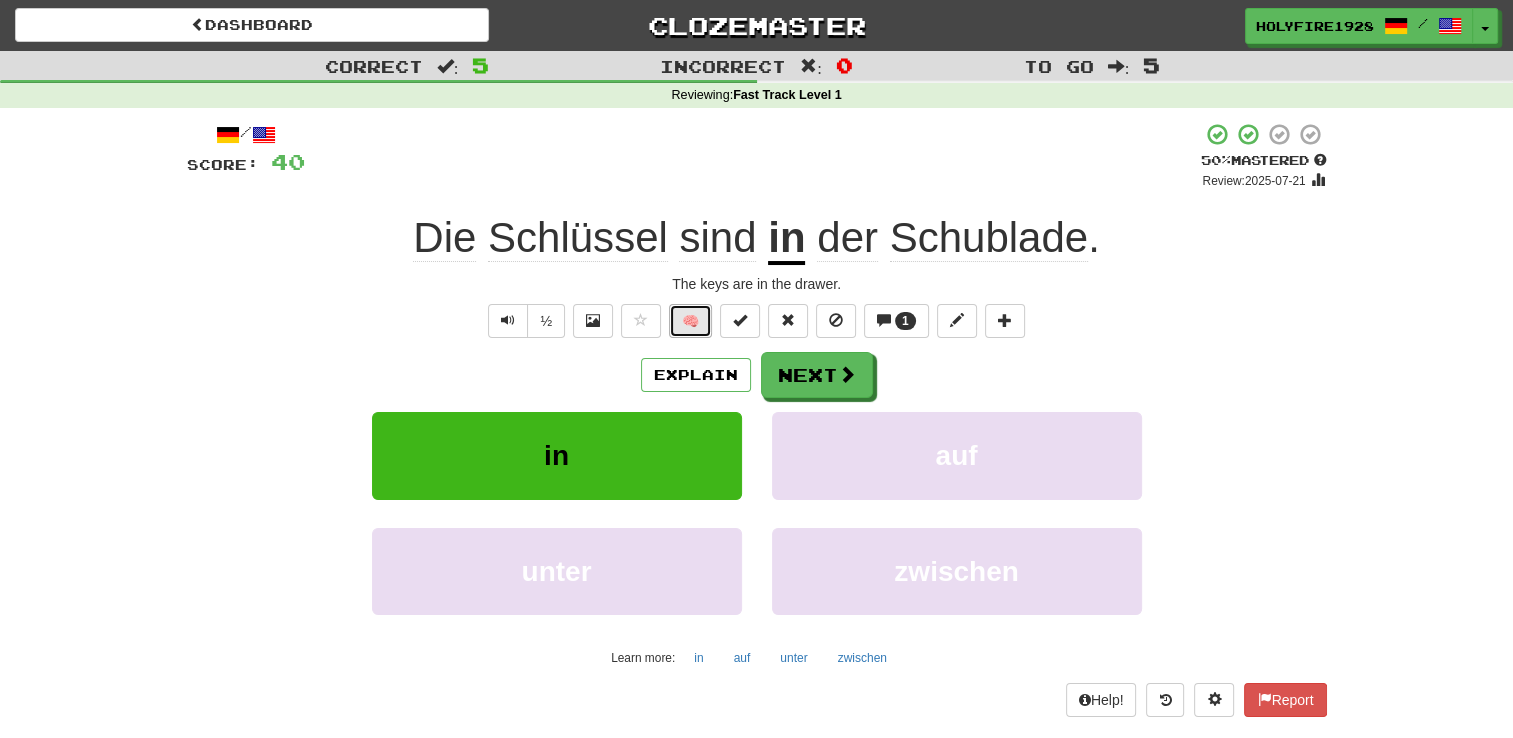 click on "🧠" at bounding box center [690, 321] 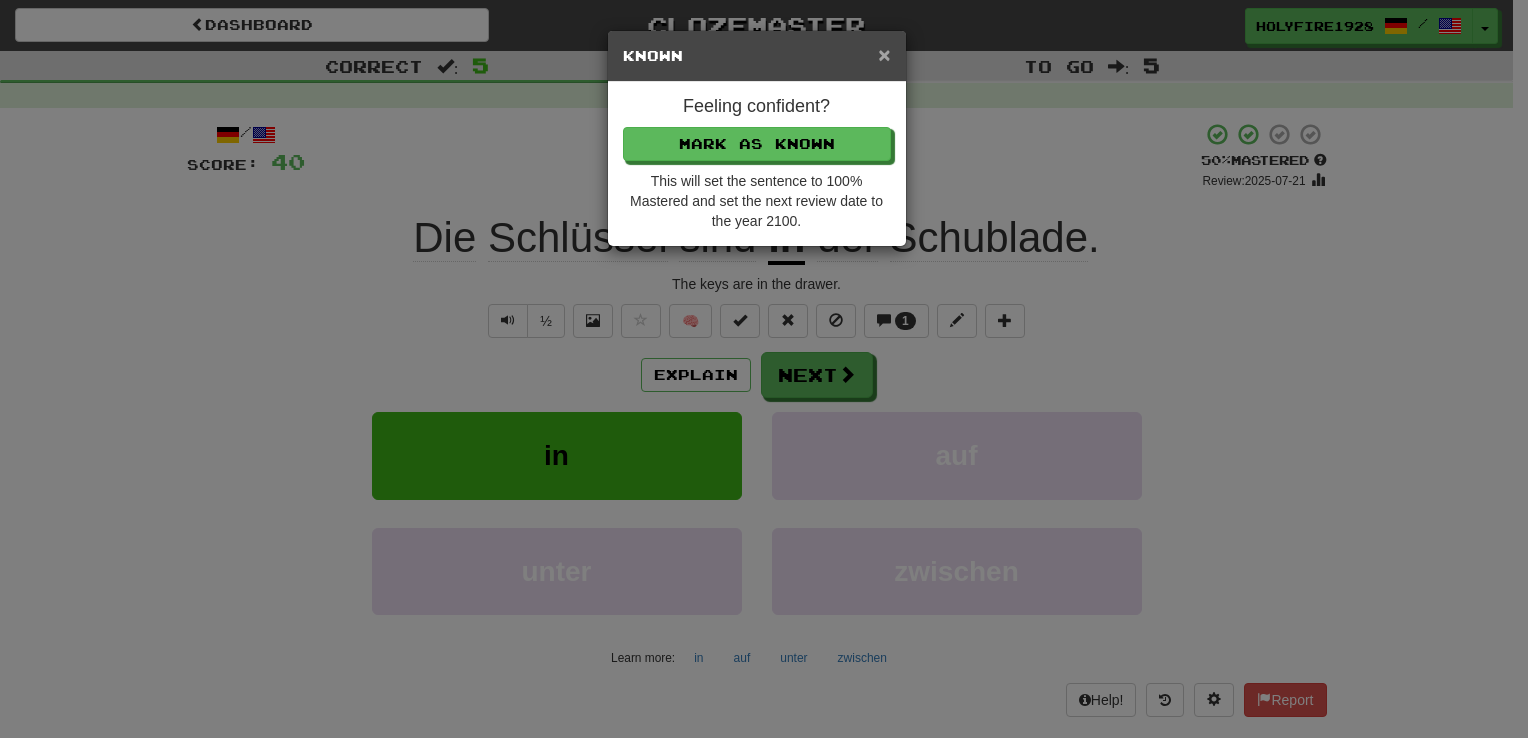 click on "×" at bounding box center (884, 54) 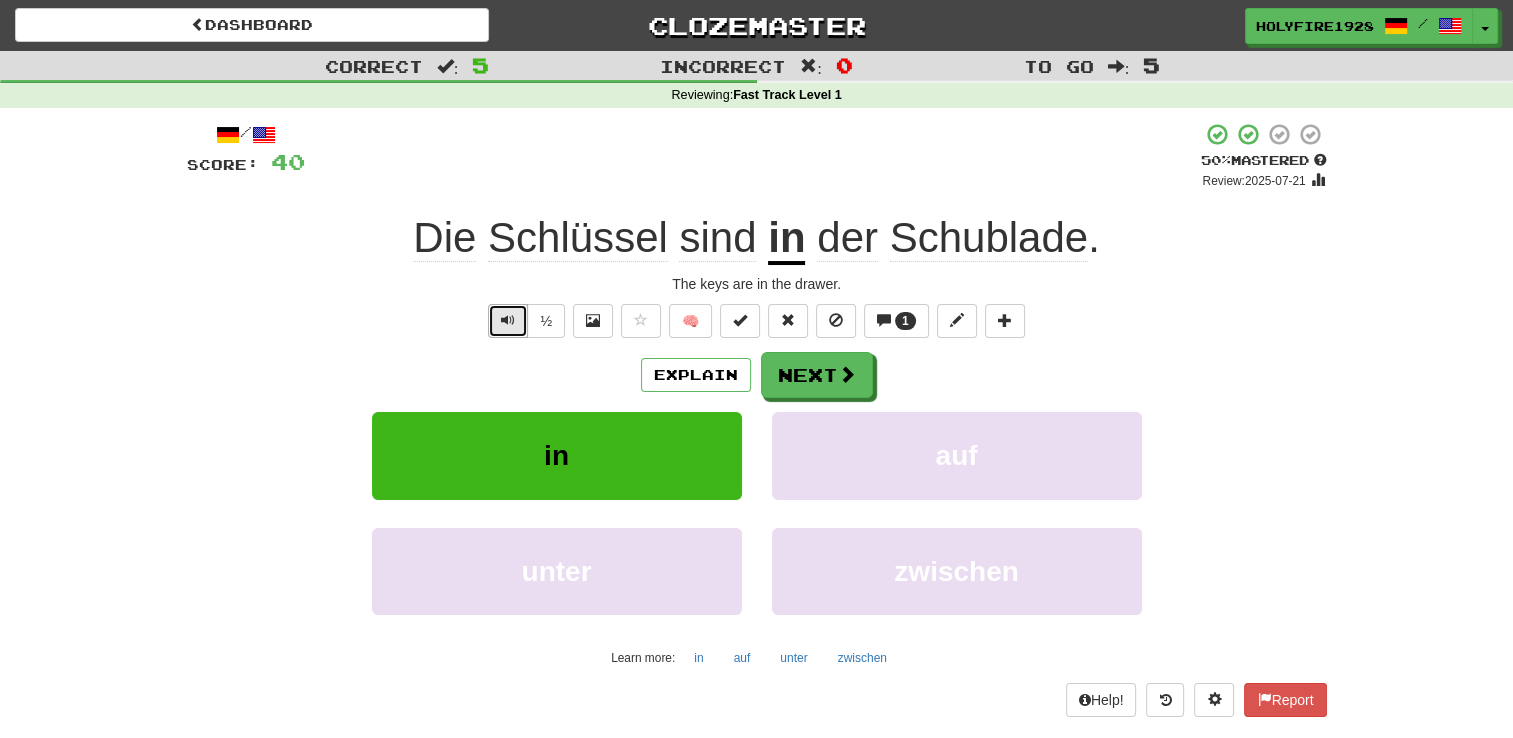 click at bounding box center [508, 321] 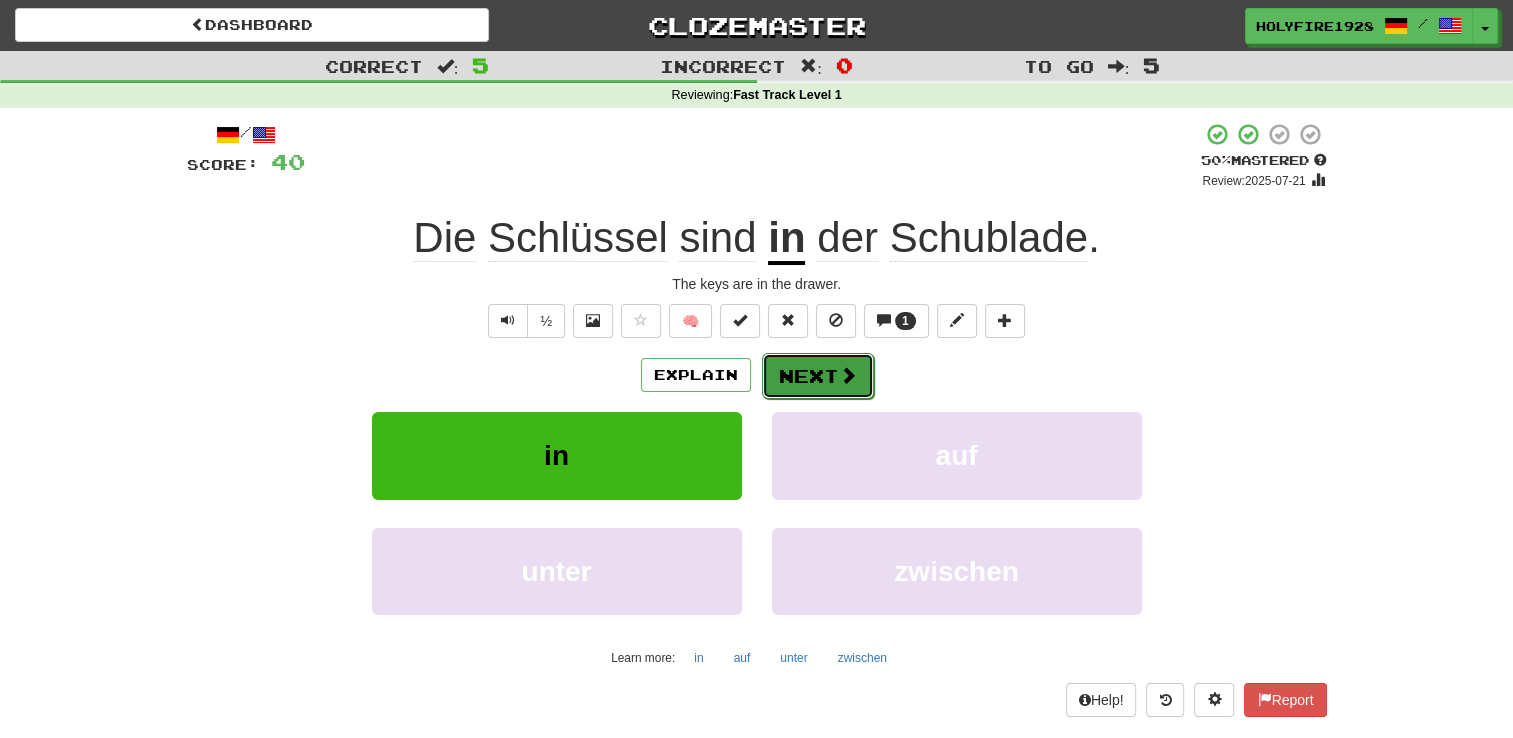 click on "Next" at bounding box center (818, 376) 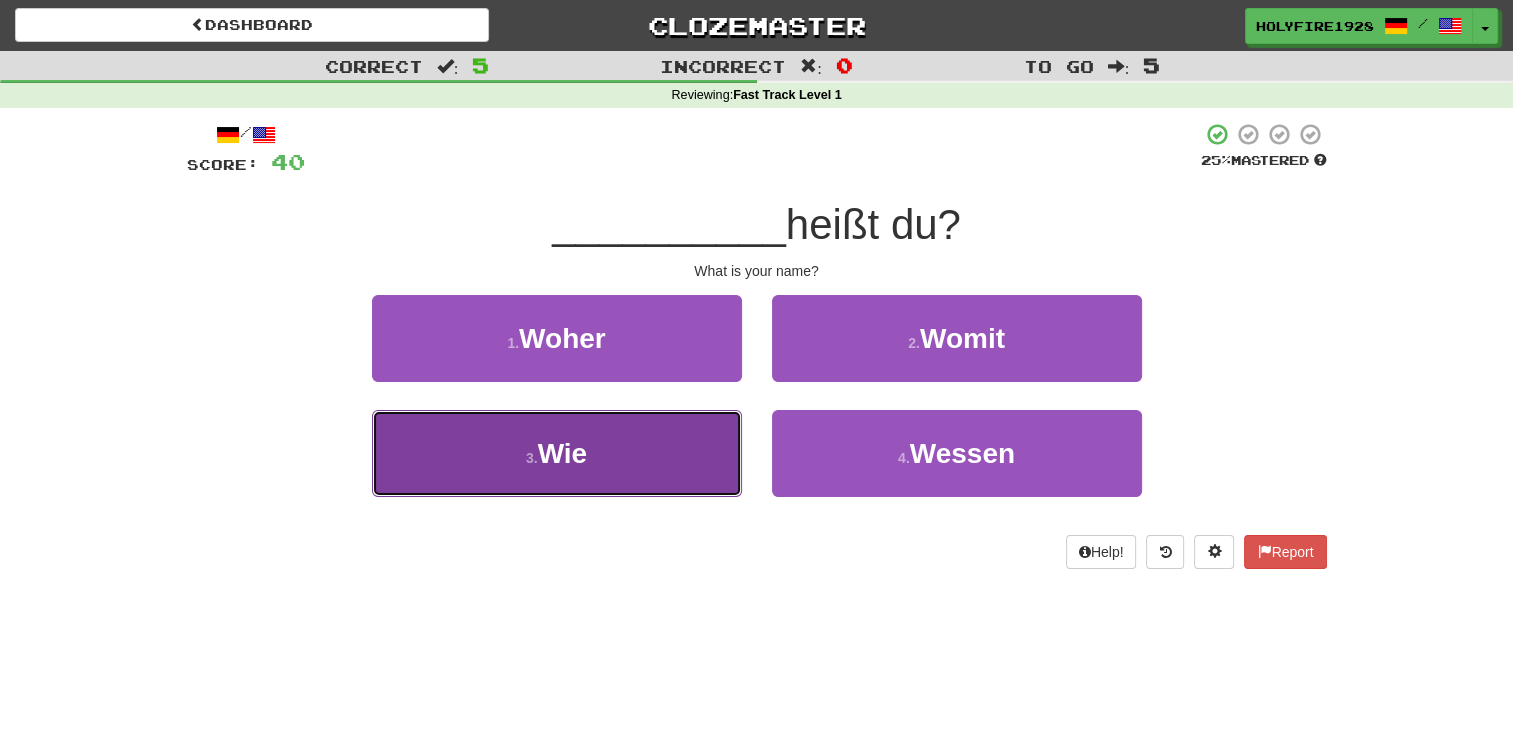 click on "3 .  Wie" at bounding box center (557, 453) 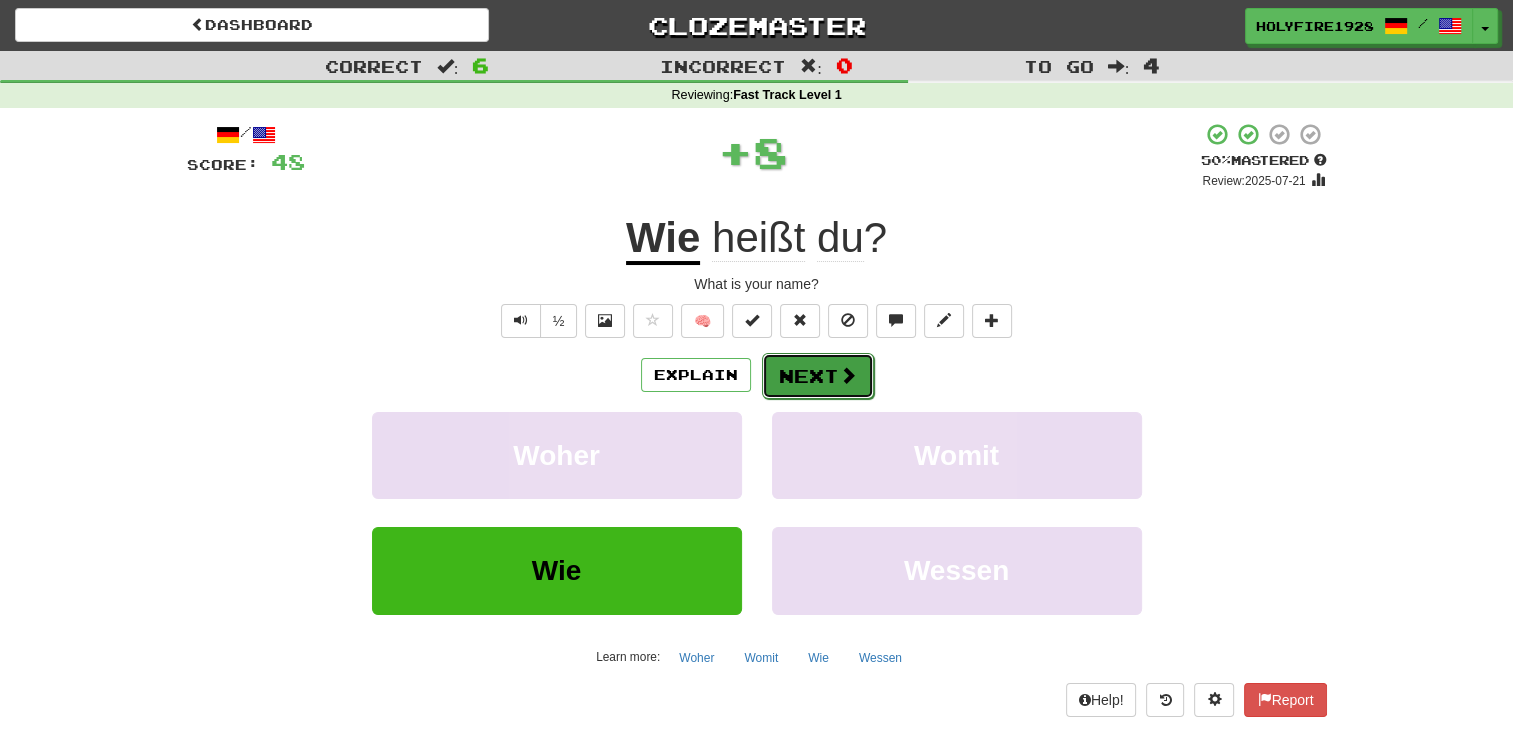 click on "Next" at bounding box center [818, 376] 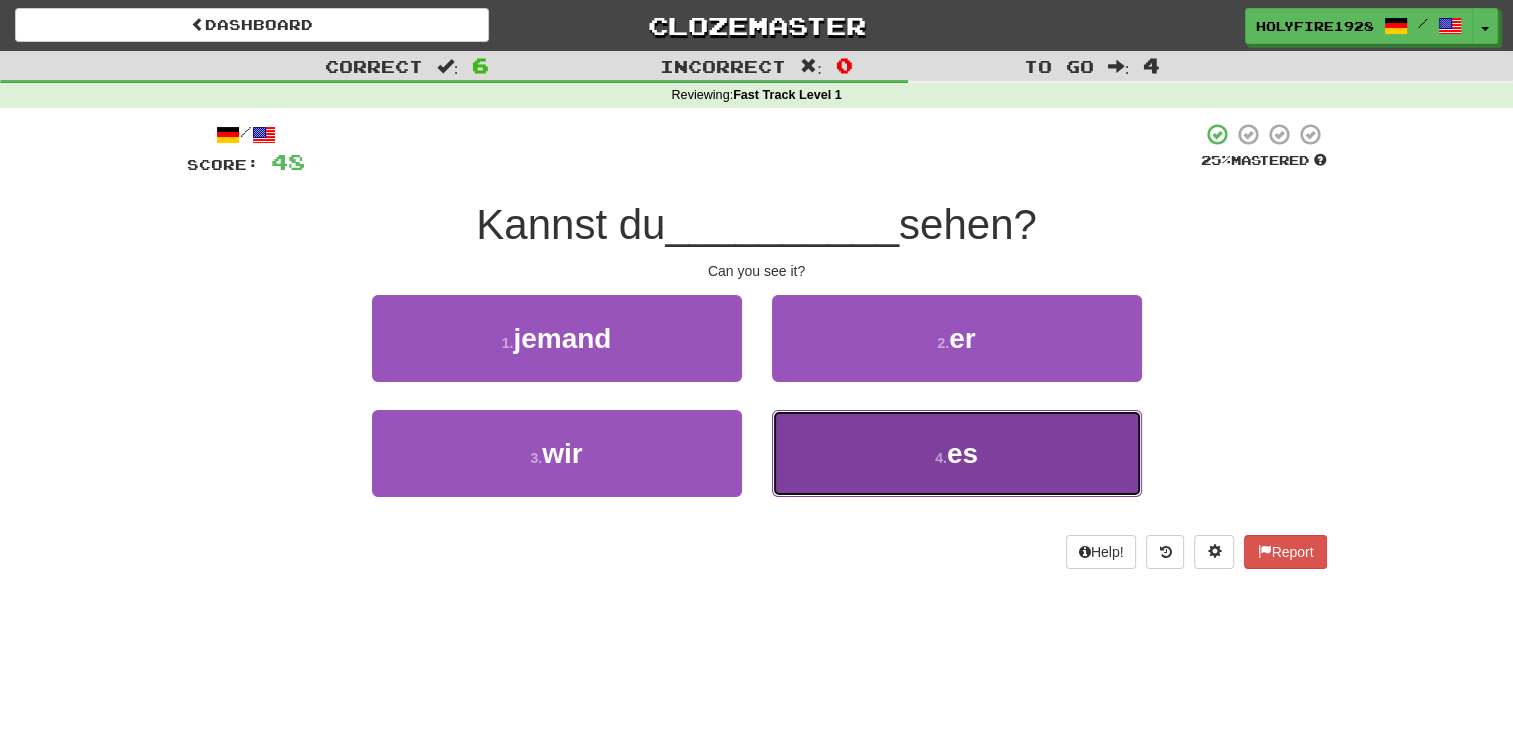 click on "4 .  es" at bounding box center (957, 453) 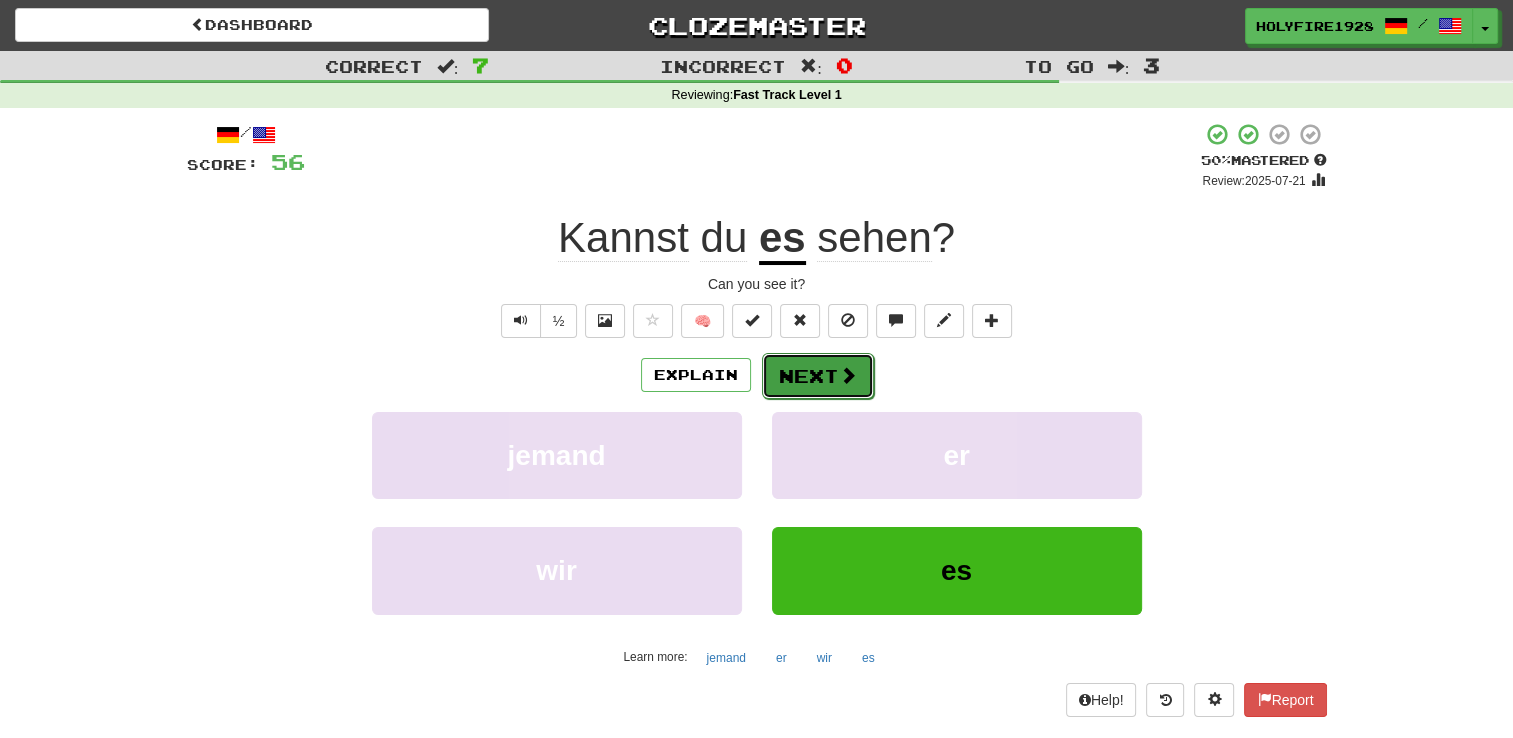click on "Next" at bounding box center (818, 376) 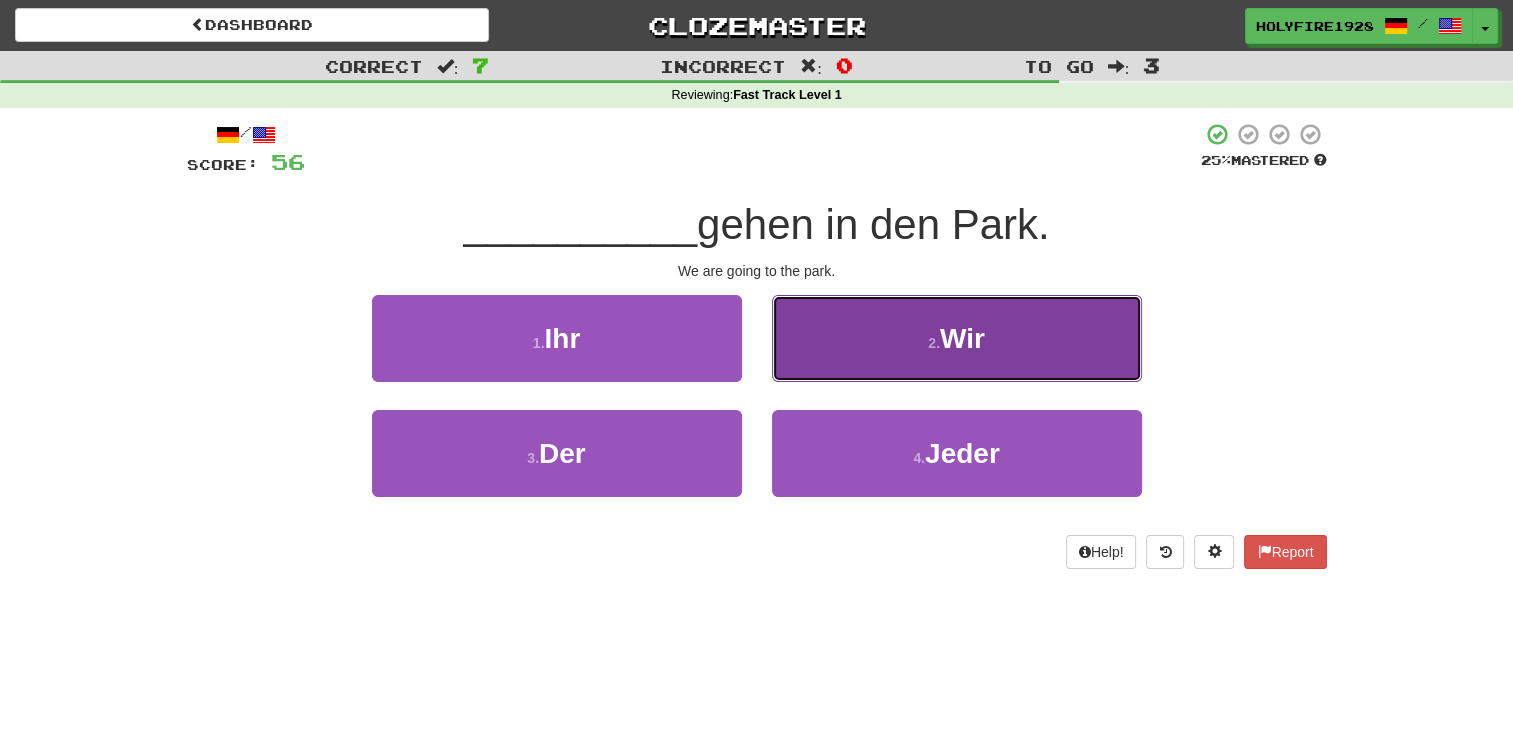 click on "2 .  Wir" at bounding box center [957, 338] 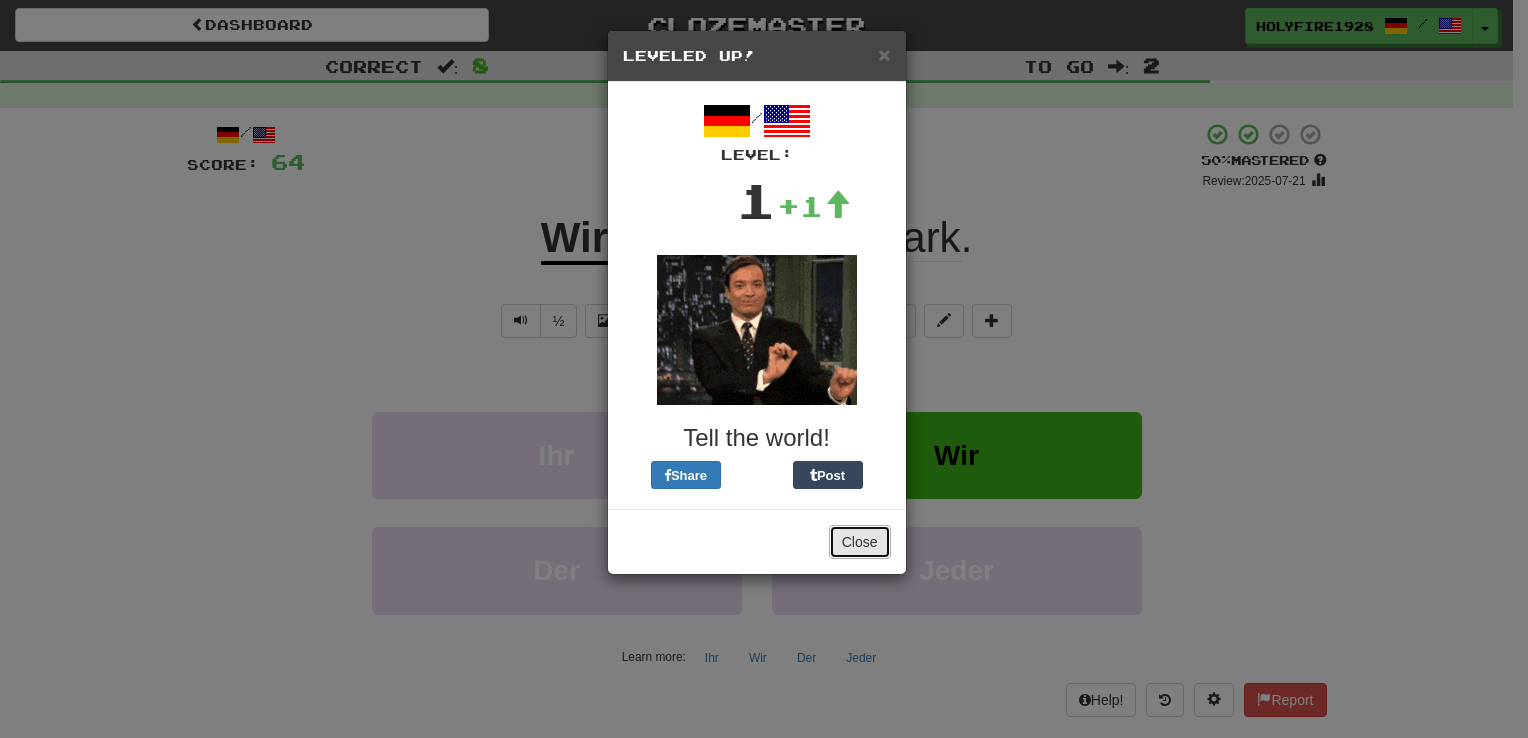 click on "Close" at bounding box center (860, 542) 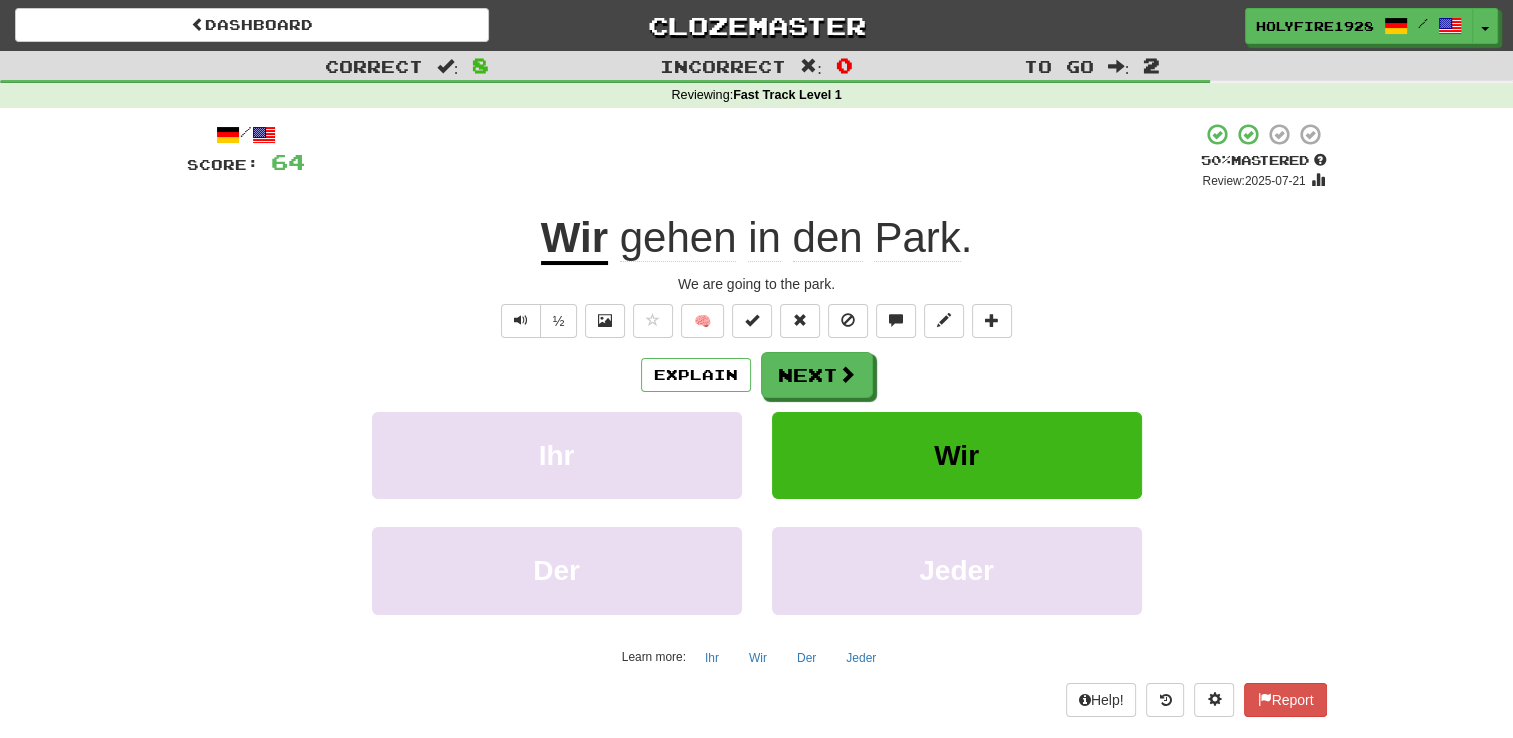 click on "den" at bounding box center (828, 238) 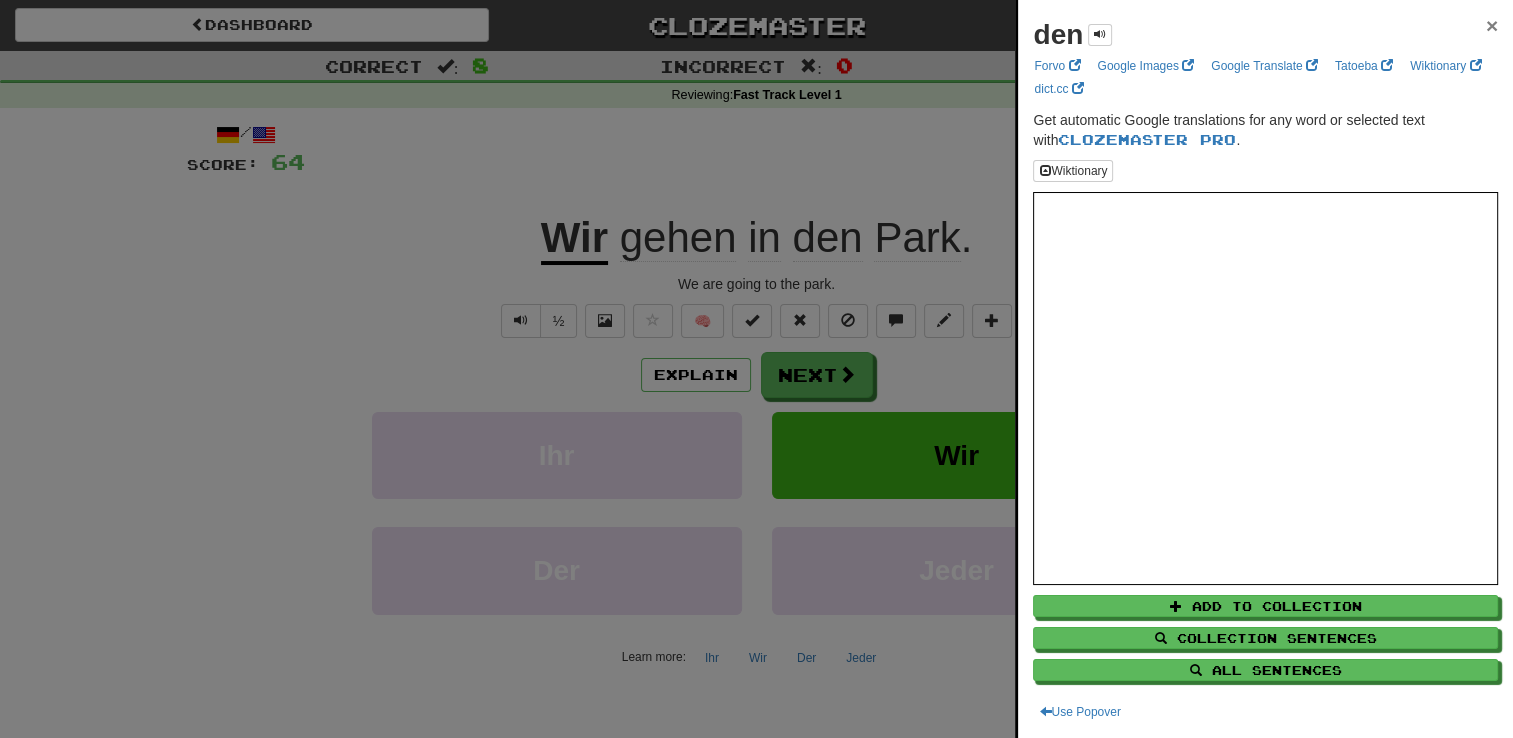 click on "×" at bounding box center (1492, 25) 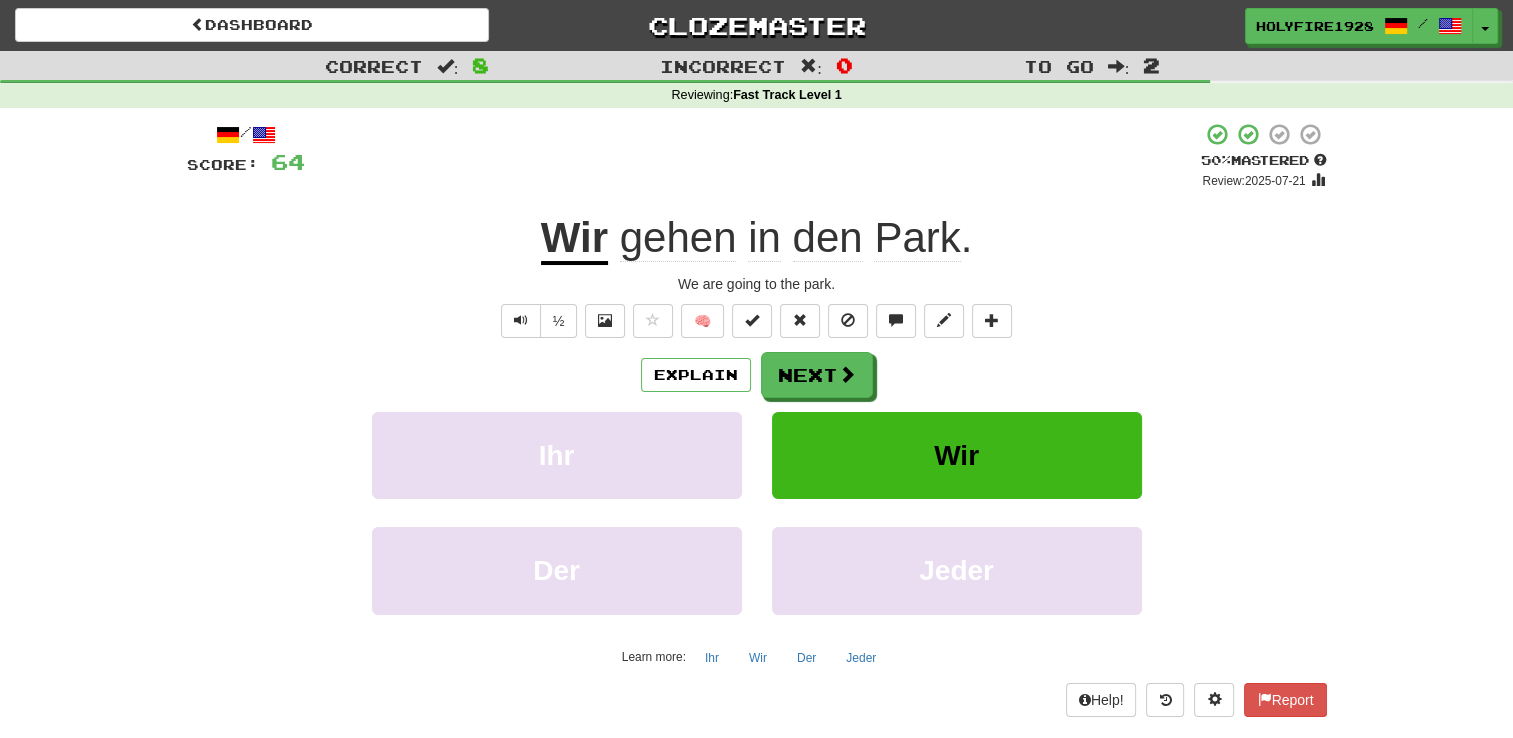 click on "Park" at bounding box center [917, 238] 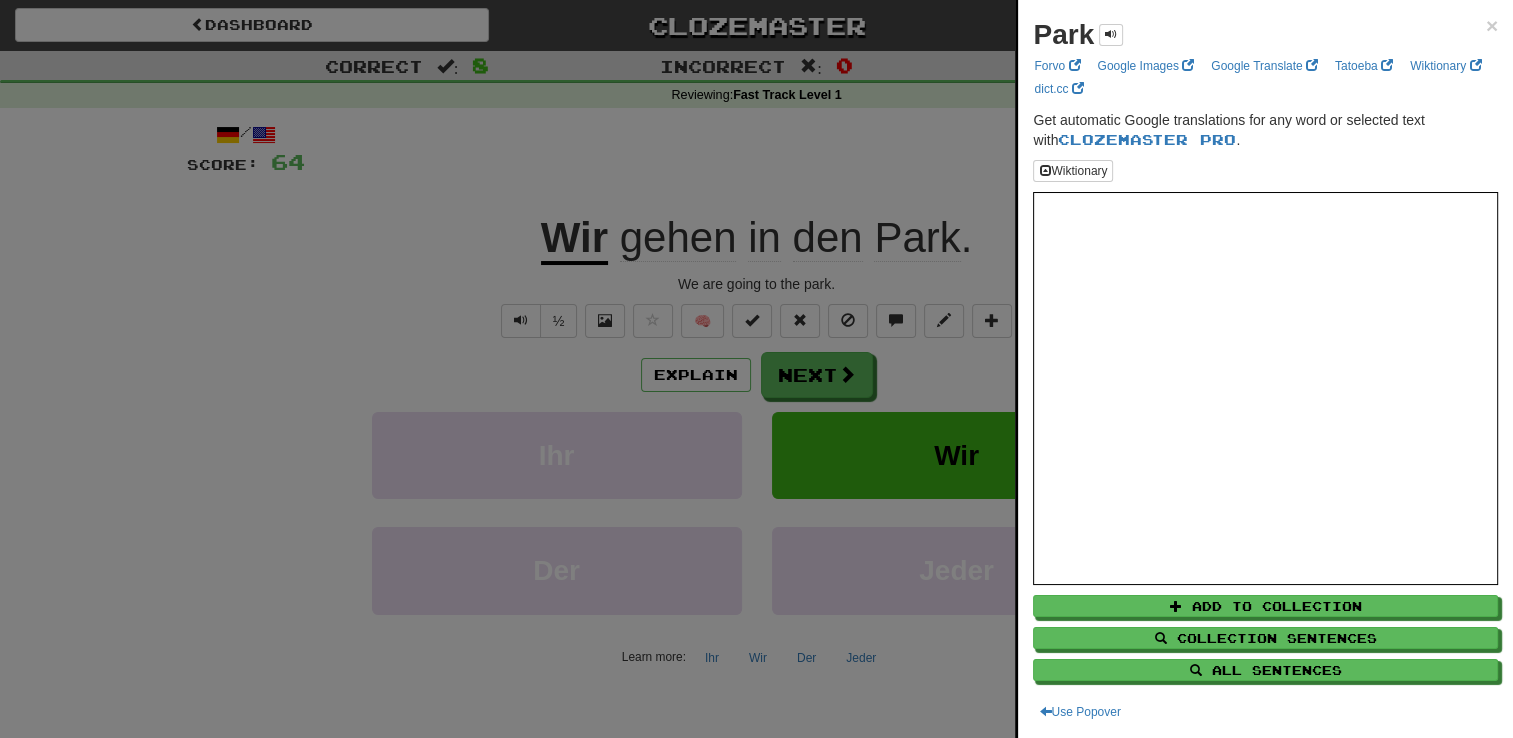 click on "Park ×" at bounding box center [1265, 35] 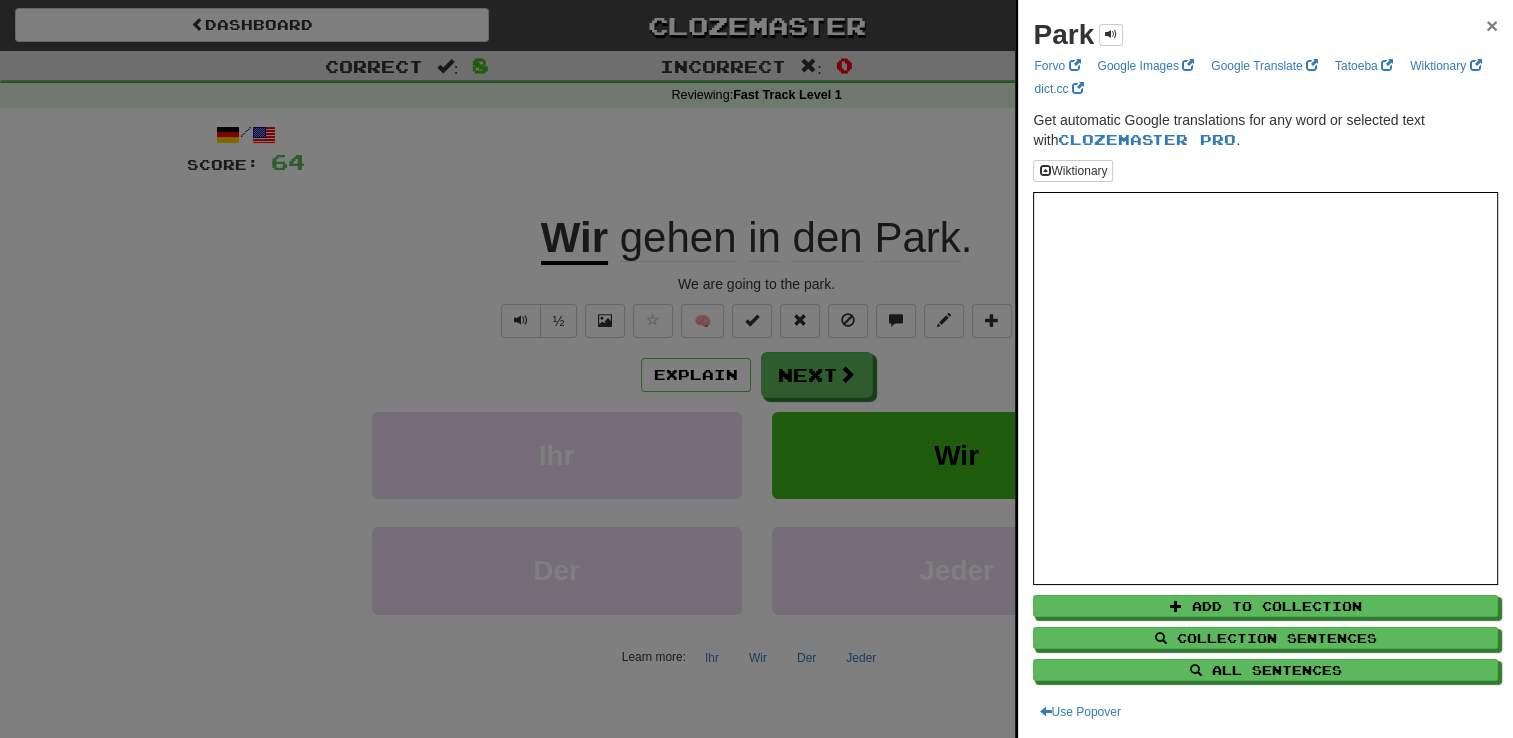 click on "×" at bounding box center (1492, 25) 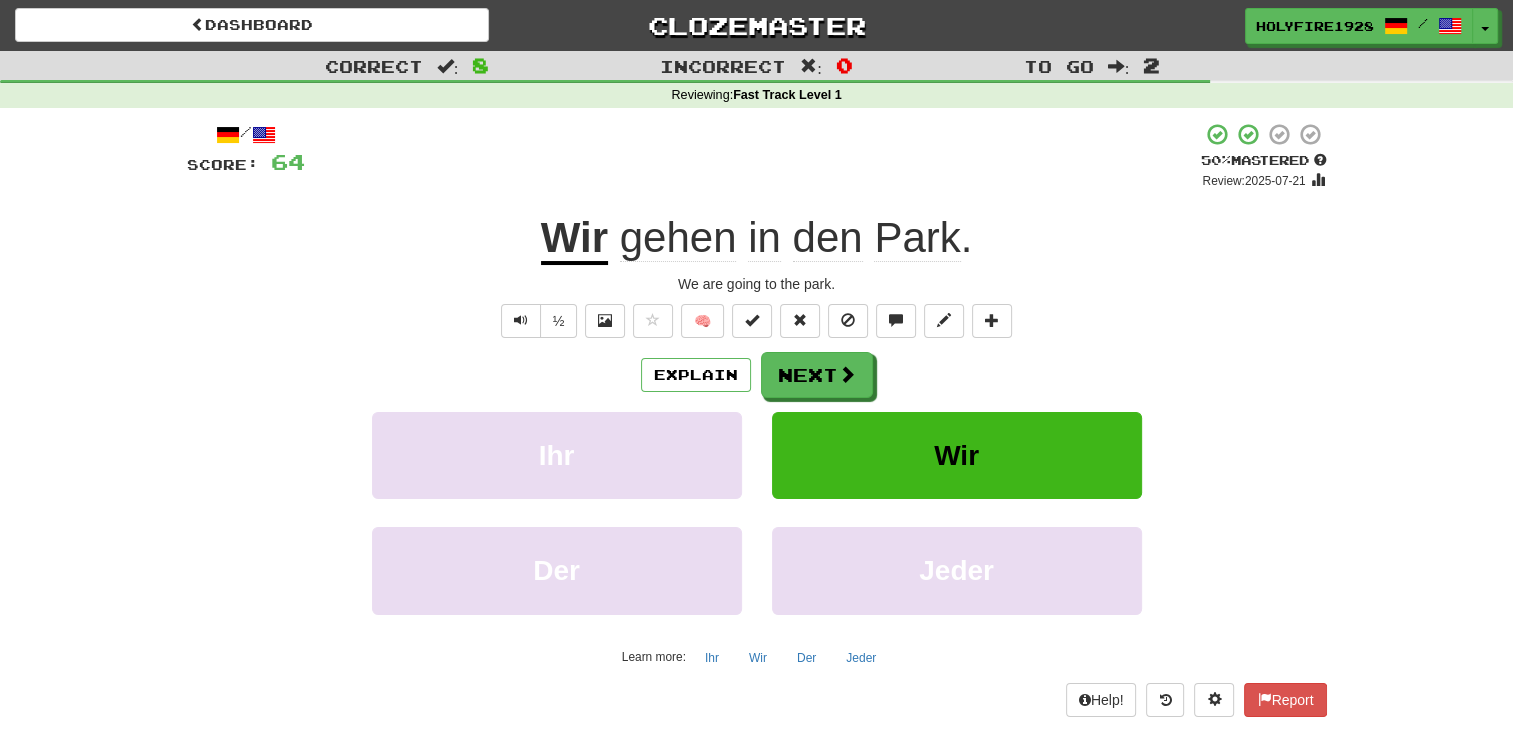 click on "gehen" at bounding box center [678, 238] 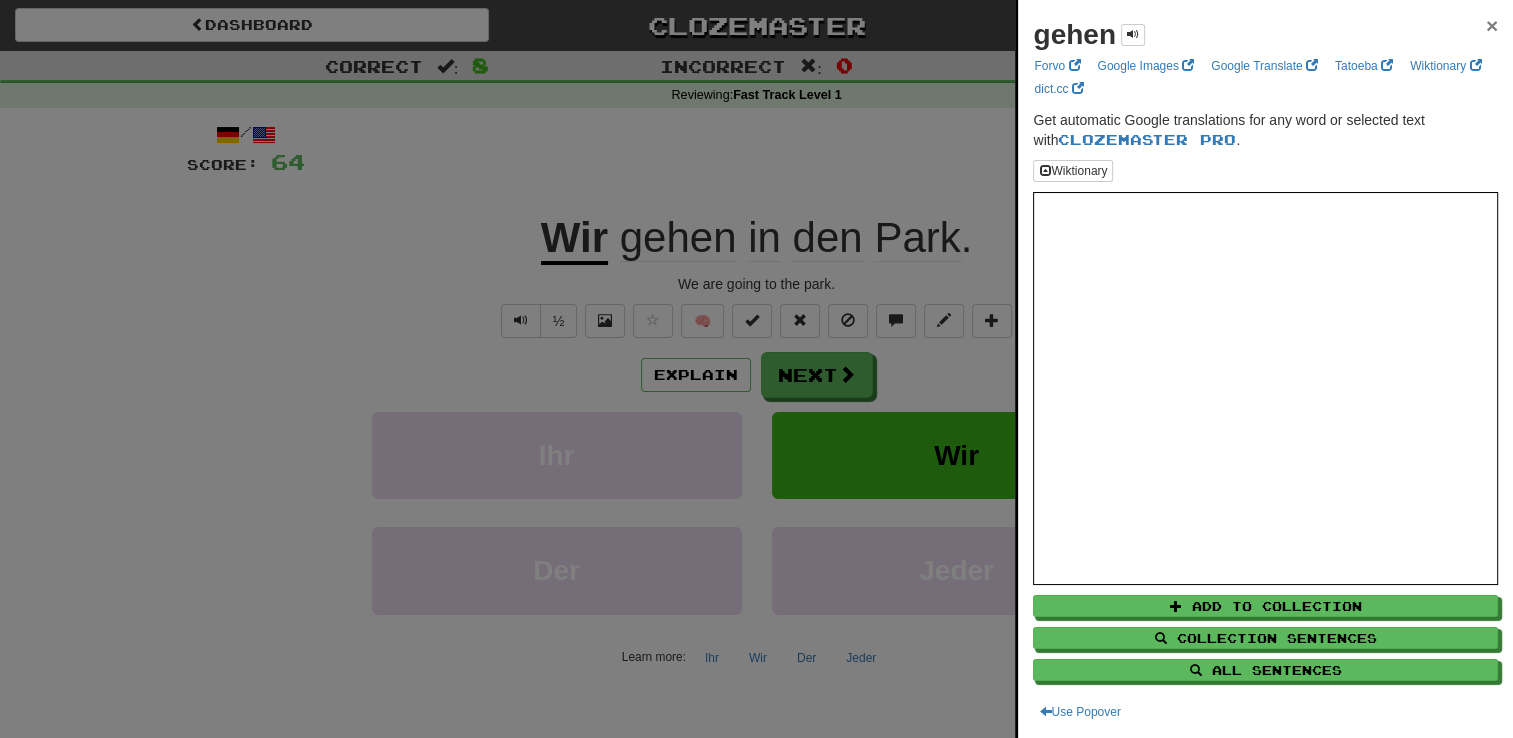 click on "gehen ×" at bounding box center [1265, 35] 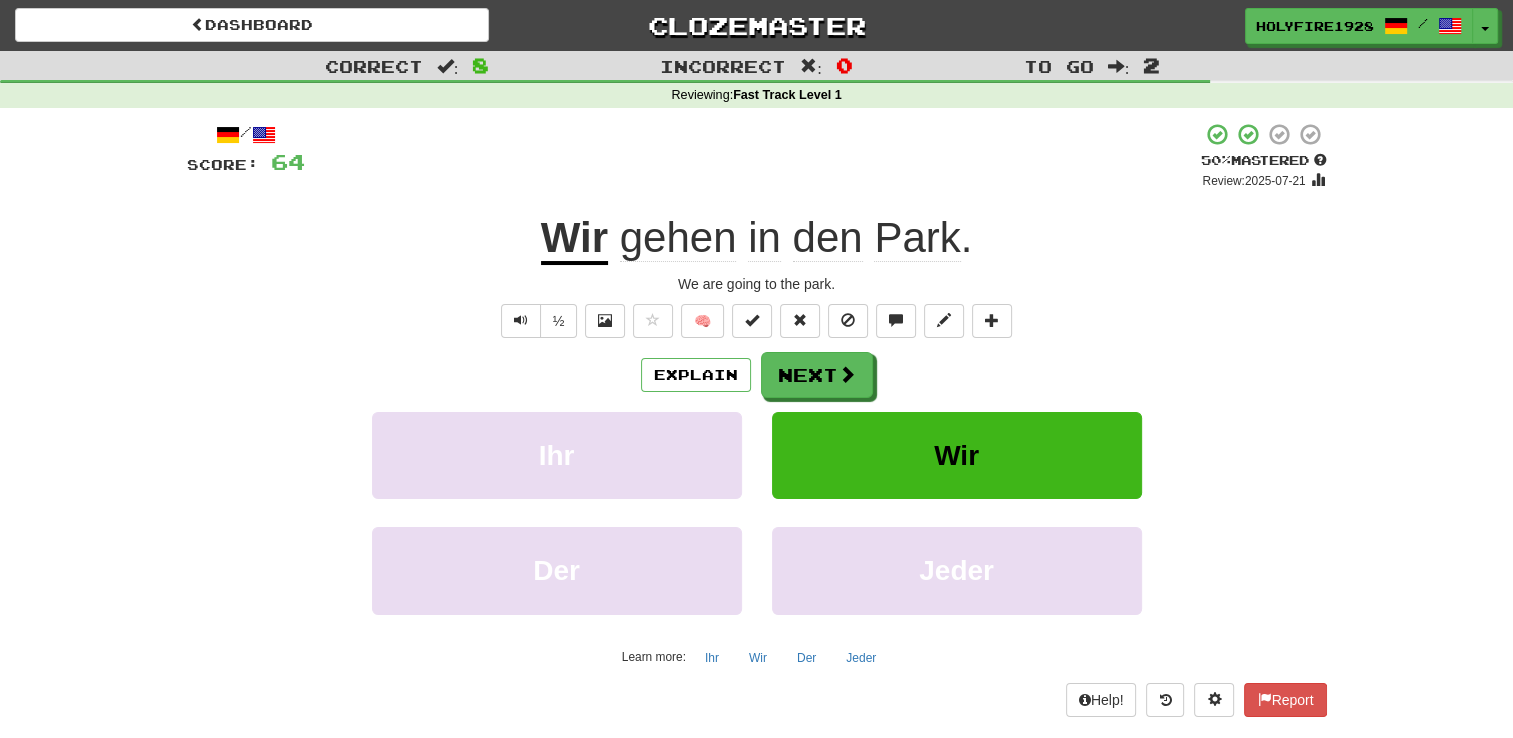 click on "den" at bounding box center (828, 238) 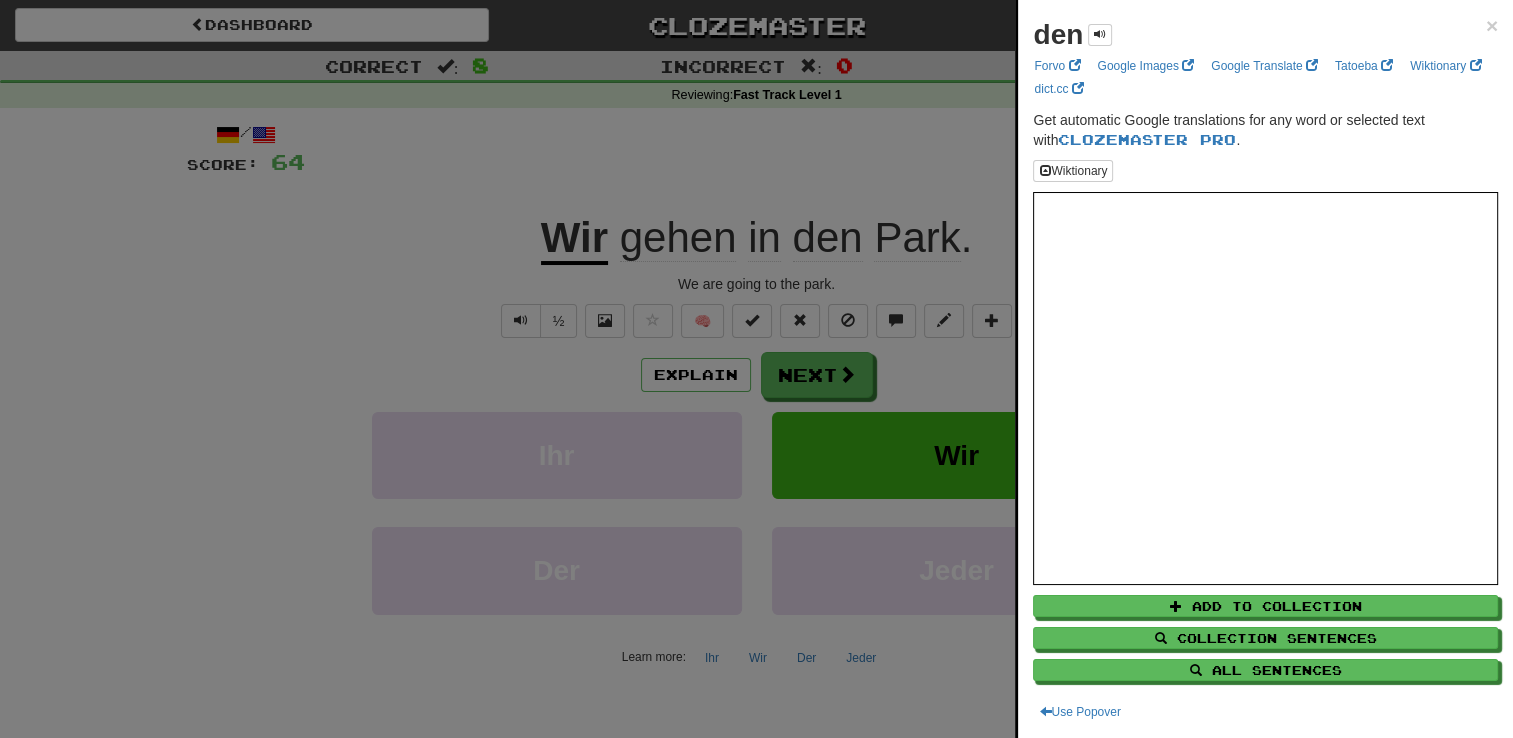 click on "den × Forvo   Google Images   Google Translate   Tatoeba   Wiktionary   dict.cc   Get automatic Google translations for any word or selected text with  Clozemaster Pro .  Wiktionary   Add to Collection   Collection Sentences   All Sentences  Use Popover" at bounding box center [1265, 369] 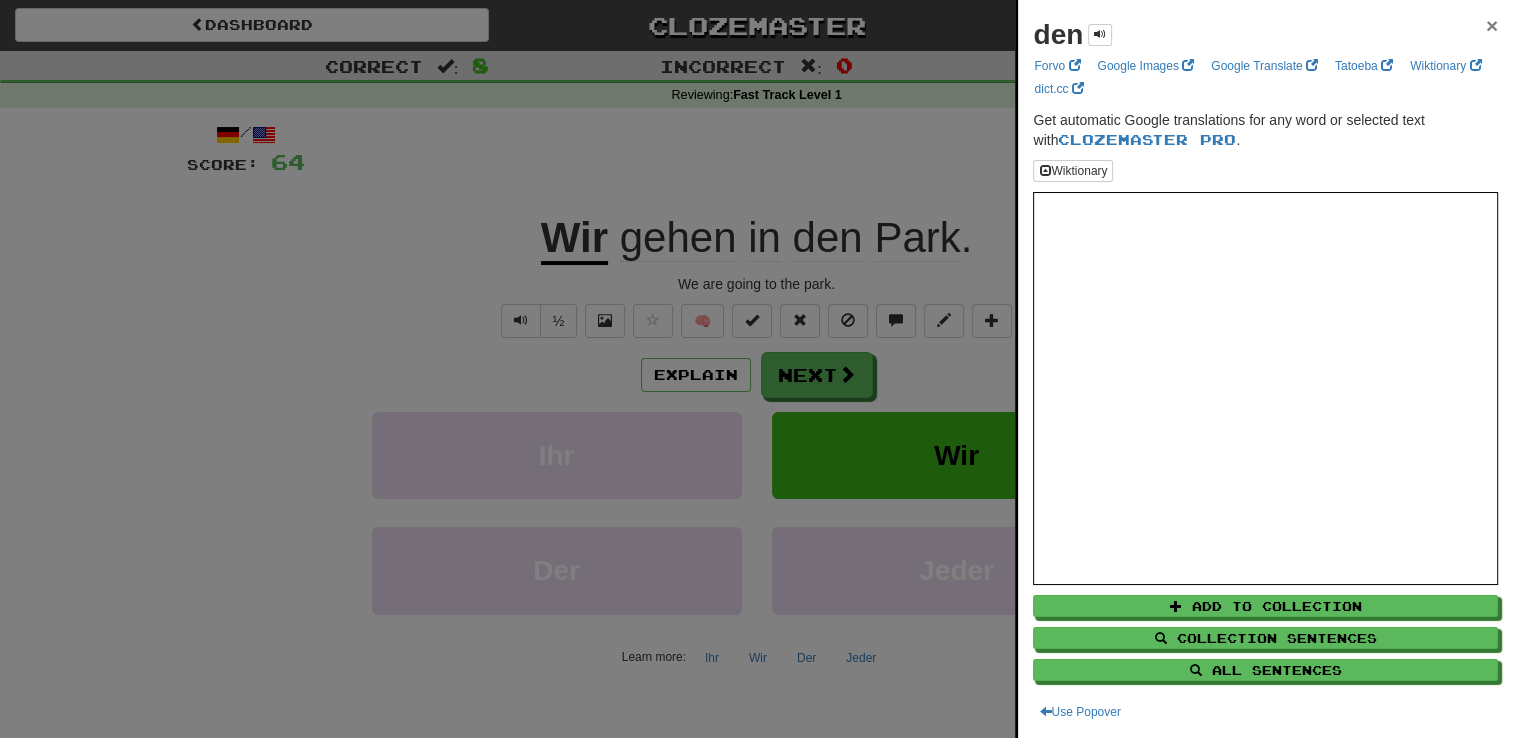 click on "×" at bounding box center [1492, 25] 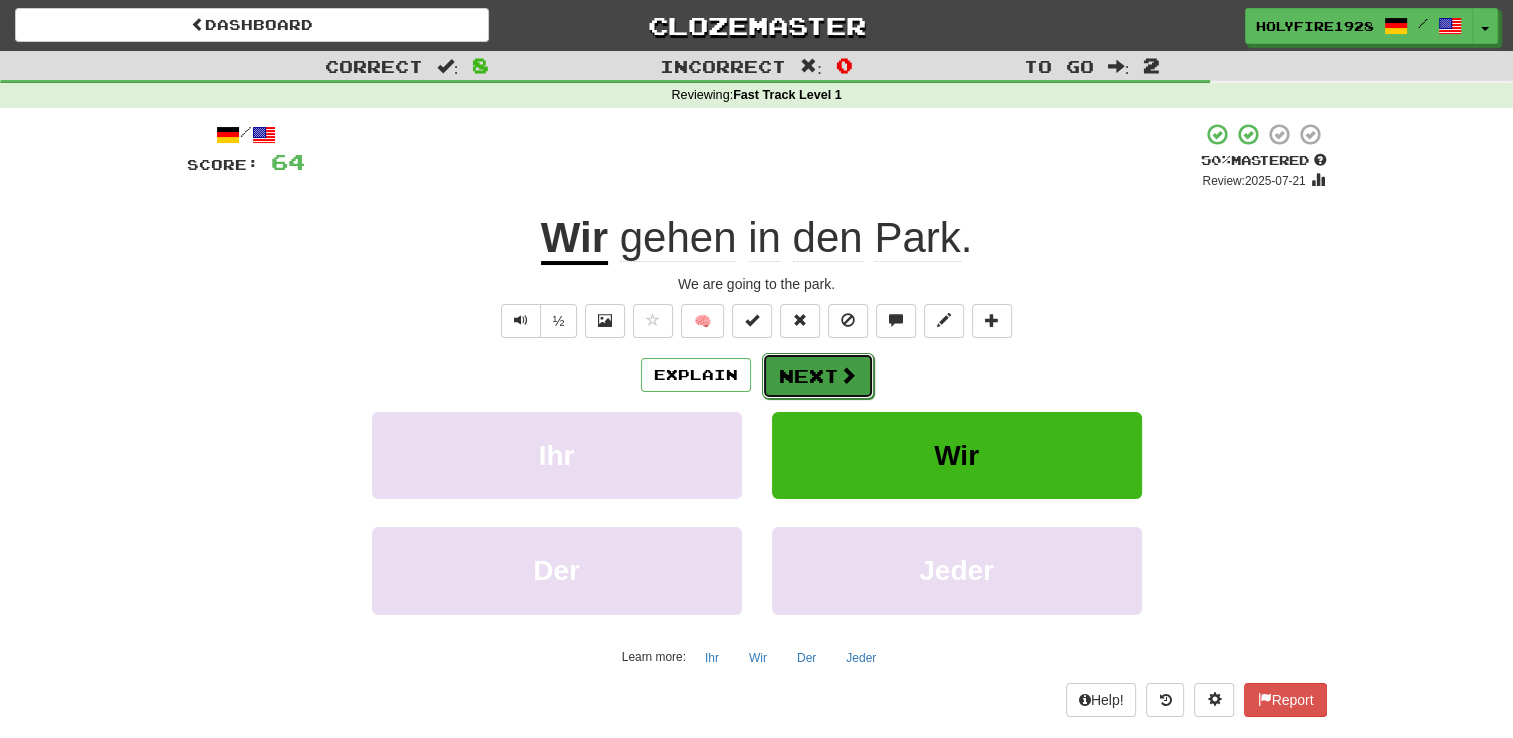 click on "Next" at bounding box center [818, 376] 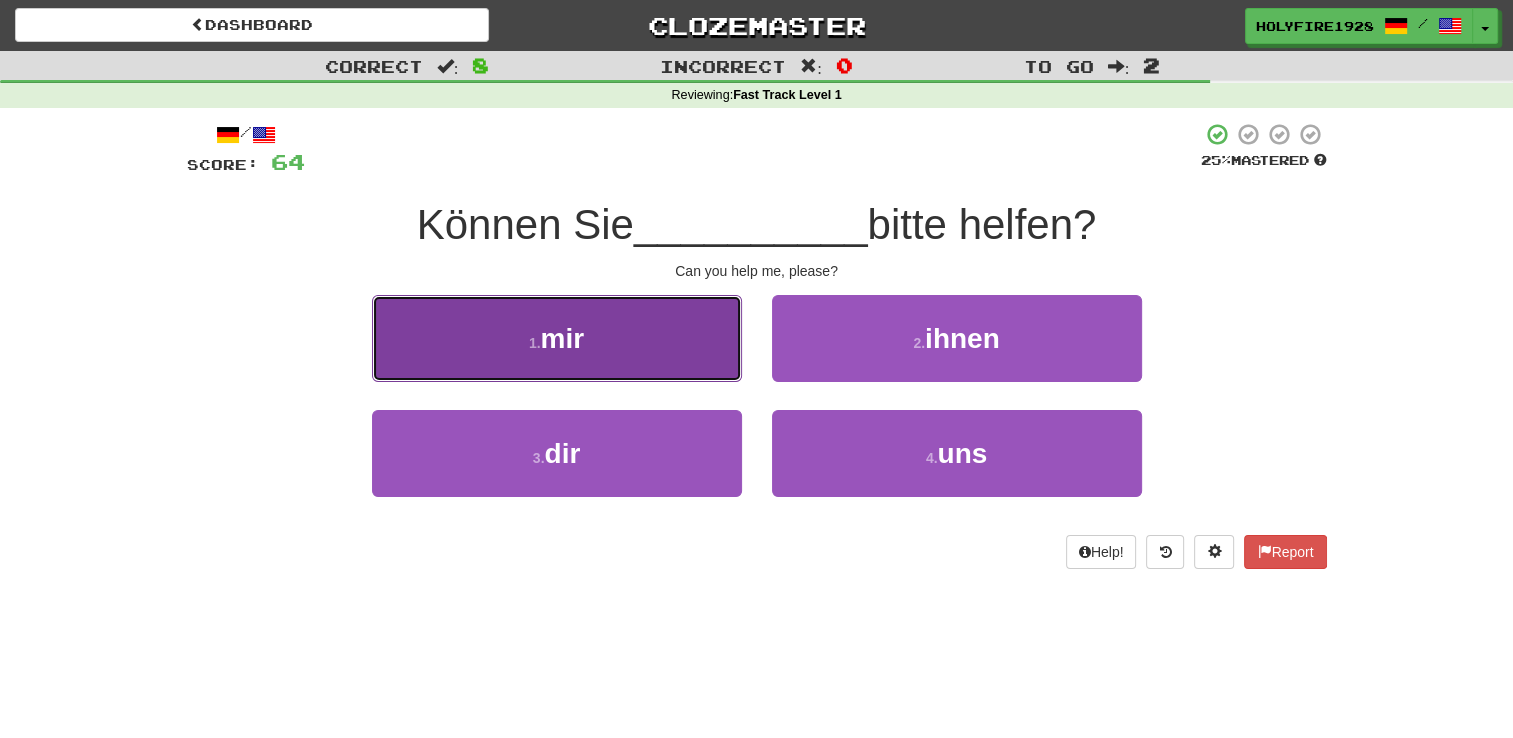 click on "1 .  mir" at bounding box center (557, 338) 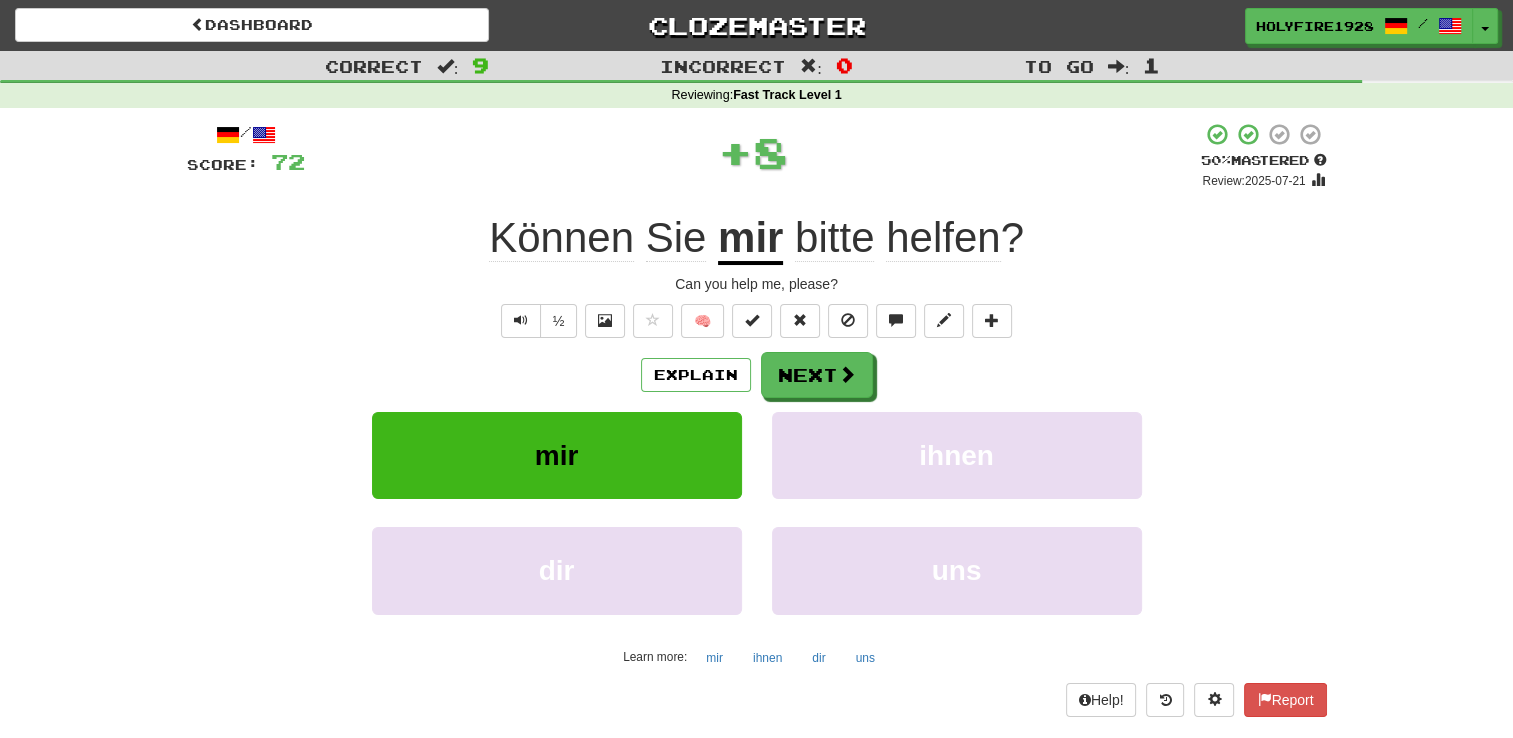 click on "mir" at bounding box center (750, 239) 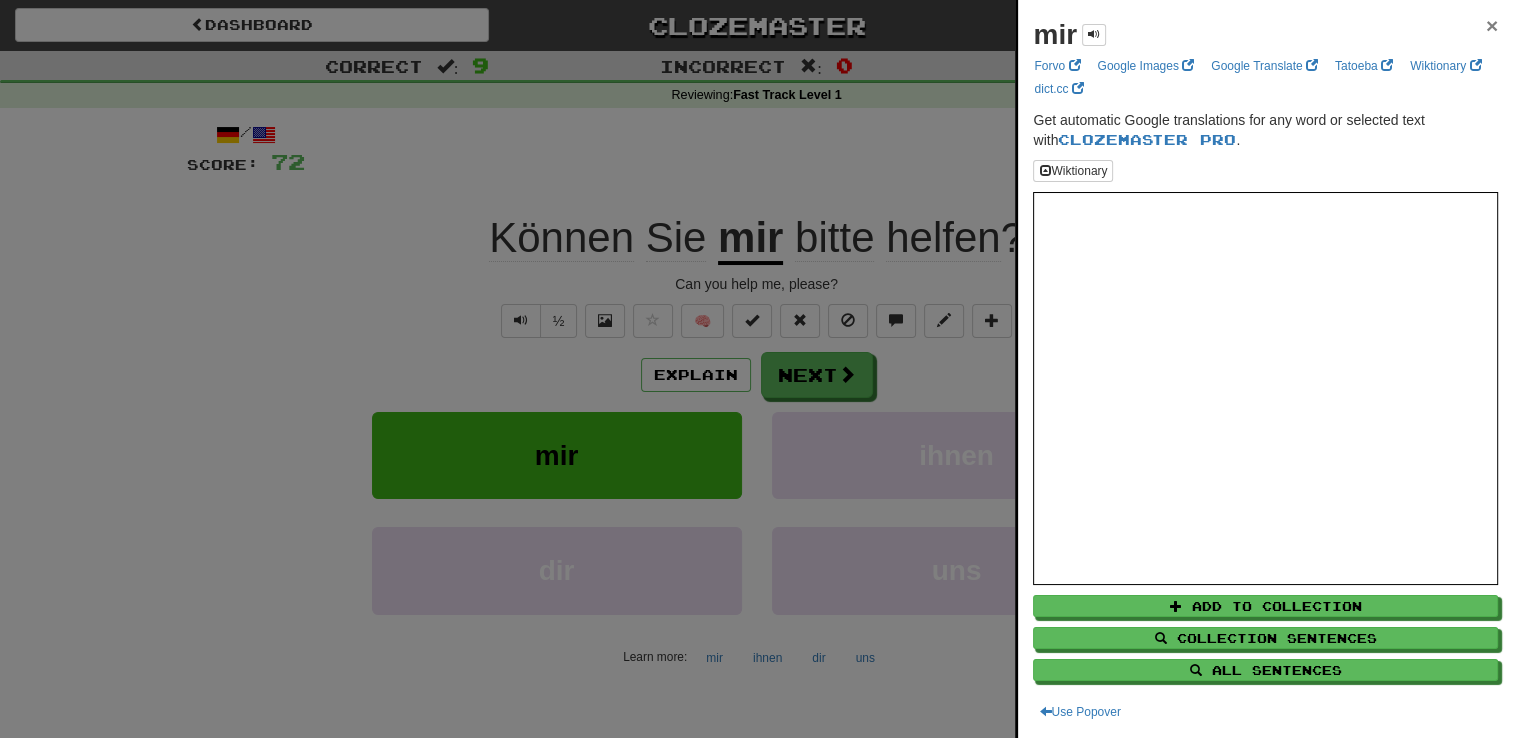 click on "×" at bounding box center [1492, 25] 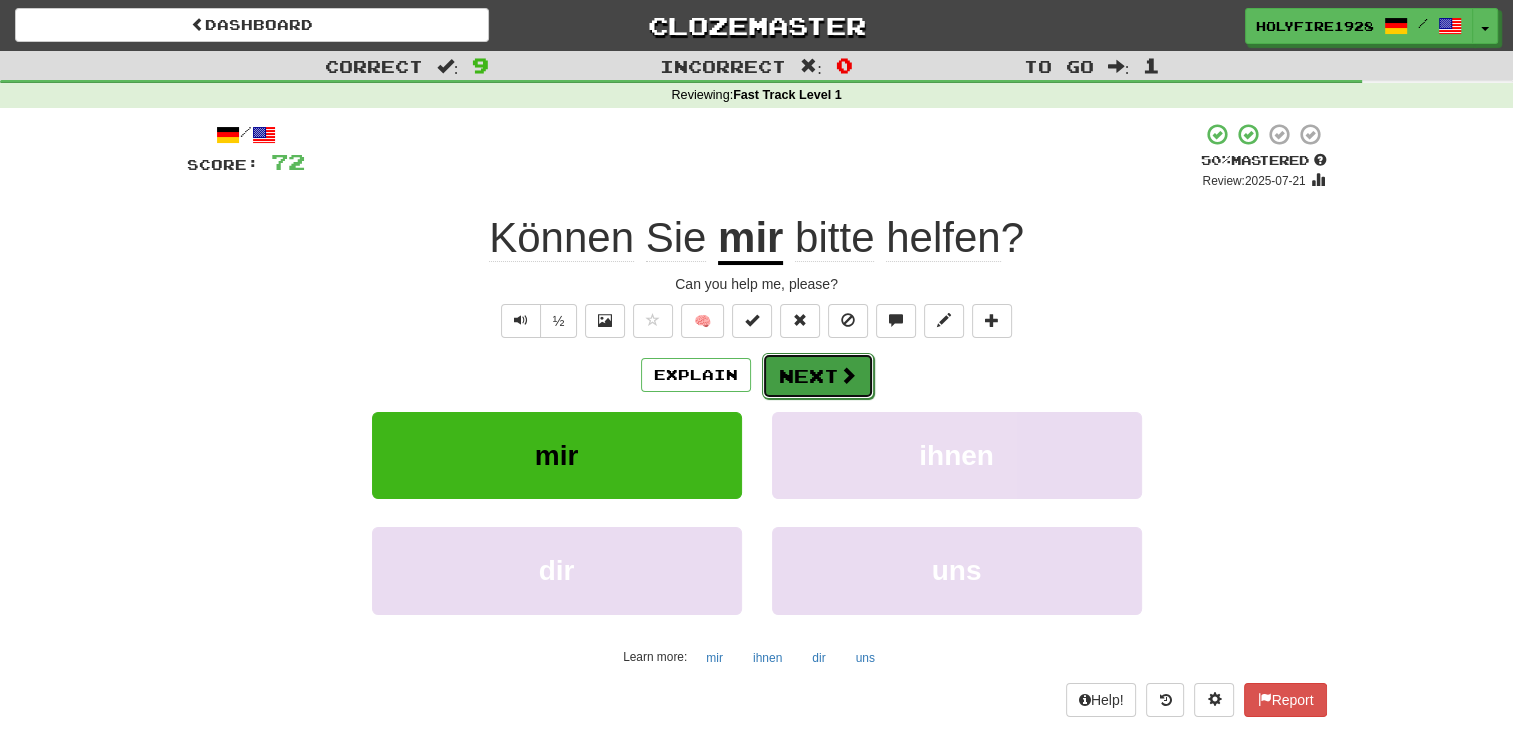 click on "Next" at bounding box center [818, 376] 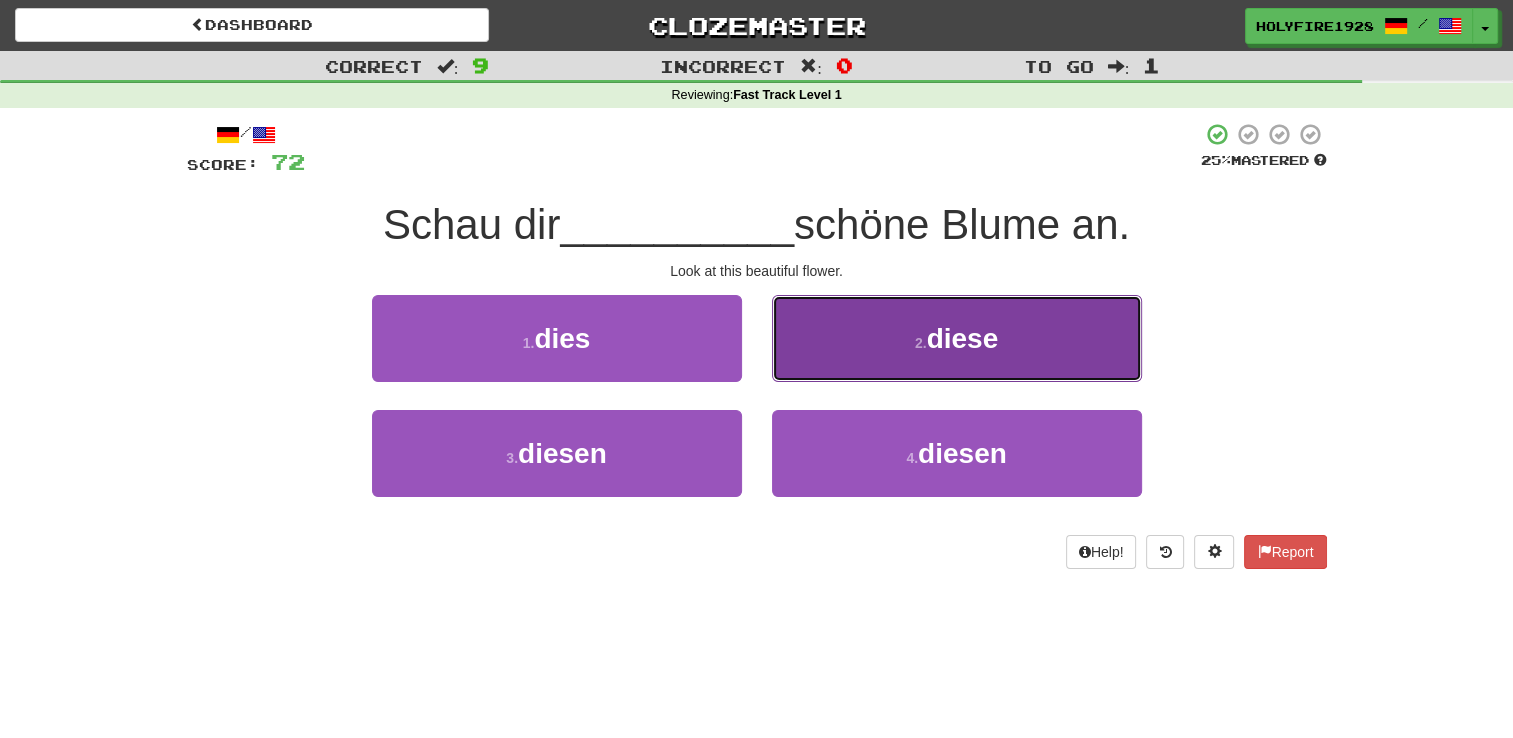 click on "2 .  diese" at bounding box center (957, 338) 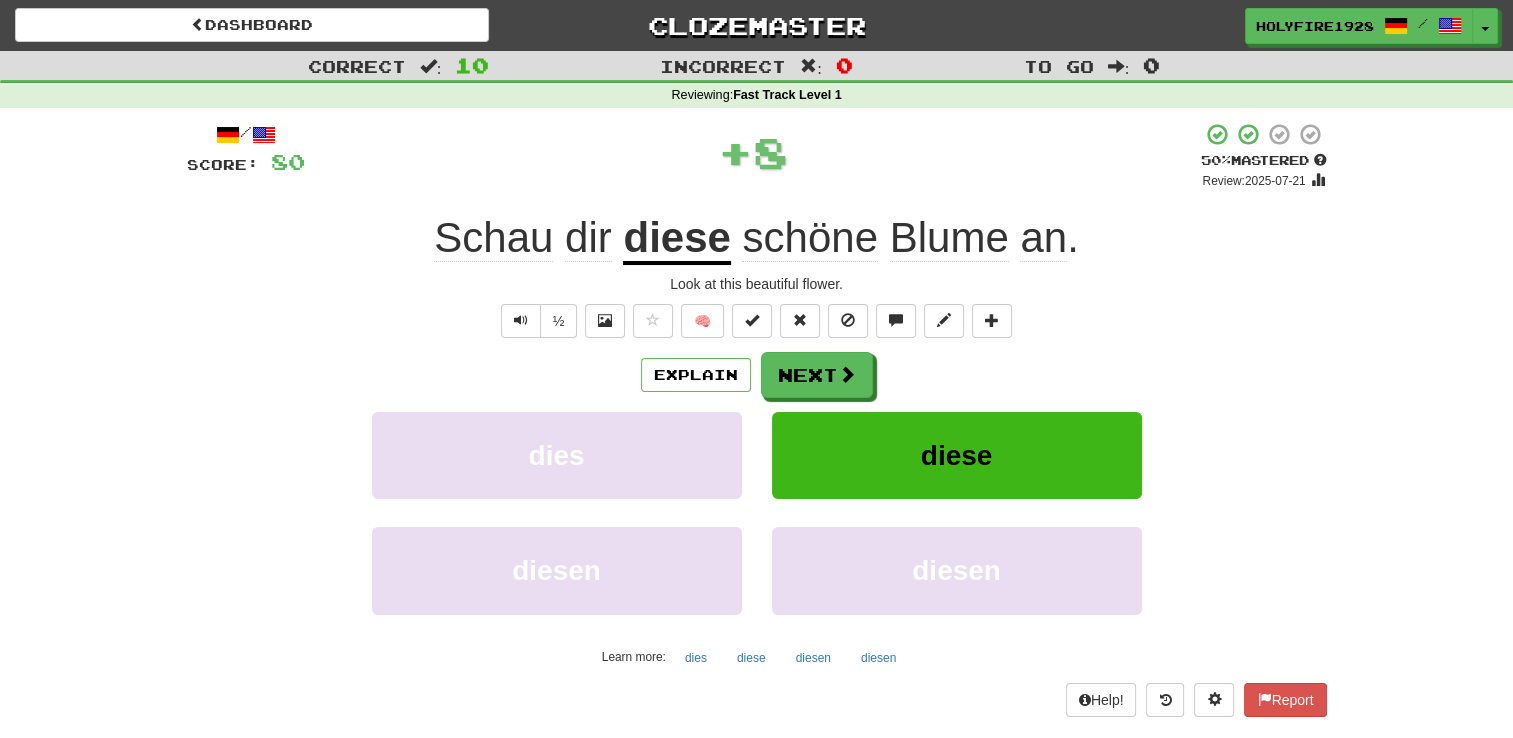 click on "Blume" at bounding box center (949, 238) 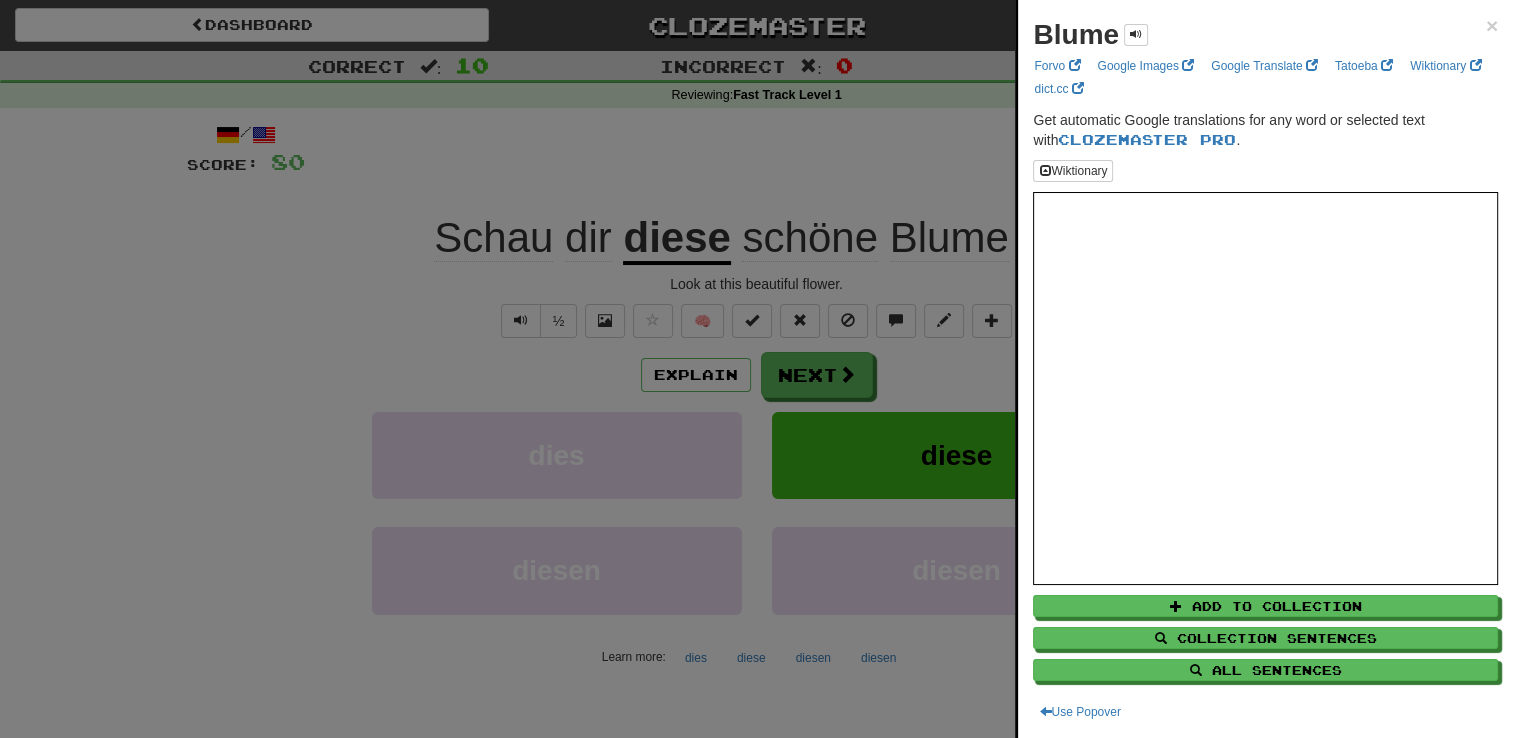 click on "Blume × Forvo   Google Images   Google Translate   Tatoeba   Wiktionary   dict.cc   Get automatic Google translations for any word or selected text with  Clozemaster Pro .  Wiktionary   Add to Collection   Collection Sentences   All Sentences  Use Popover" at bounding box center (1265, 369) 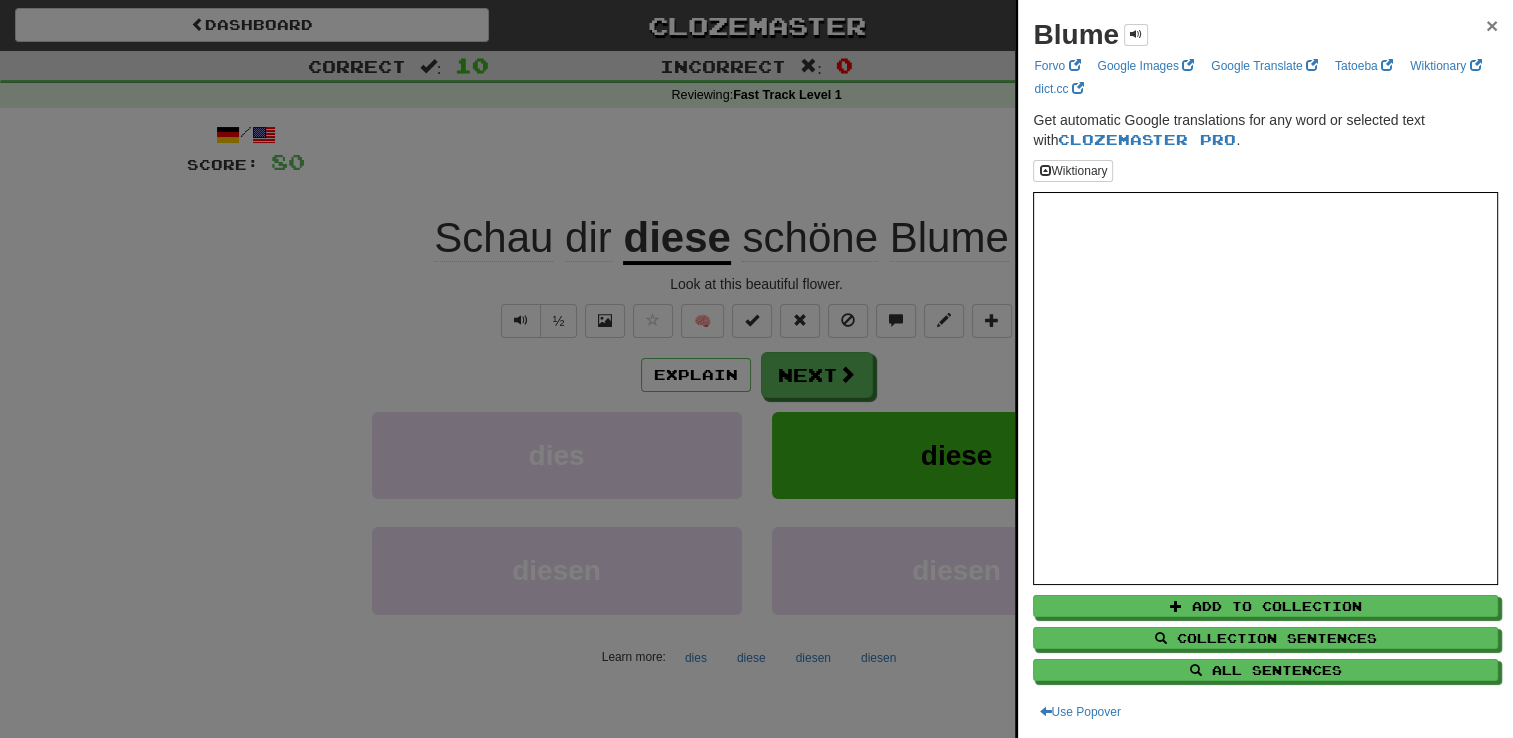 click on "×" at bounding box center [1492, 25] 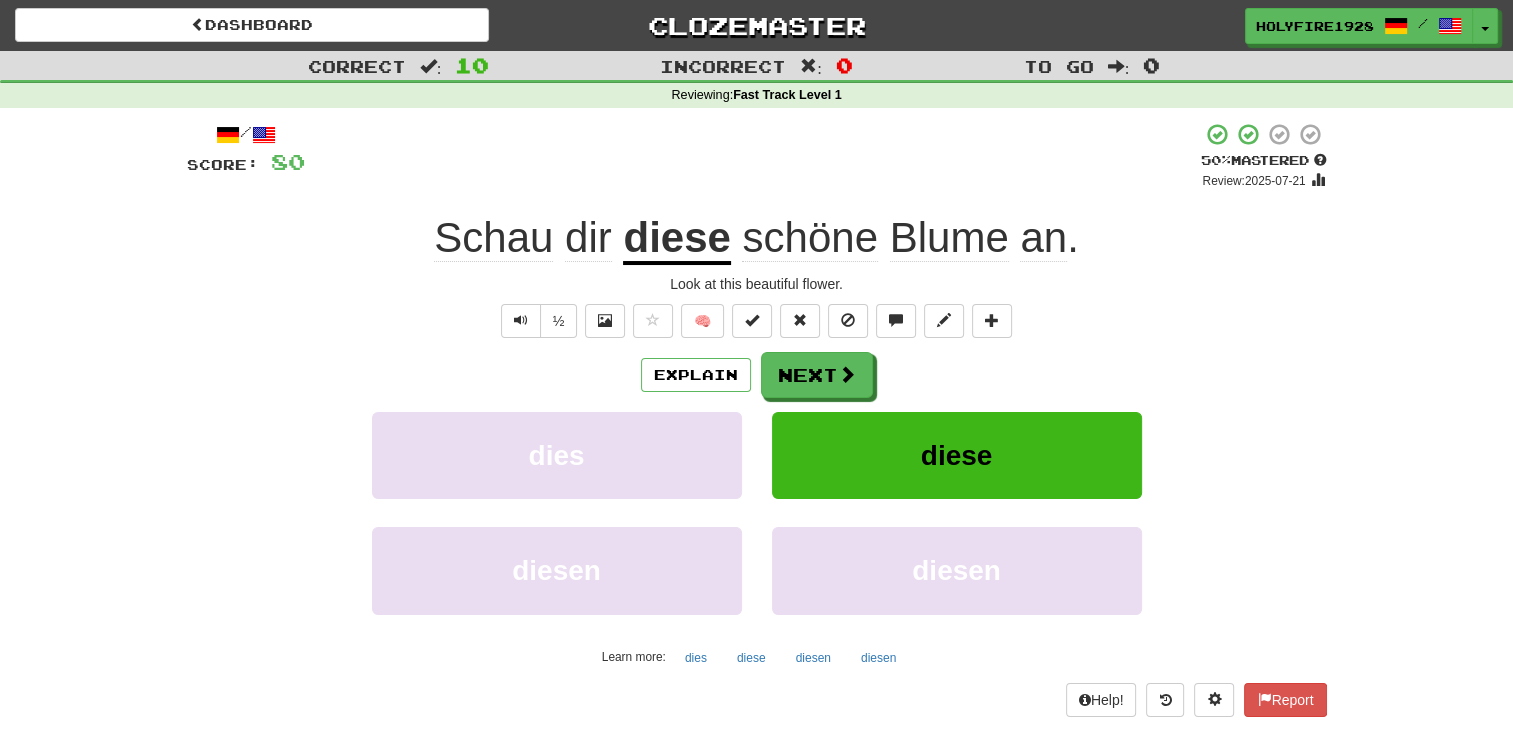 click on "an" at bounding box center [1043, 238] 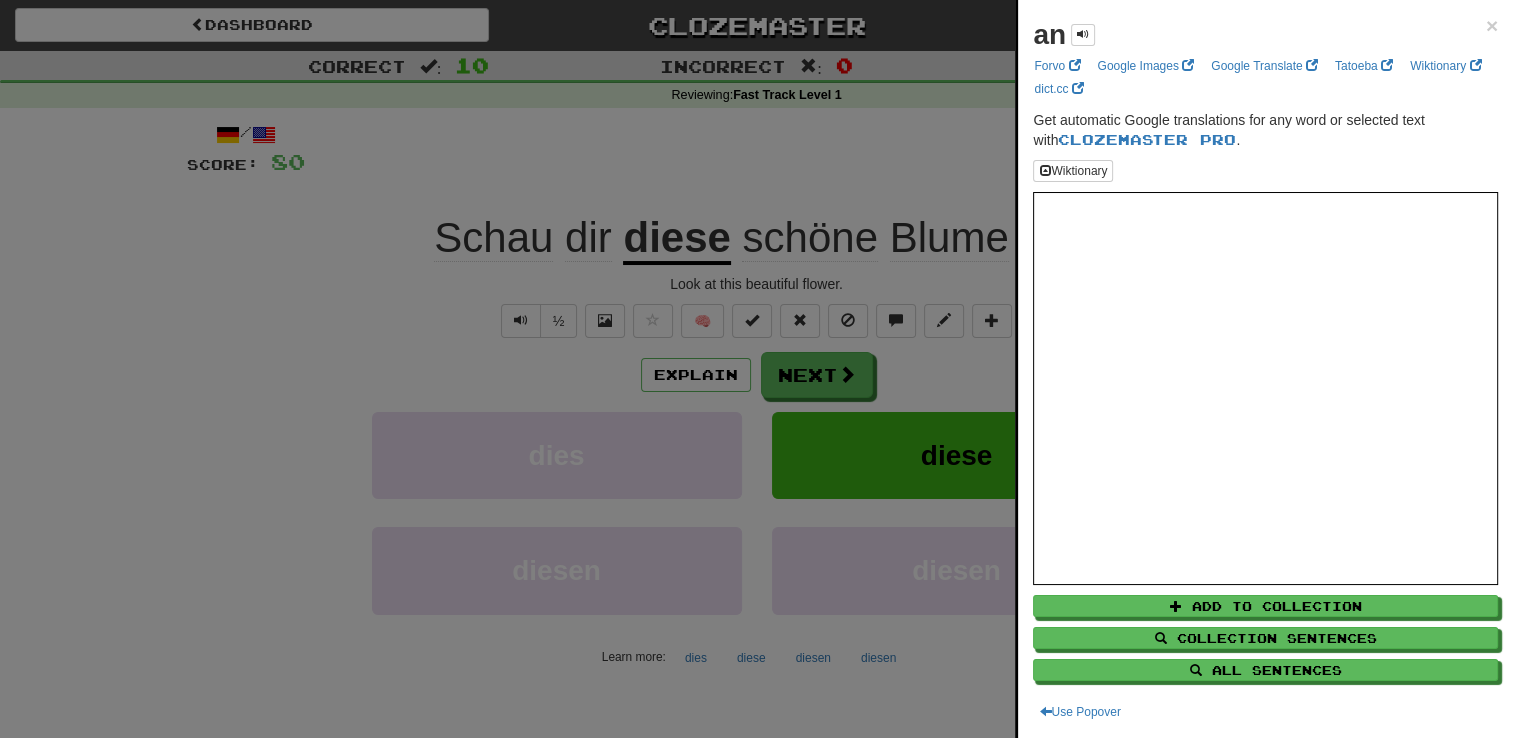 click on "an × Forvo   Google Images   Google Translate   Tatoeba   Wiktionary   dict.cc   Get automatic Google translations for any word or selected text with  Clozemaster Pro .  Wiktionary   Add to Collection   Collection Sentences   All Sentences  Use Popover" at bounding box center [1265, 369] 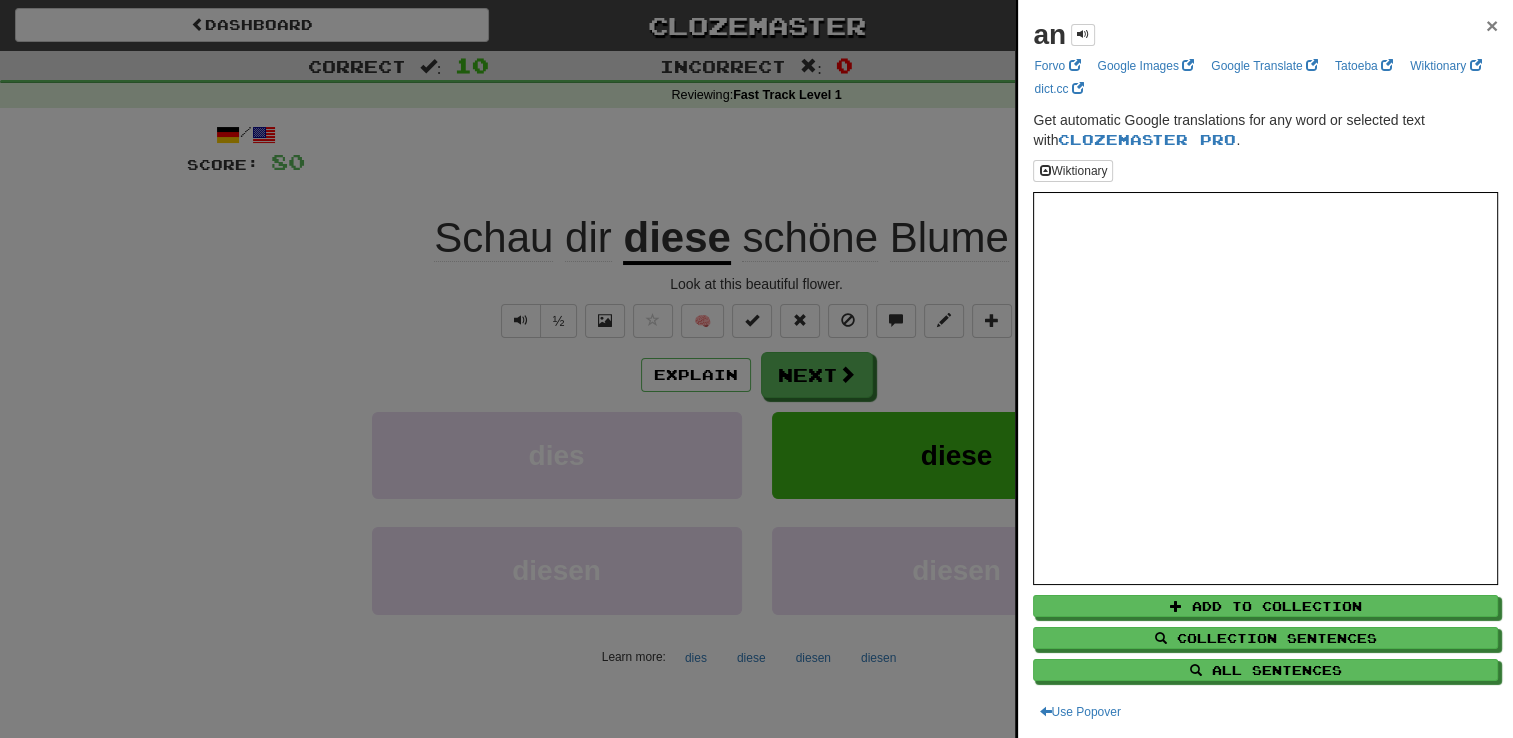 click on "×" at bounding box center (1492, 25) 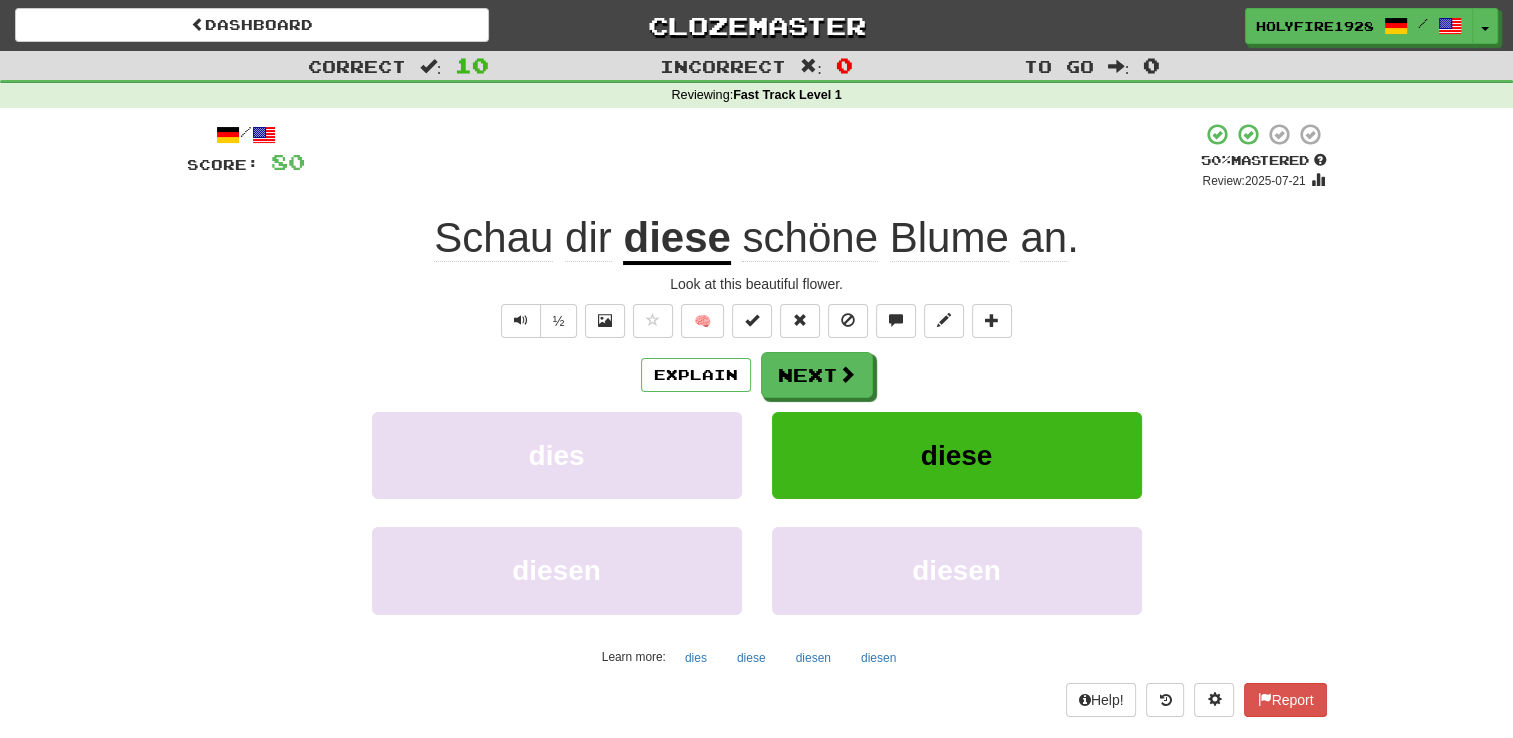 click on "Blume" at bounding box center (949, 238) 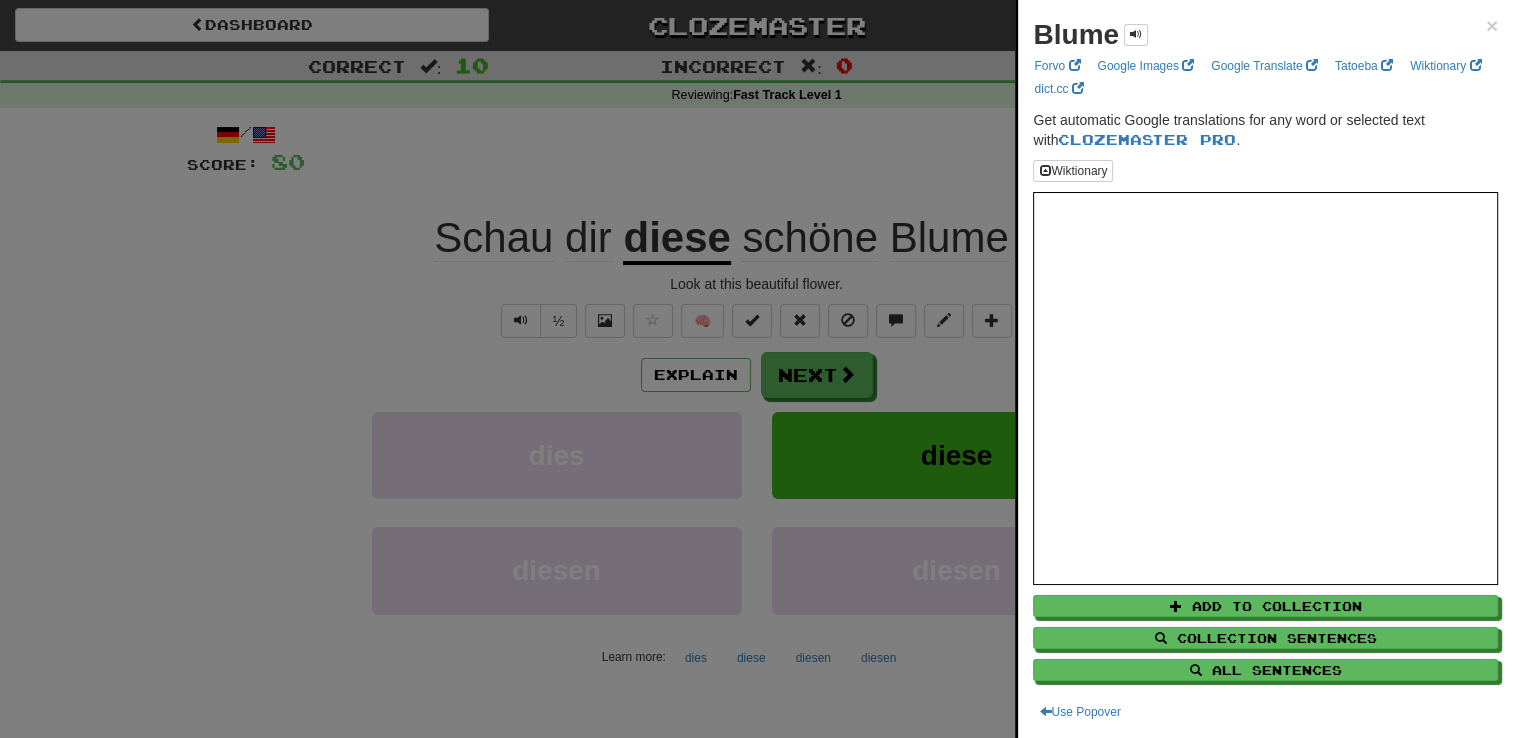click on "Blume ×" at bounding box center [1265, 35] 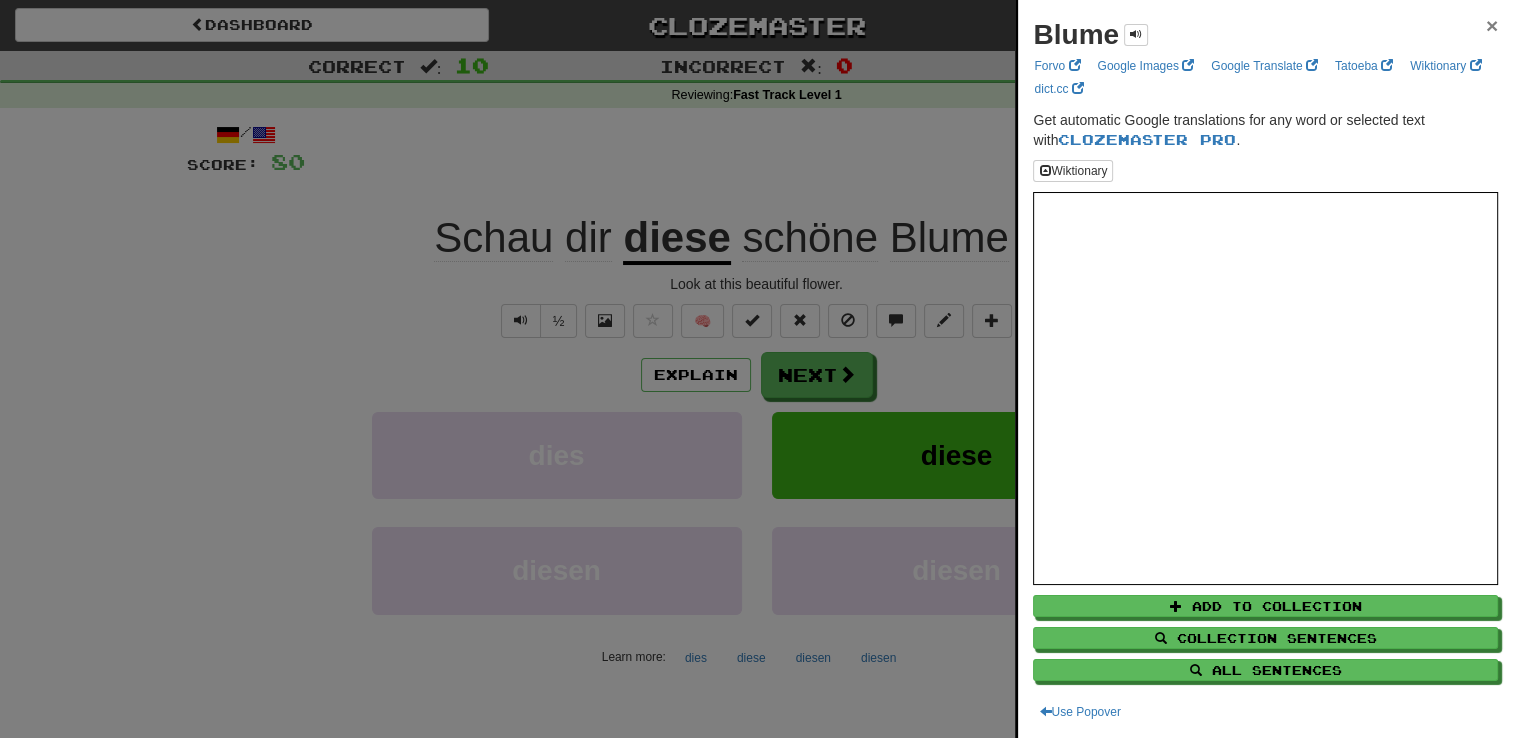 click on "×" at bounding box center [1492, 25] 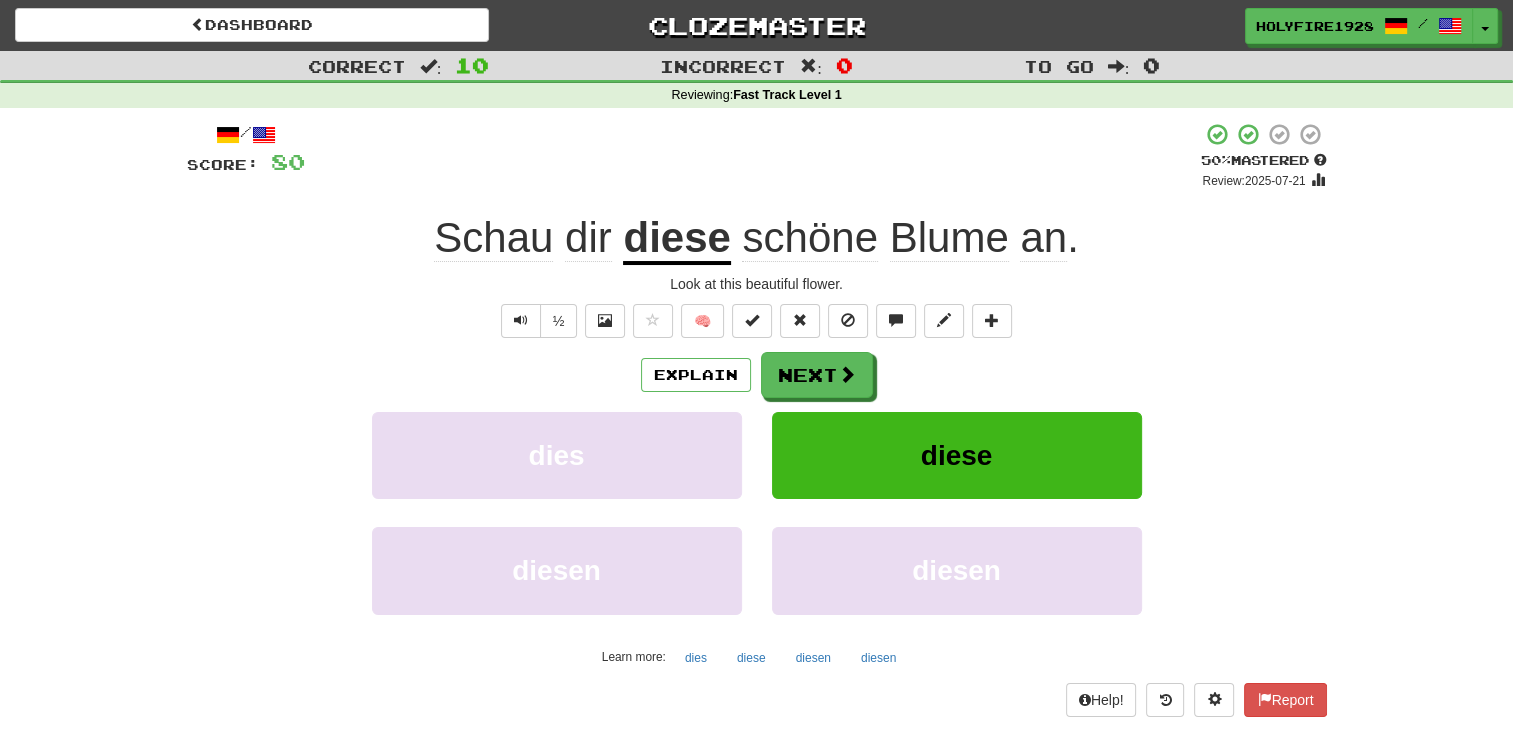 click on "an" at bounding box center (1043, 238) 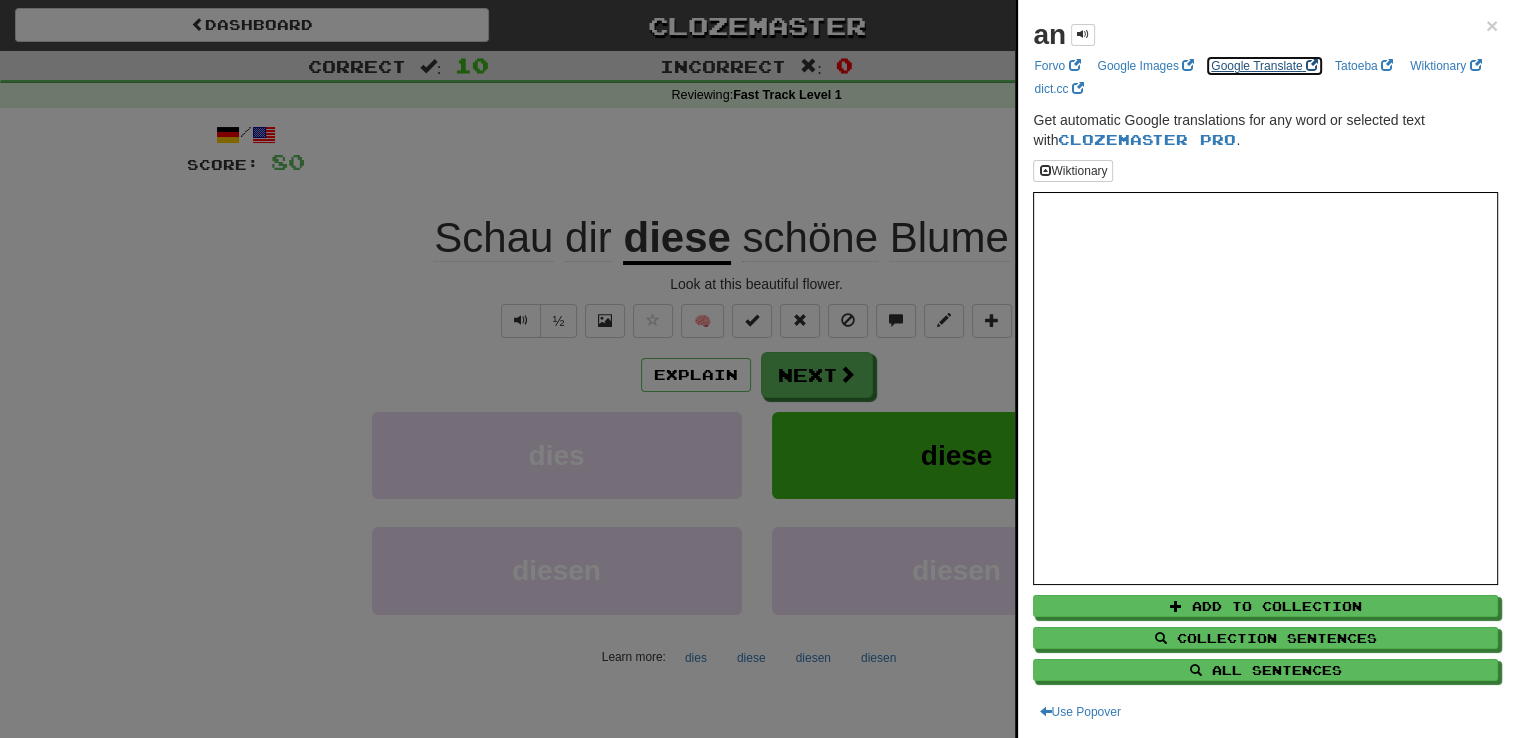 click on "Google Translate" at bounding box center [1264, 66] 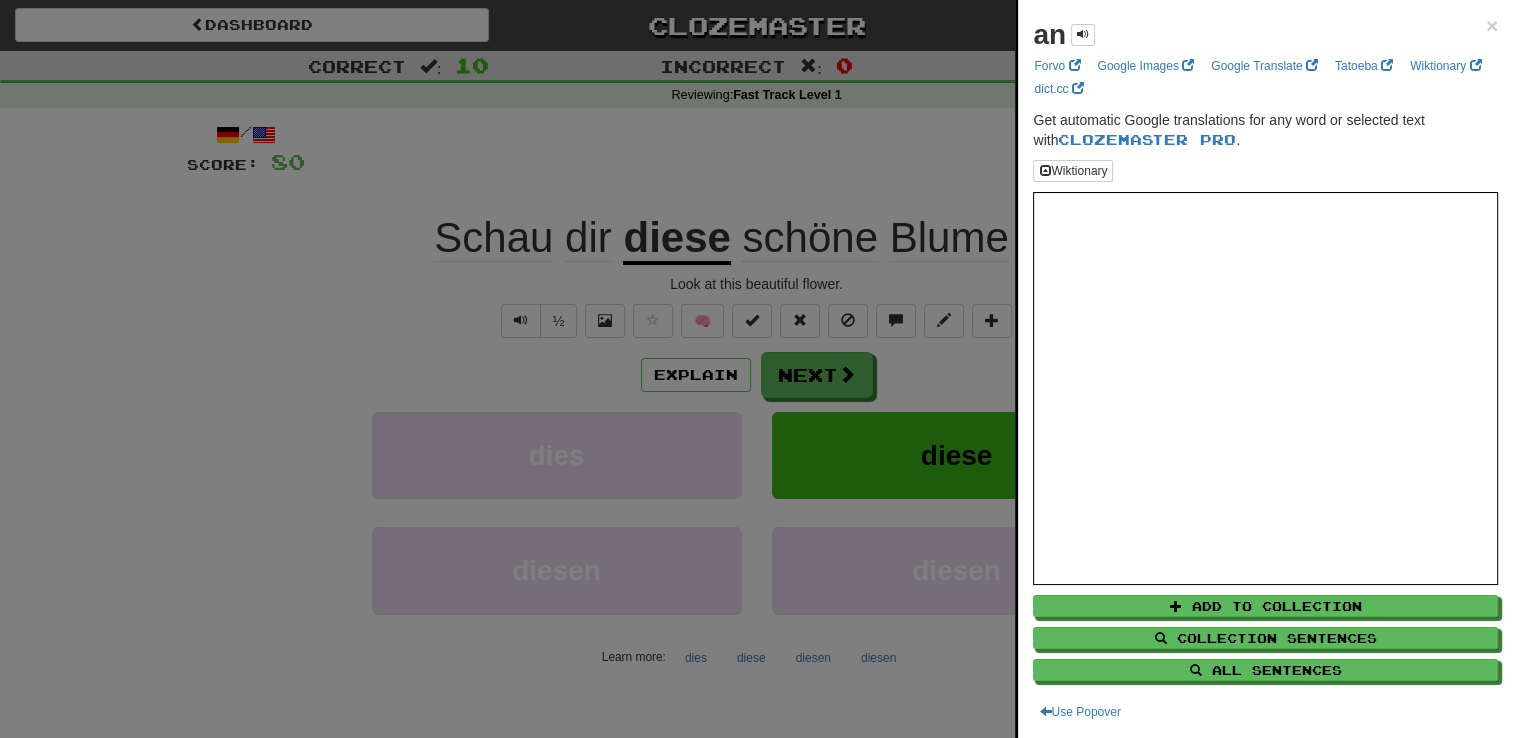 click on "an × Forvo   Google Images   Google Translate   Tatoeba   Wiktionary   dict.cc   Get automatic Google translations for any word or selected text with  Clozemaster Pro .  Wiktionary   Add to Collection   Collection Sentences   All Sentences  Use Popover" at bounding box center [1265, 369] 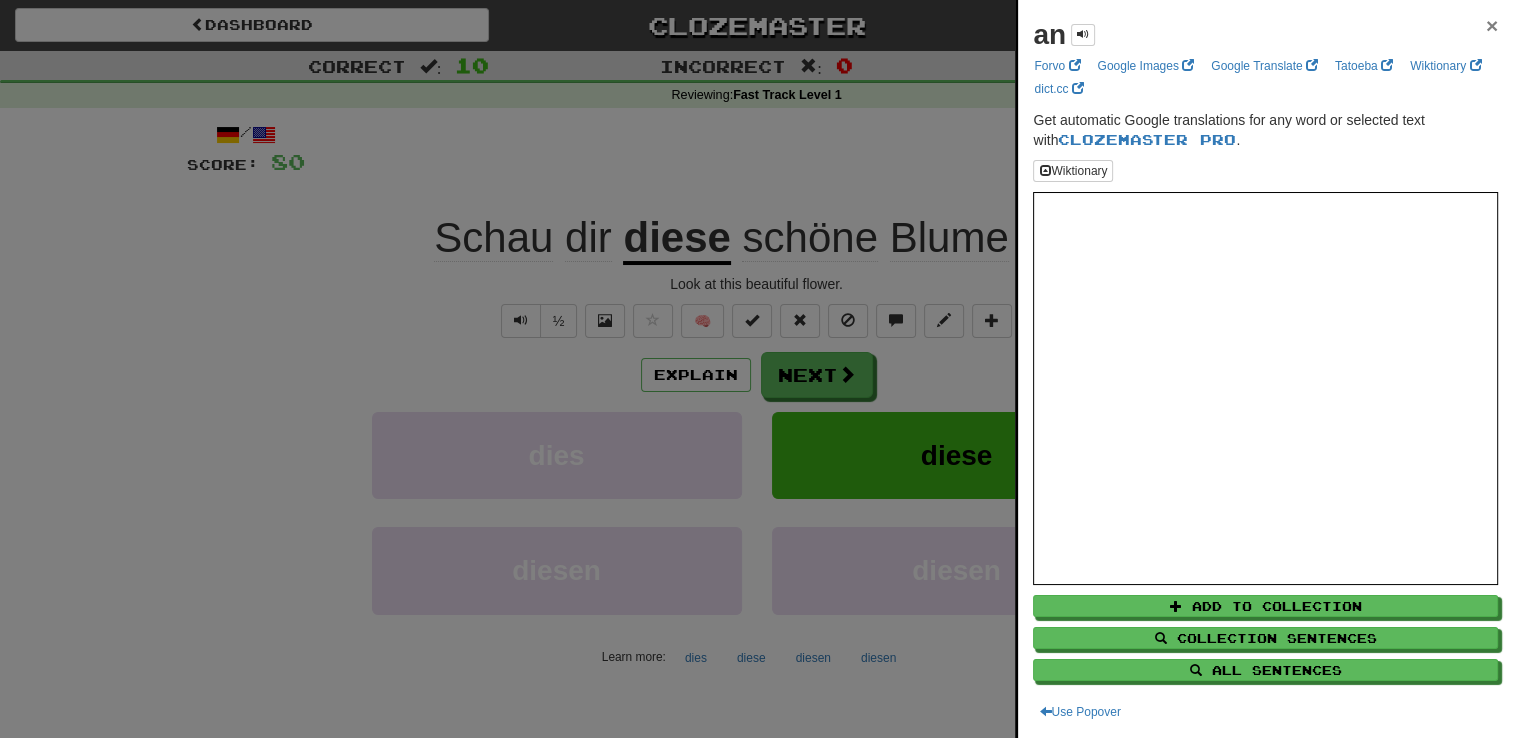 click on "×" at bounding box center (1492, 25) 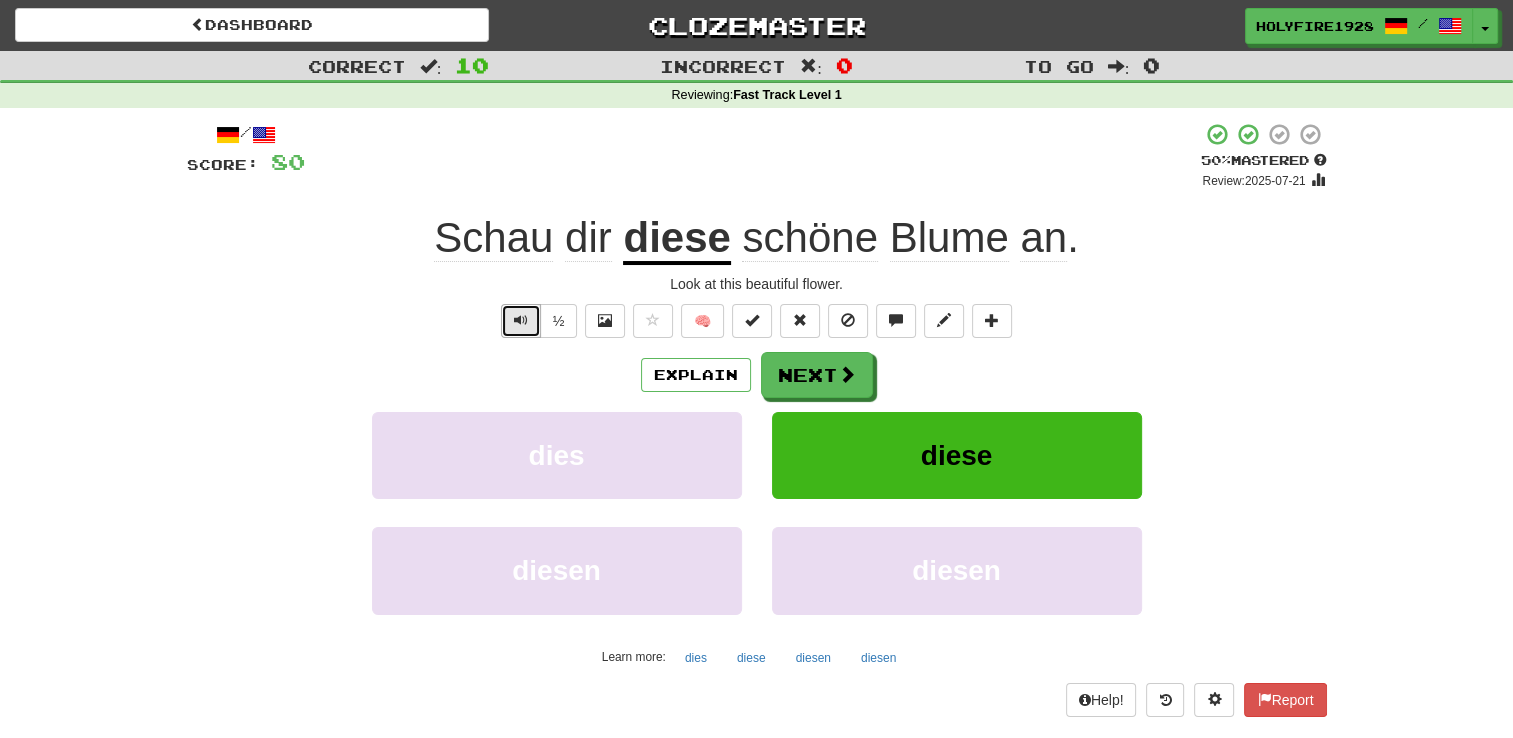 click at bounding box center [521, 321] 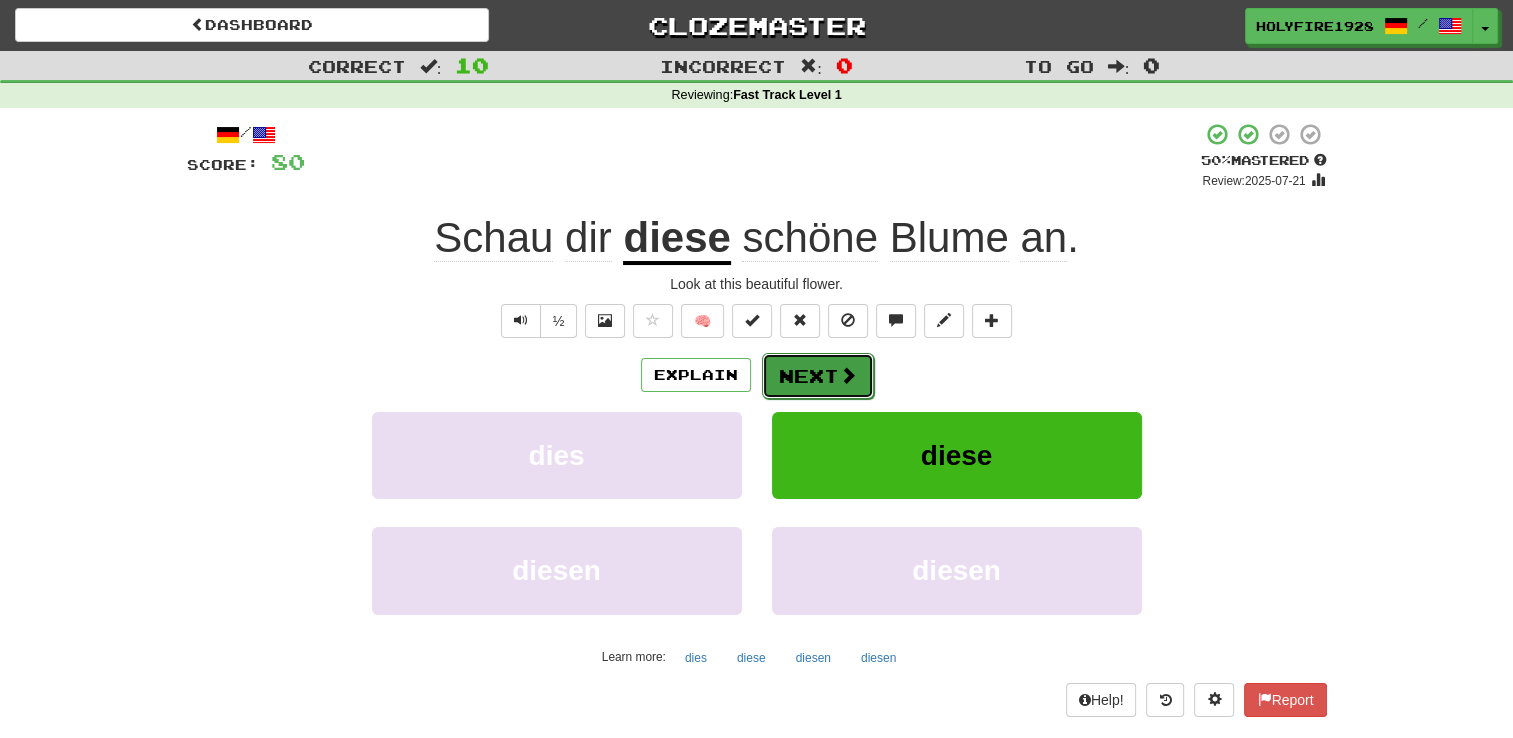 click on "Next" at bounding box center [818, 376] 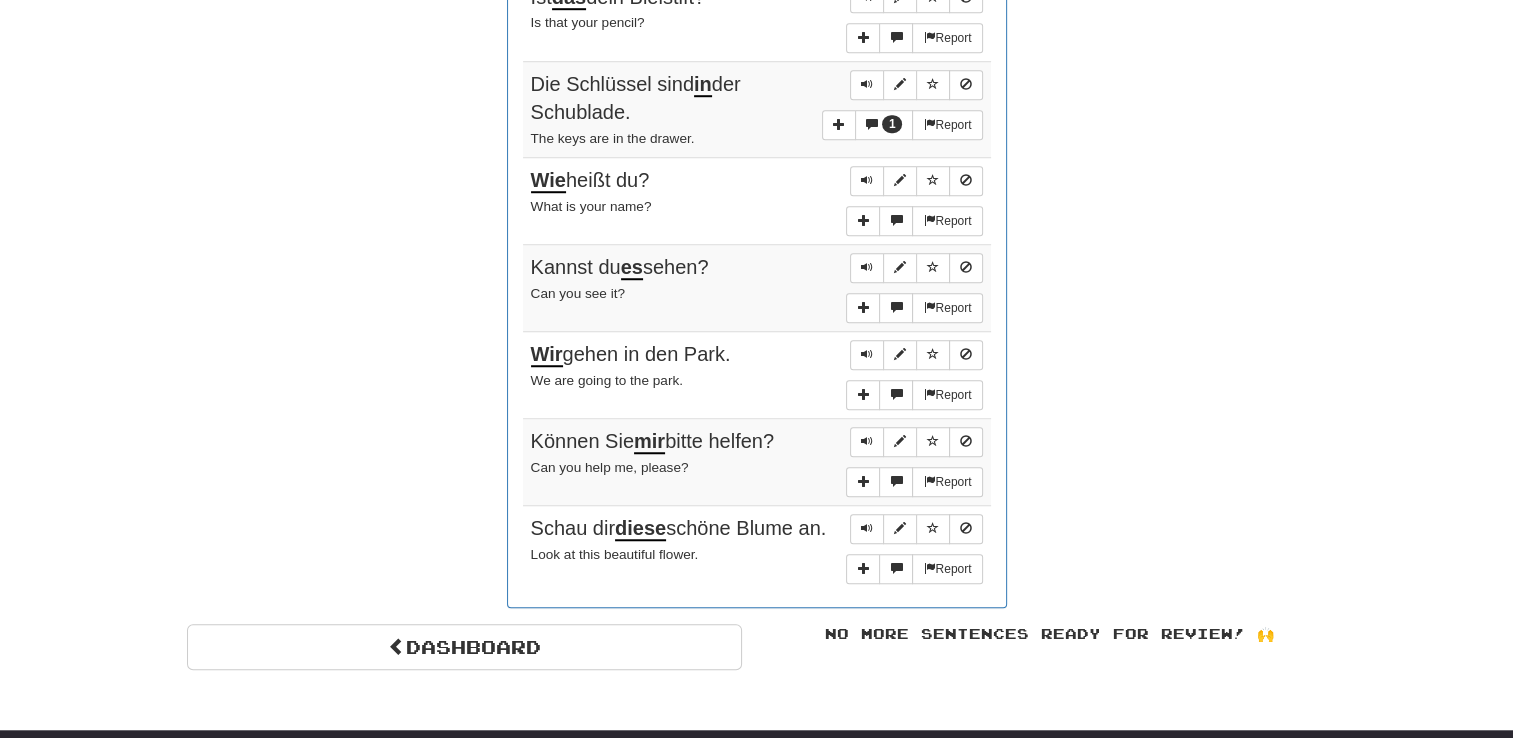 scroll, scrollTop: 1600, scrollLeft: 0, axis: vertical 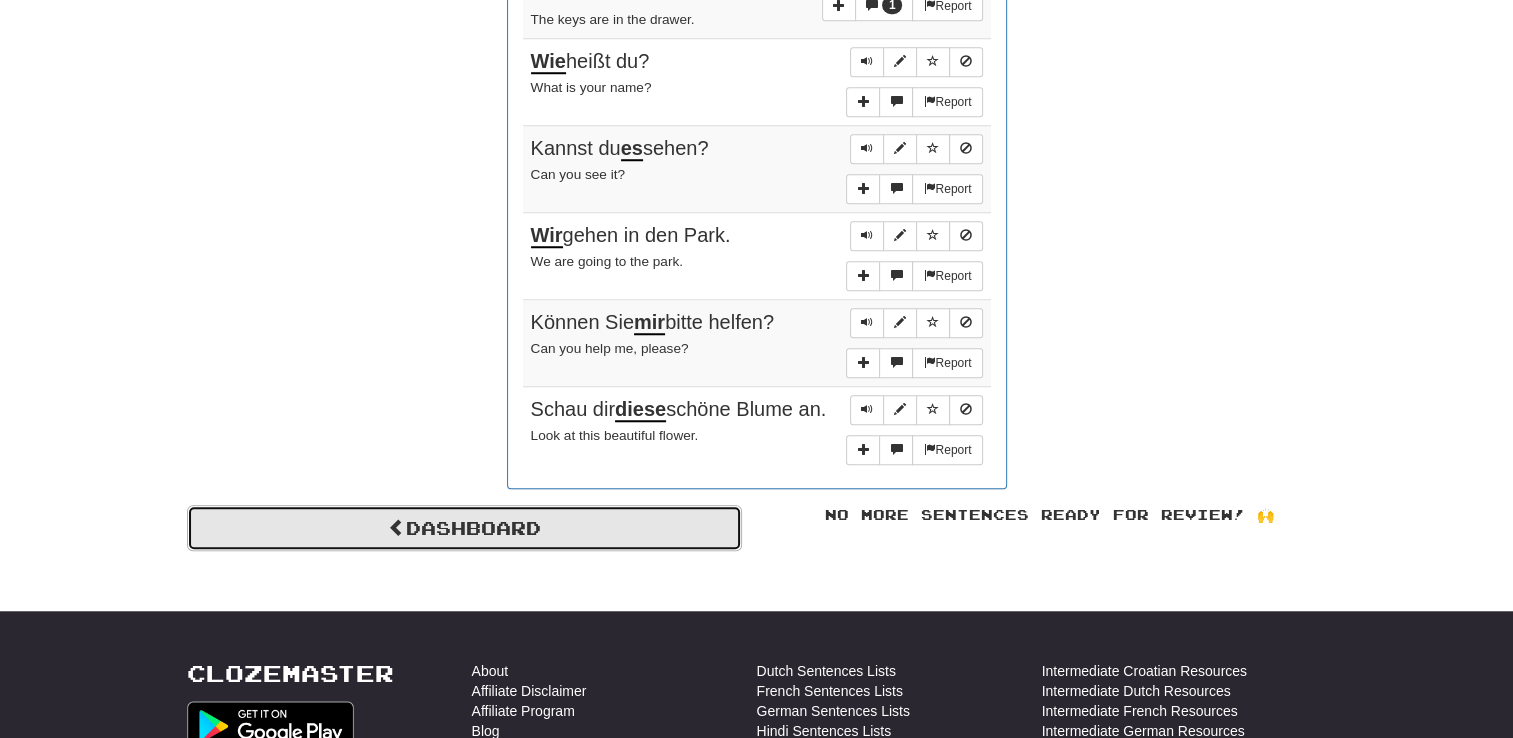 click on "Dashboard" at bounding box center [464, 528] 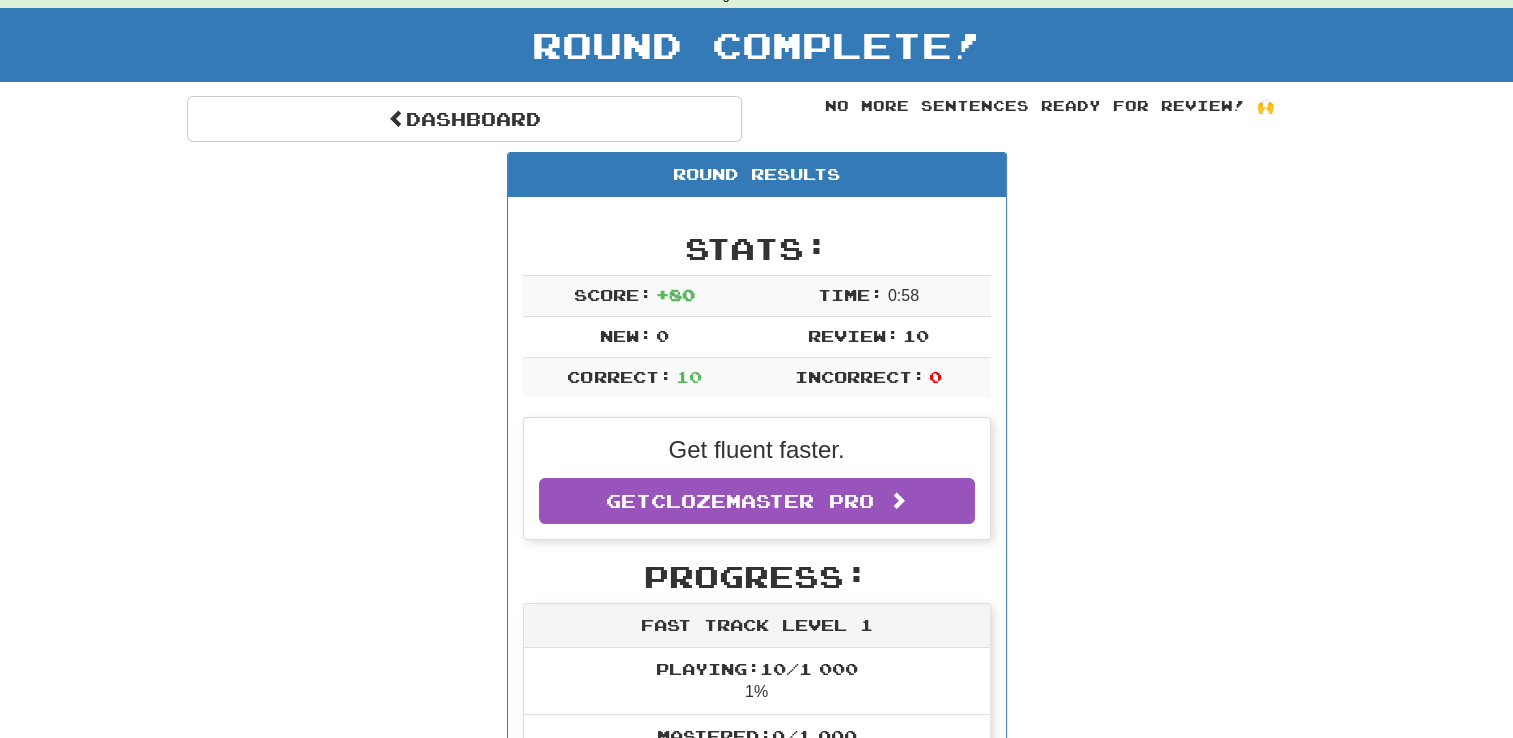scroll, scrollTop: 0, scrollLeft: 0, axis: both 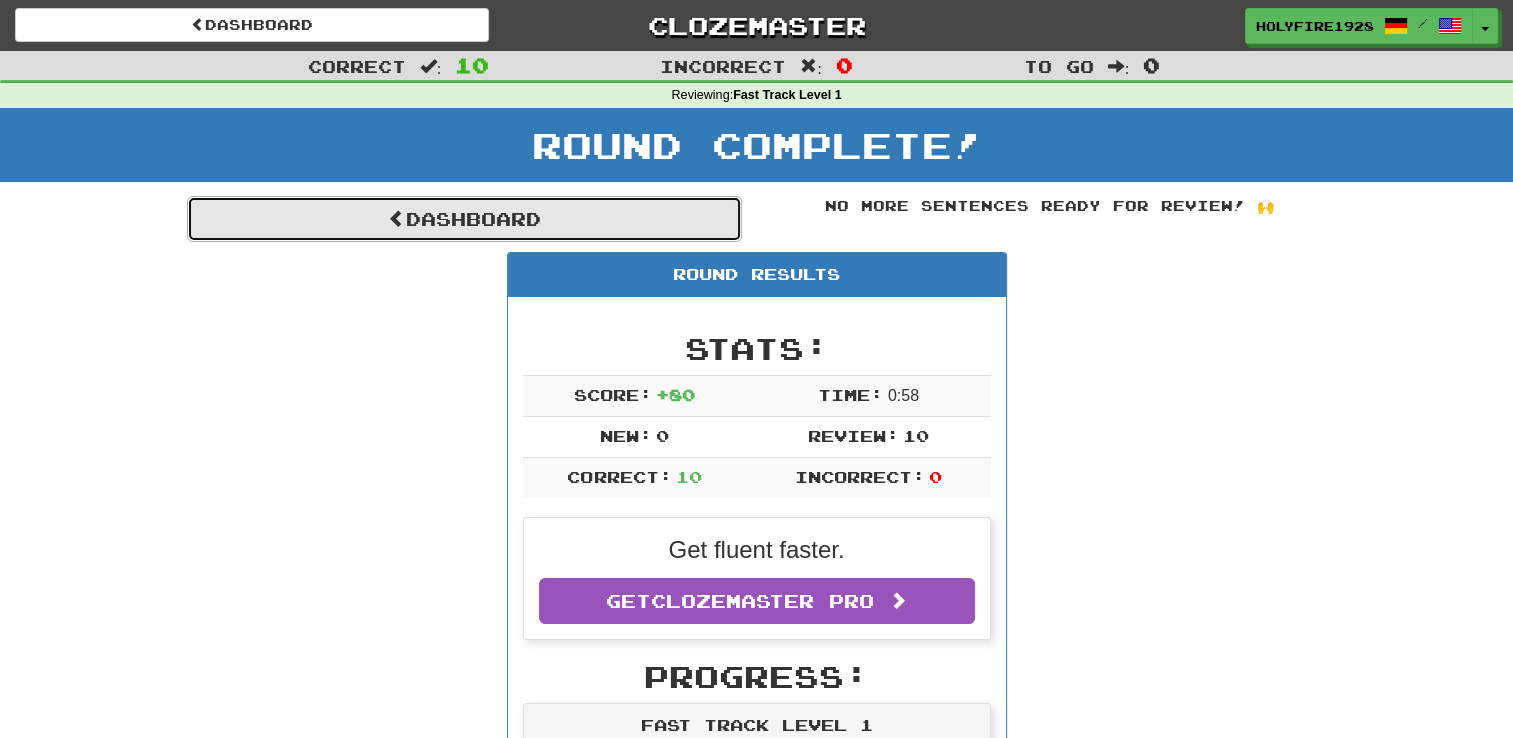 click on "Dashboard" at bounding box center [464, 219] 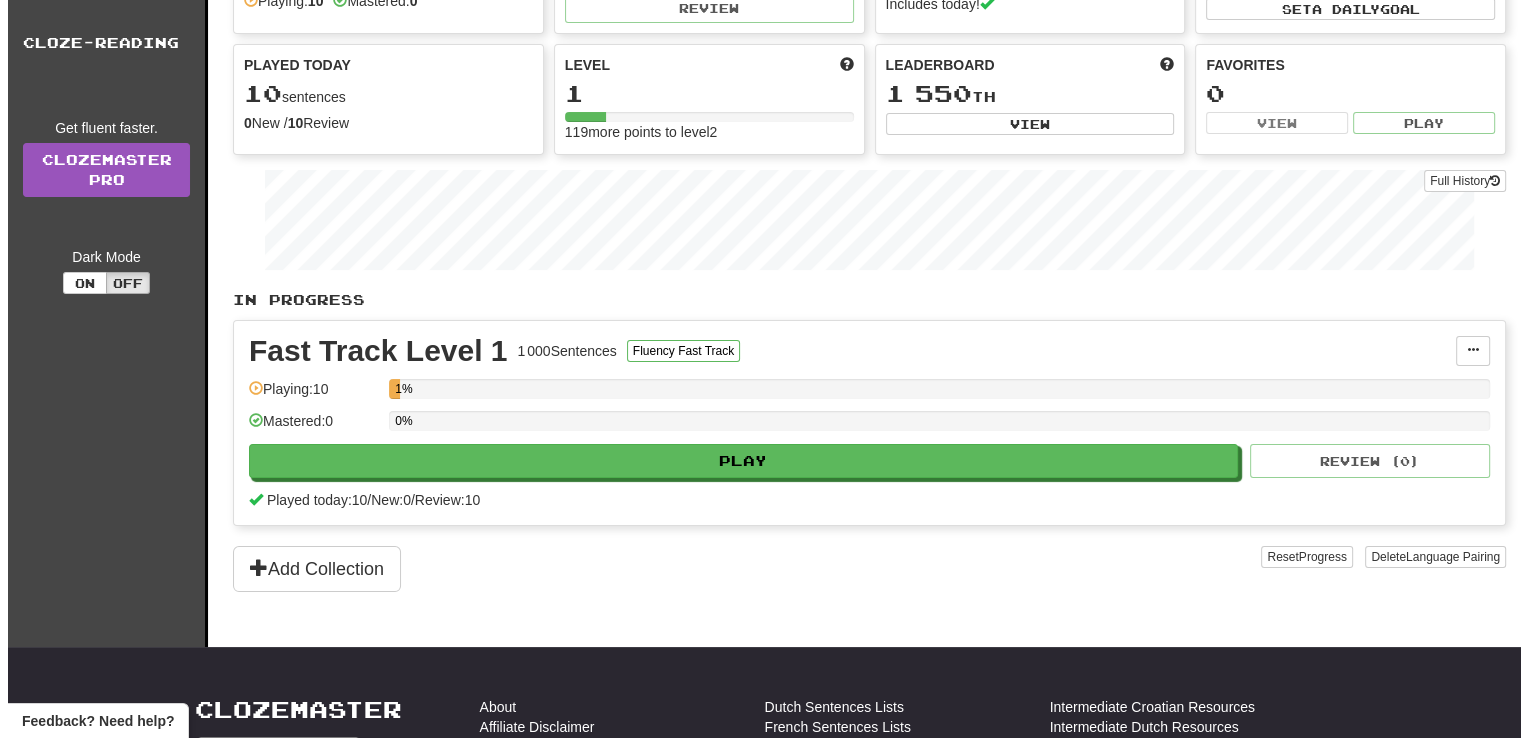 scroll, scrollTop: 300, scrollLeft: 0, axis: vertical 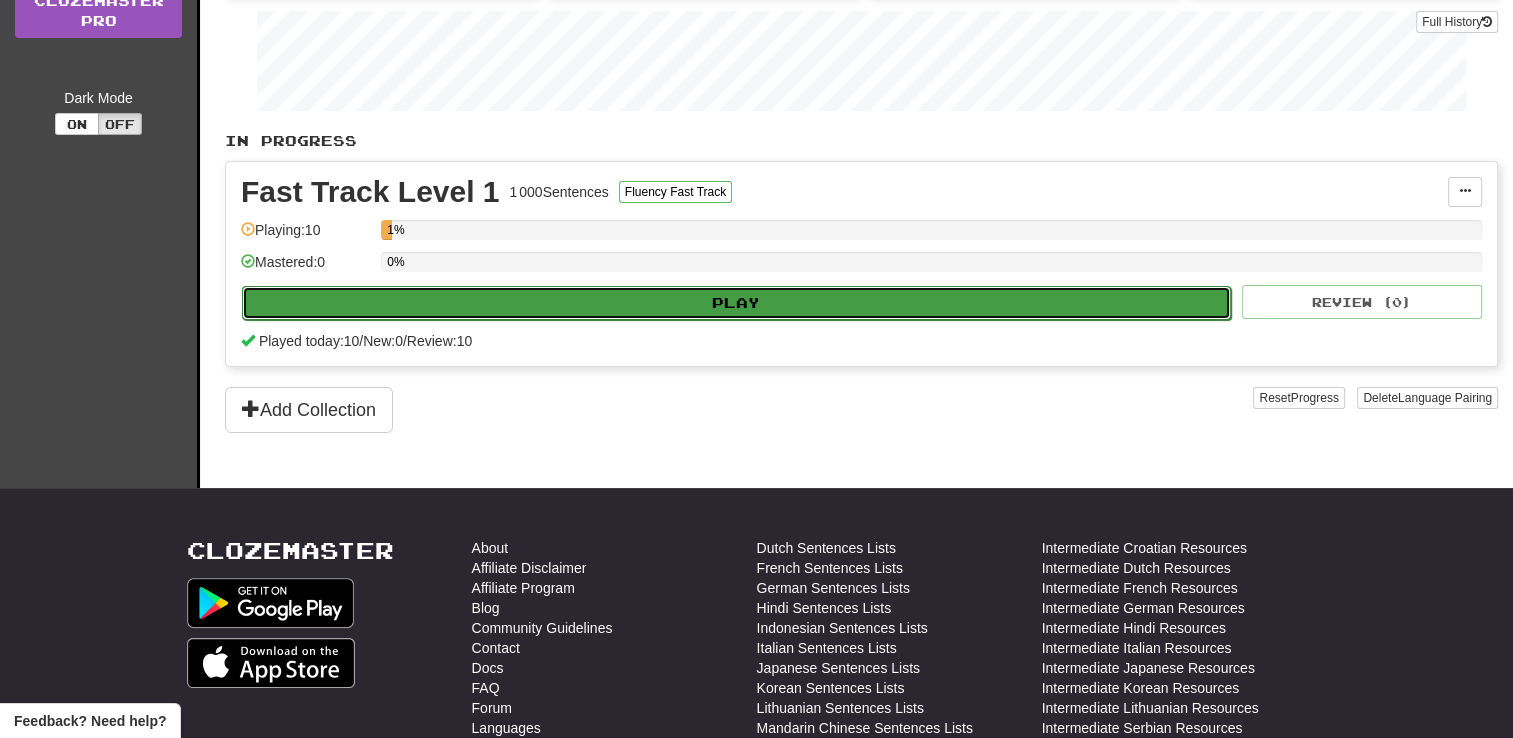 click on "Play" at bounding box center (736, 303) 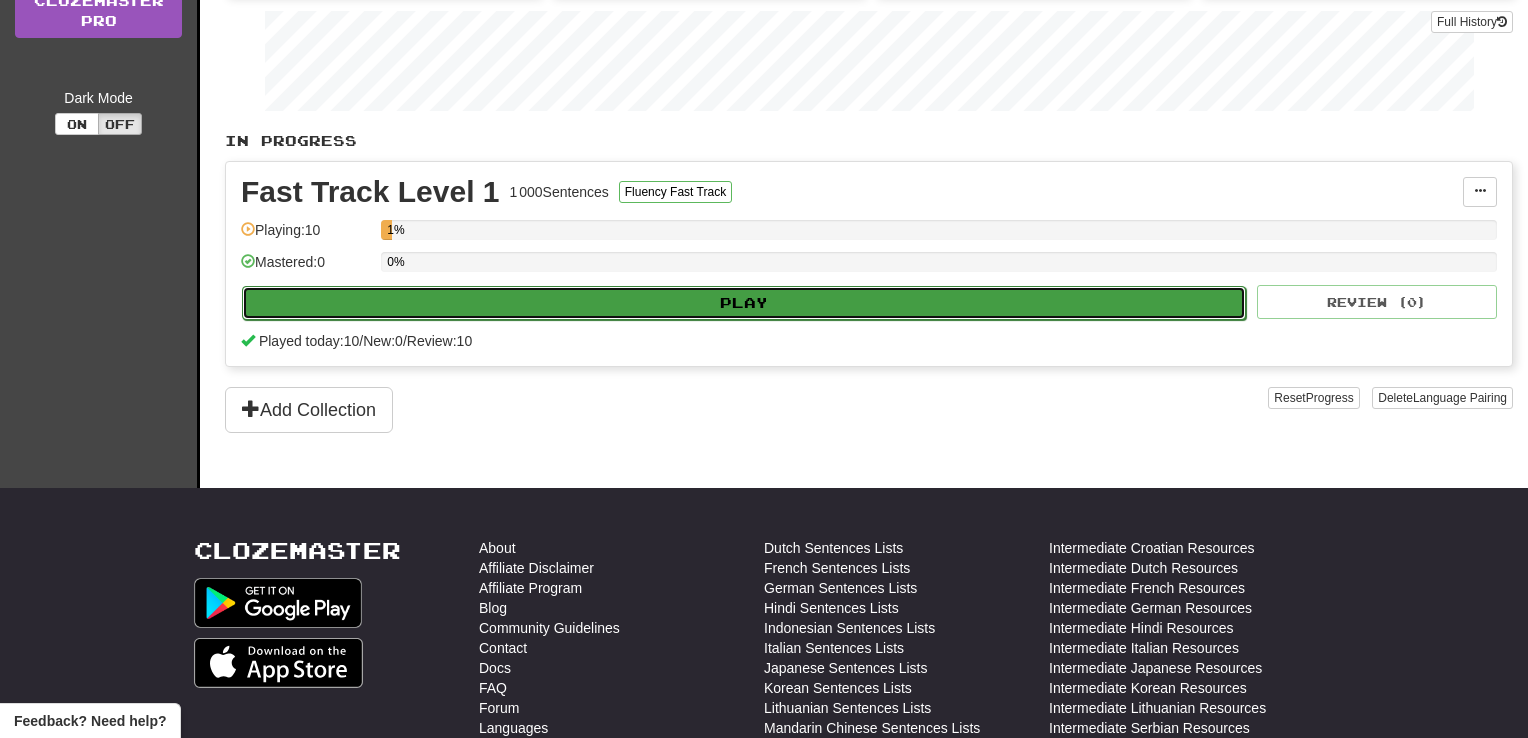 select on "**" 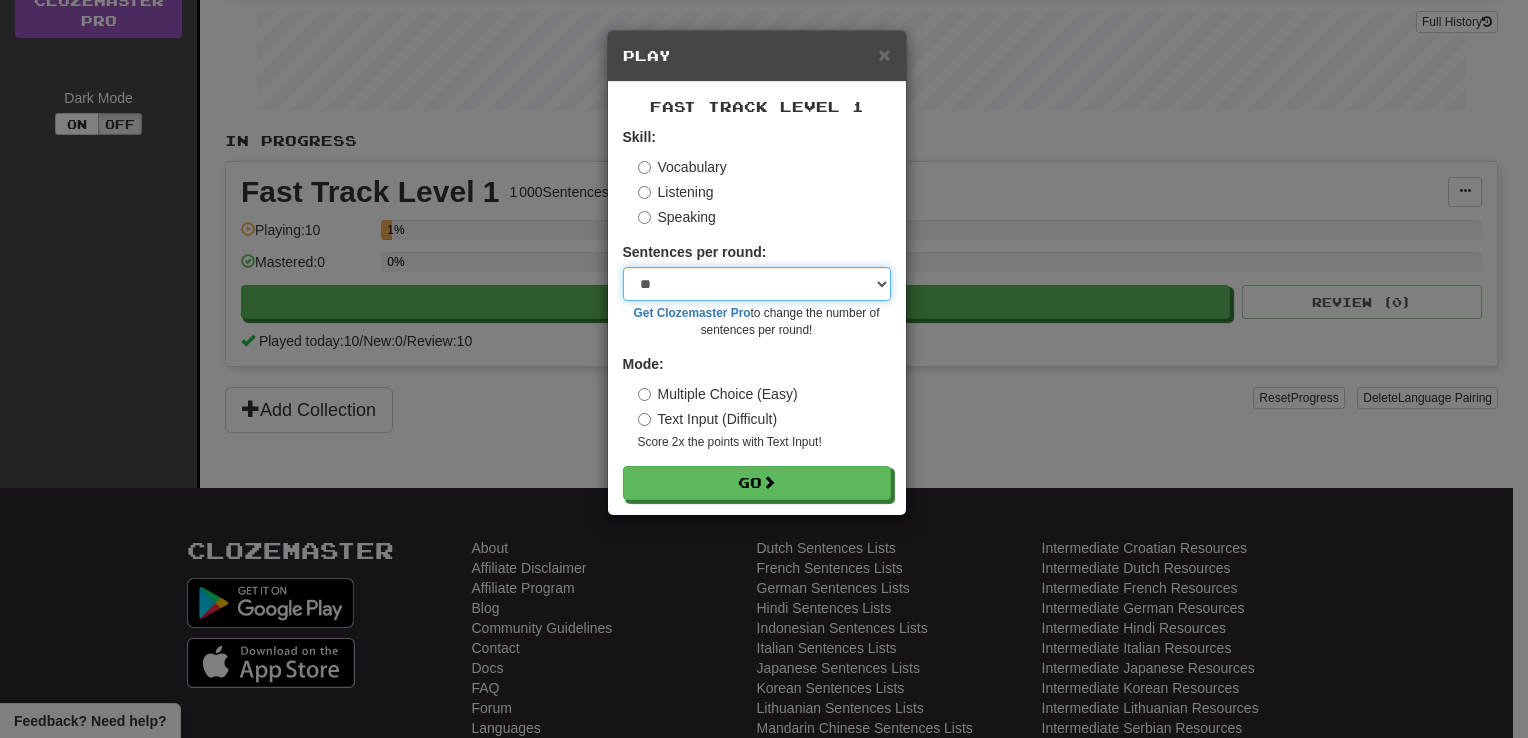 click on "* ** ** ** ** ** *** ********" at bounding box center [757, 284] 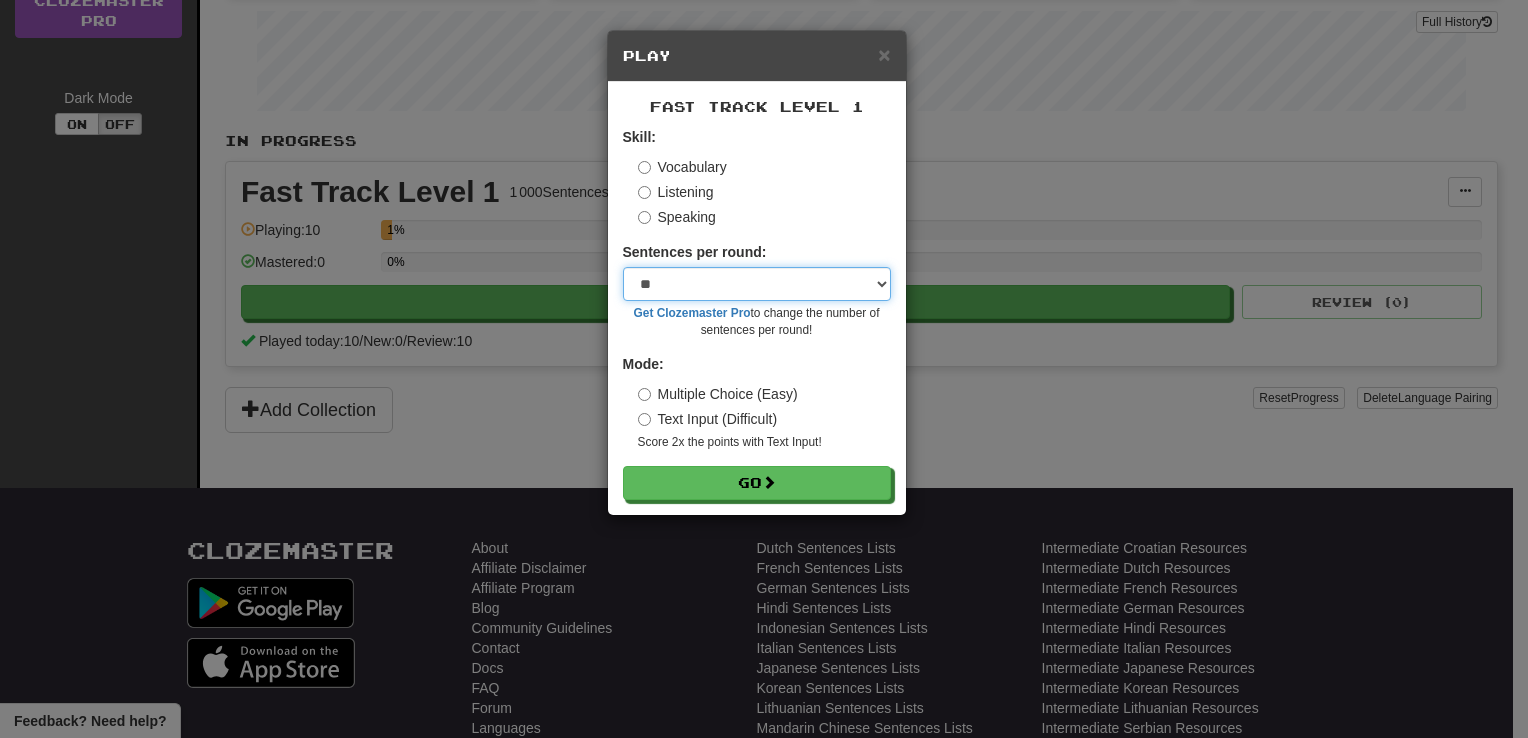 click on "* ** ** ** ** ** *** ********" at bounding box center [757, 284] 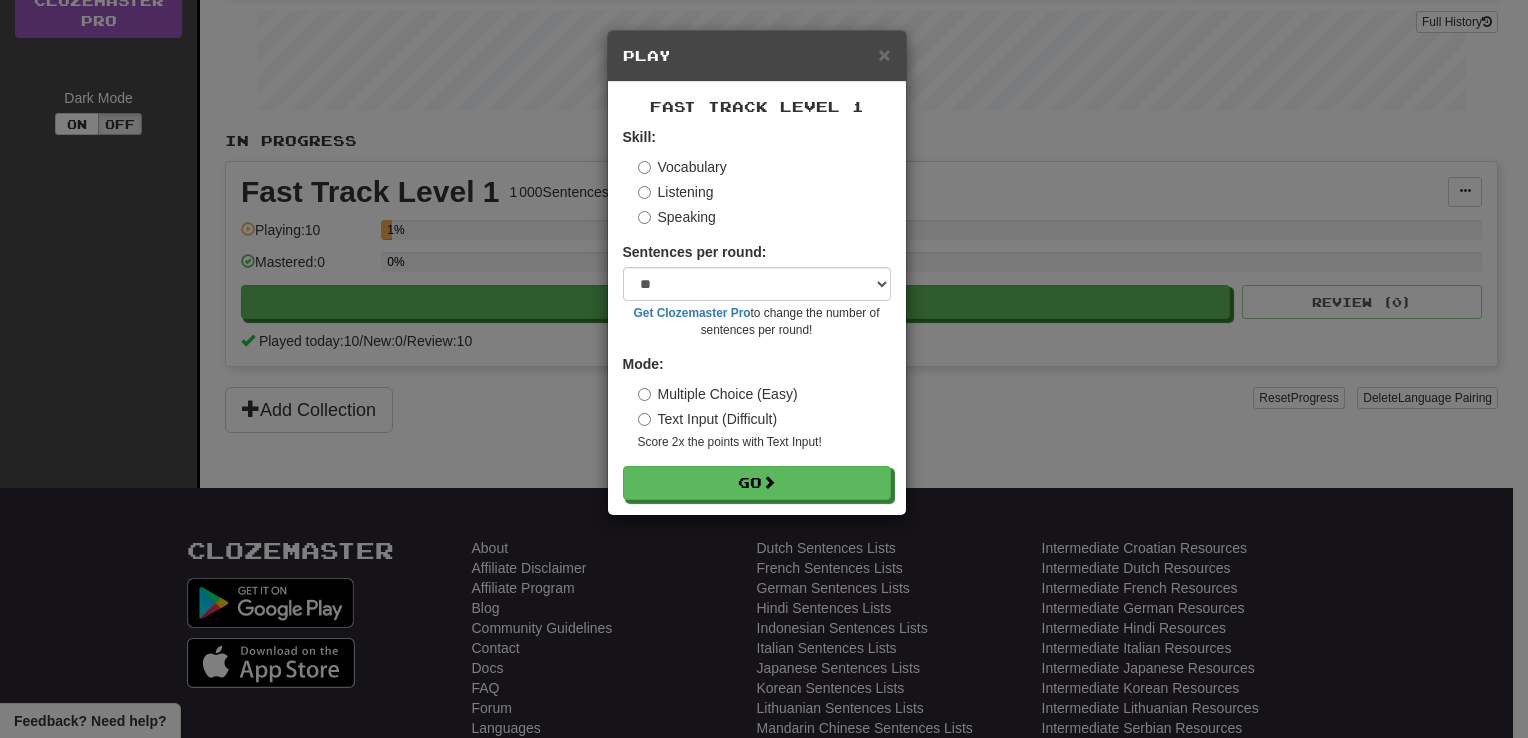 click on "Multiple Choice (Easy) Text Input (Difficult) Score 2x the points with Text Input !" at bounding box center (764, 417) 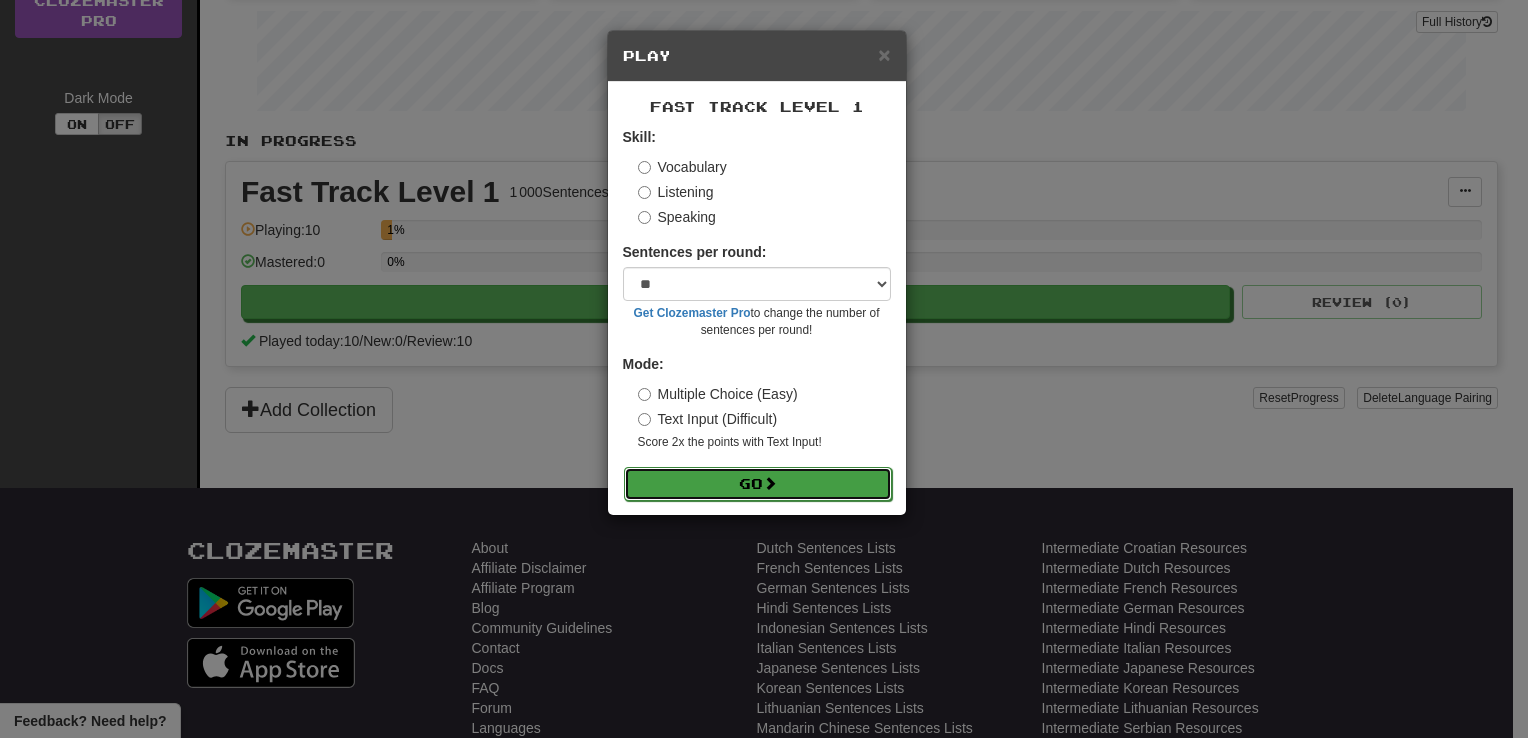 click on "Go" at bounding box center (758, 484) 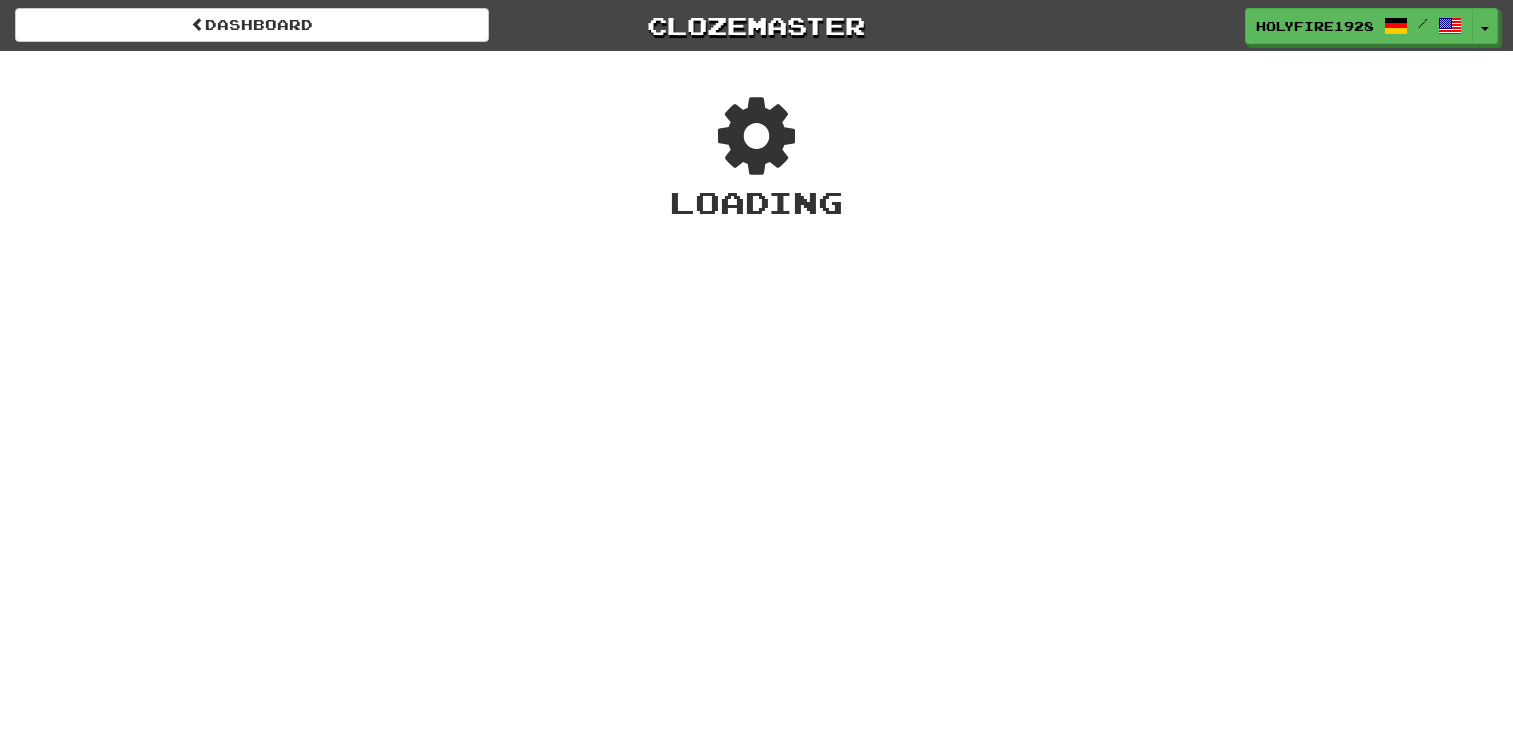 scroll, scrollTop: 0, scrollLeft: 0, axis: both 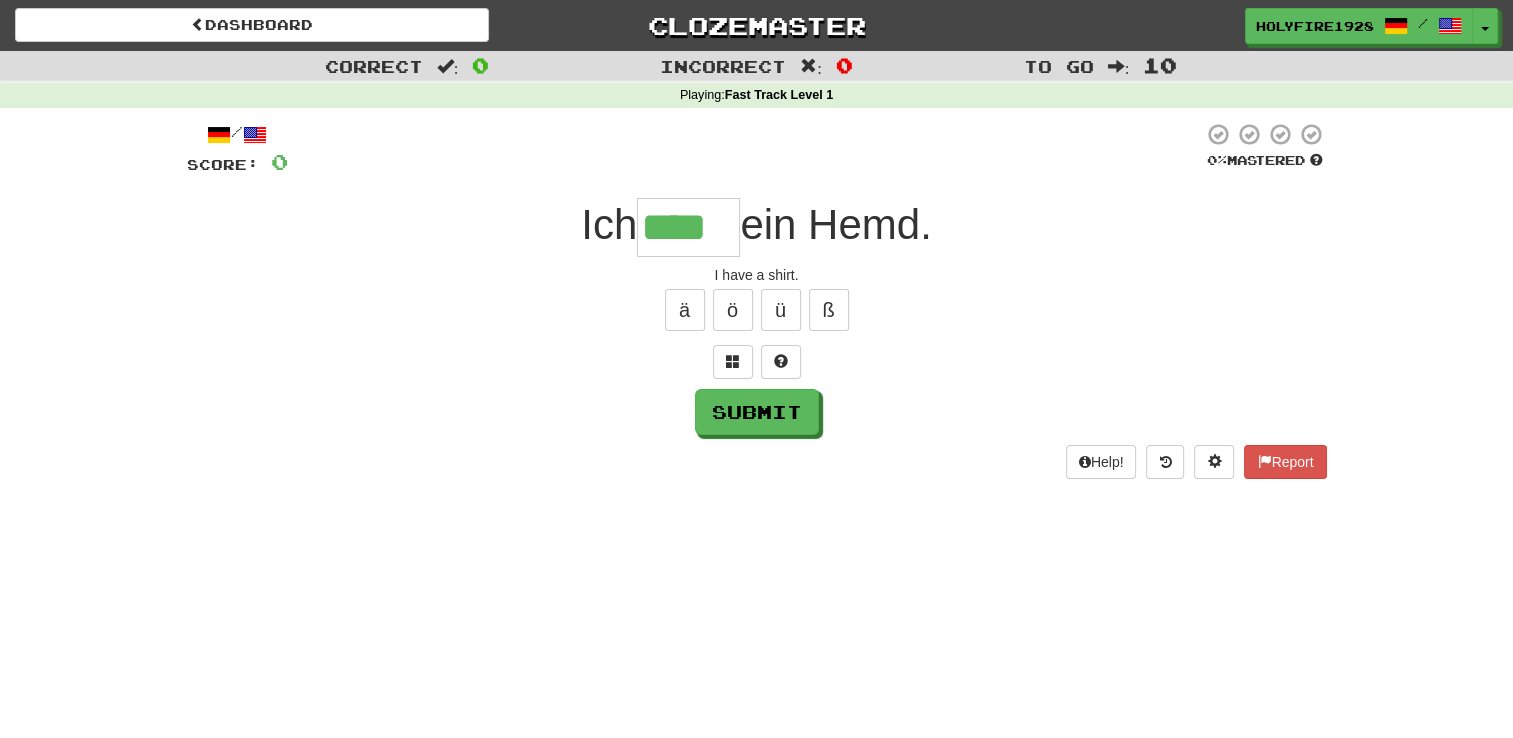 type on "****" 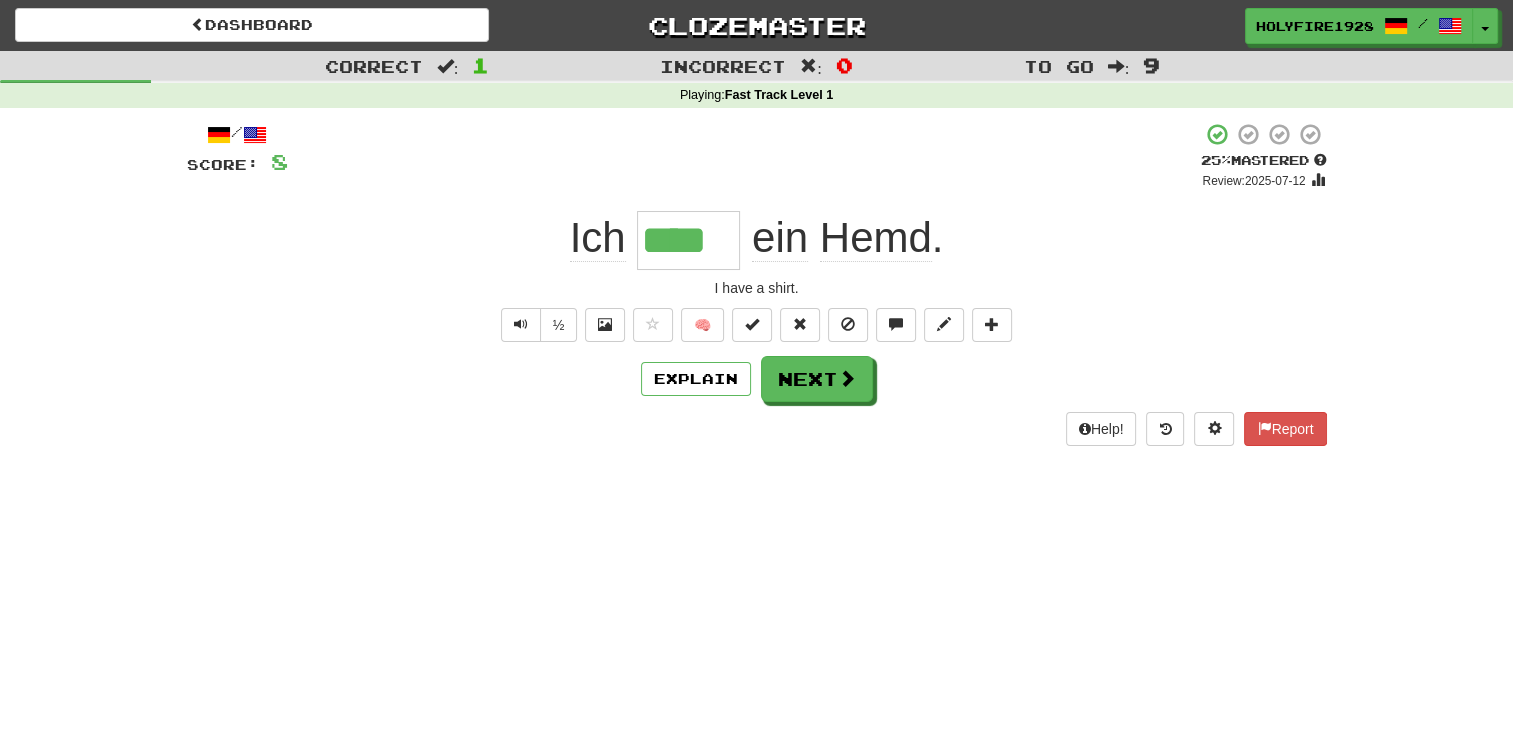 click on "Hemd" at bounding box center [876, 238] 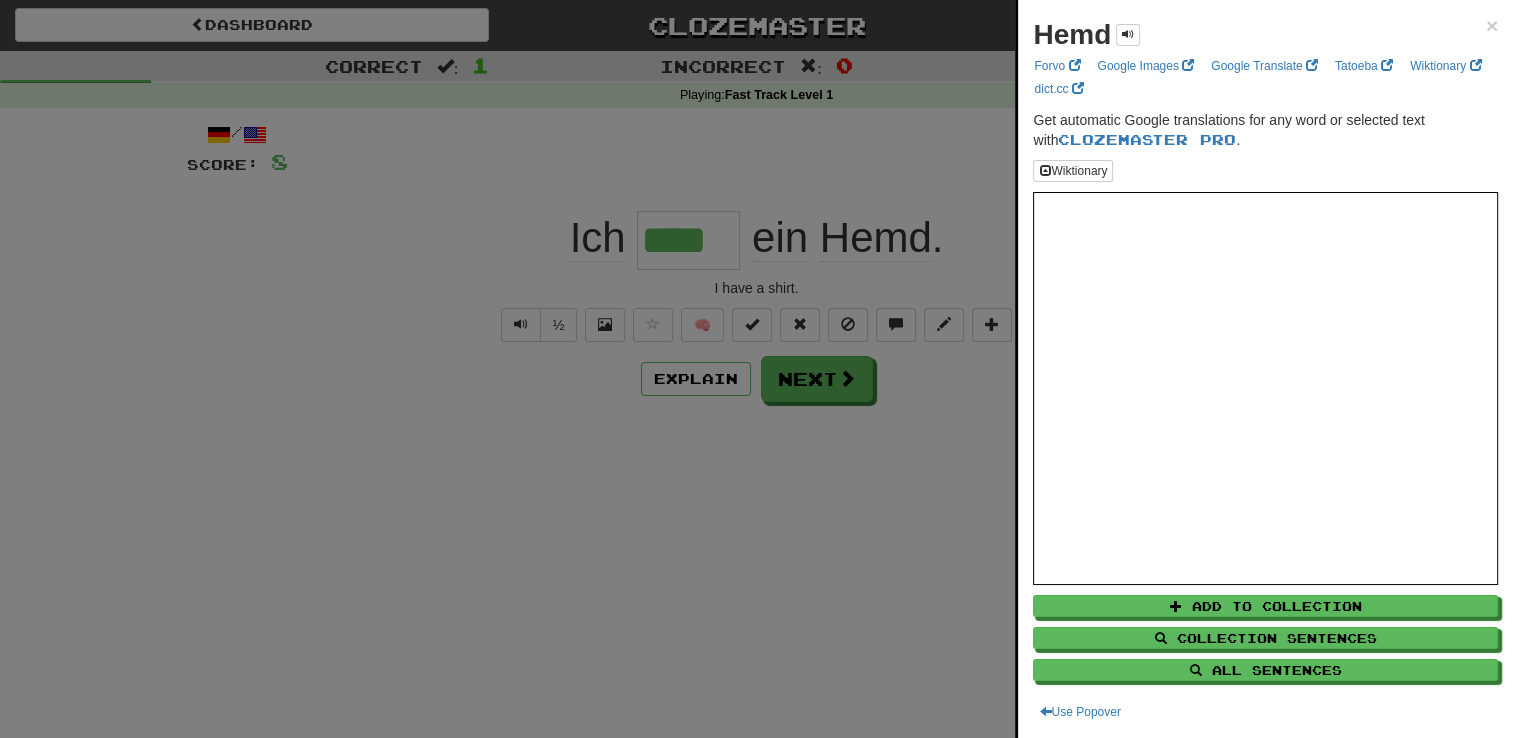 click on "Hemd × Forvo   Google Images   Google Translate   Tatoeba   Wiktionary   dict.cc   Get automatic Google translations for any word or selected text with  Clozemaster Pro .  Wiktionary   Add to Collection   Collection Sentences   All Sentences  Use Popover" at bounding box center (1265, 369) 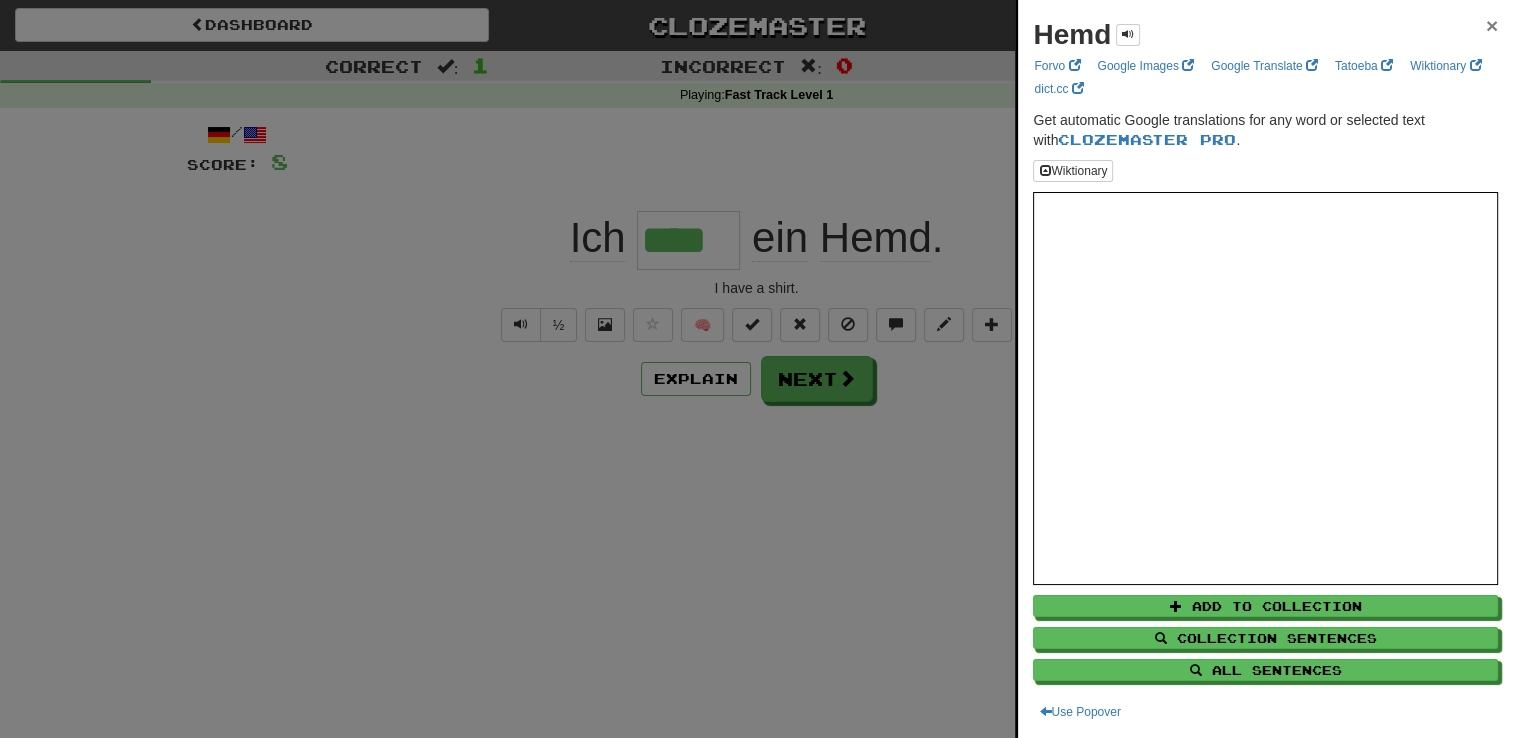 click on "×" at bounding box center [1492, 25] 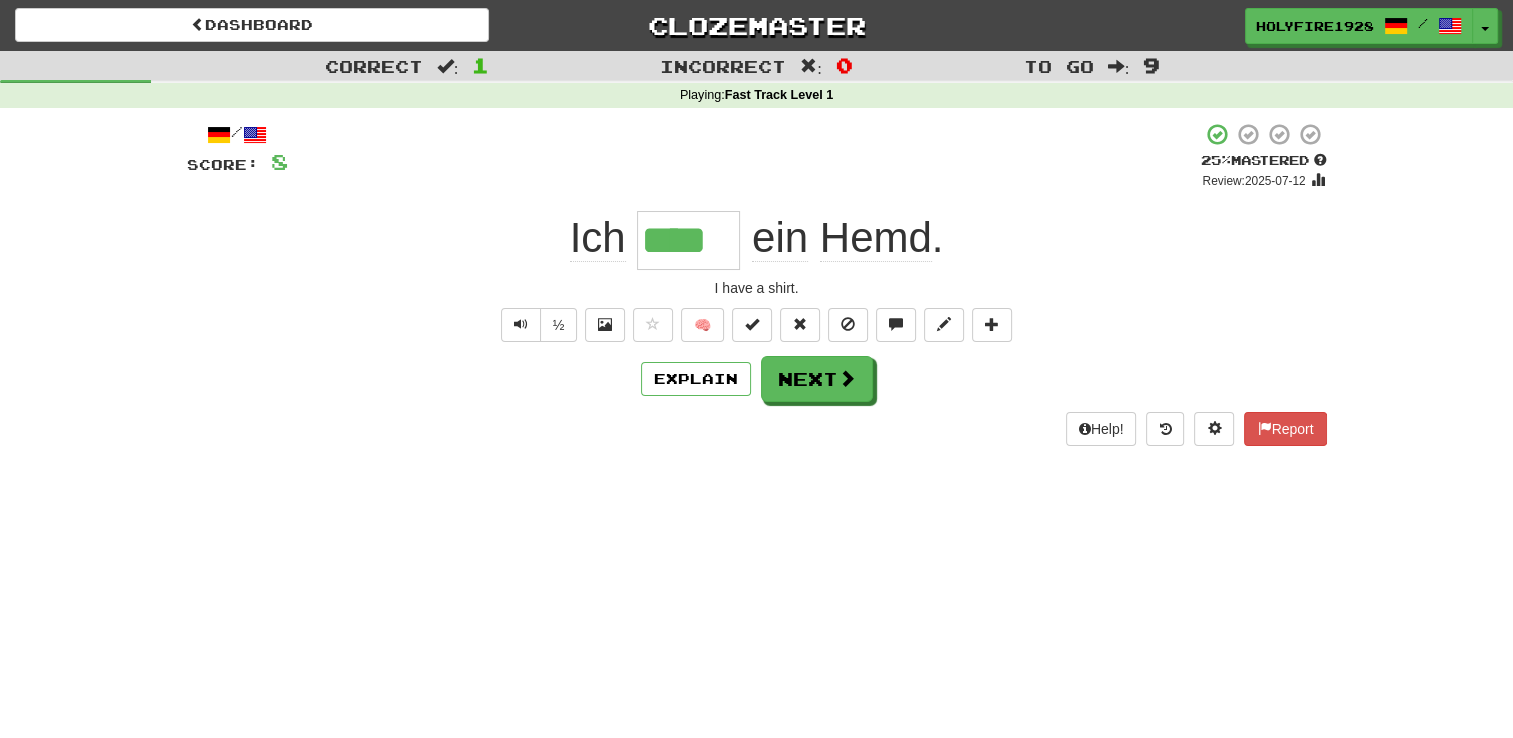 click on "ein   Hemd ." at bounding box center (841, 238) 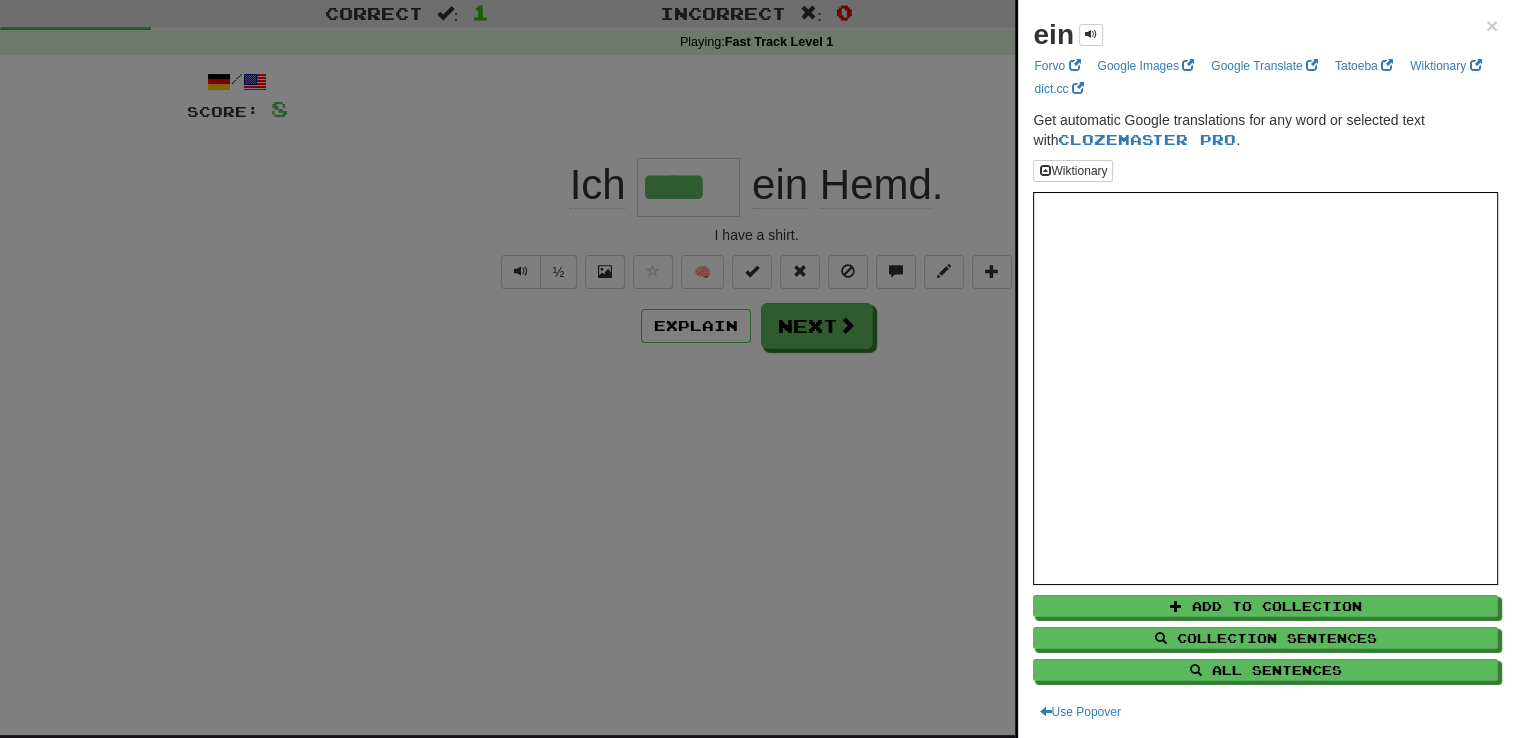 click on "ein ×" at bounding box center (1265, 35) 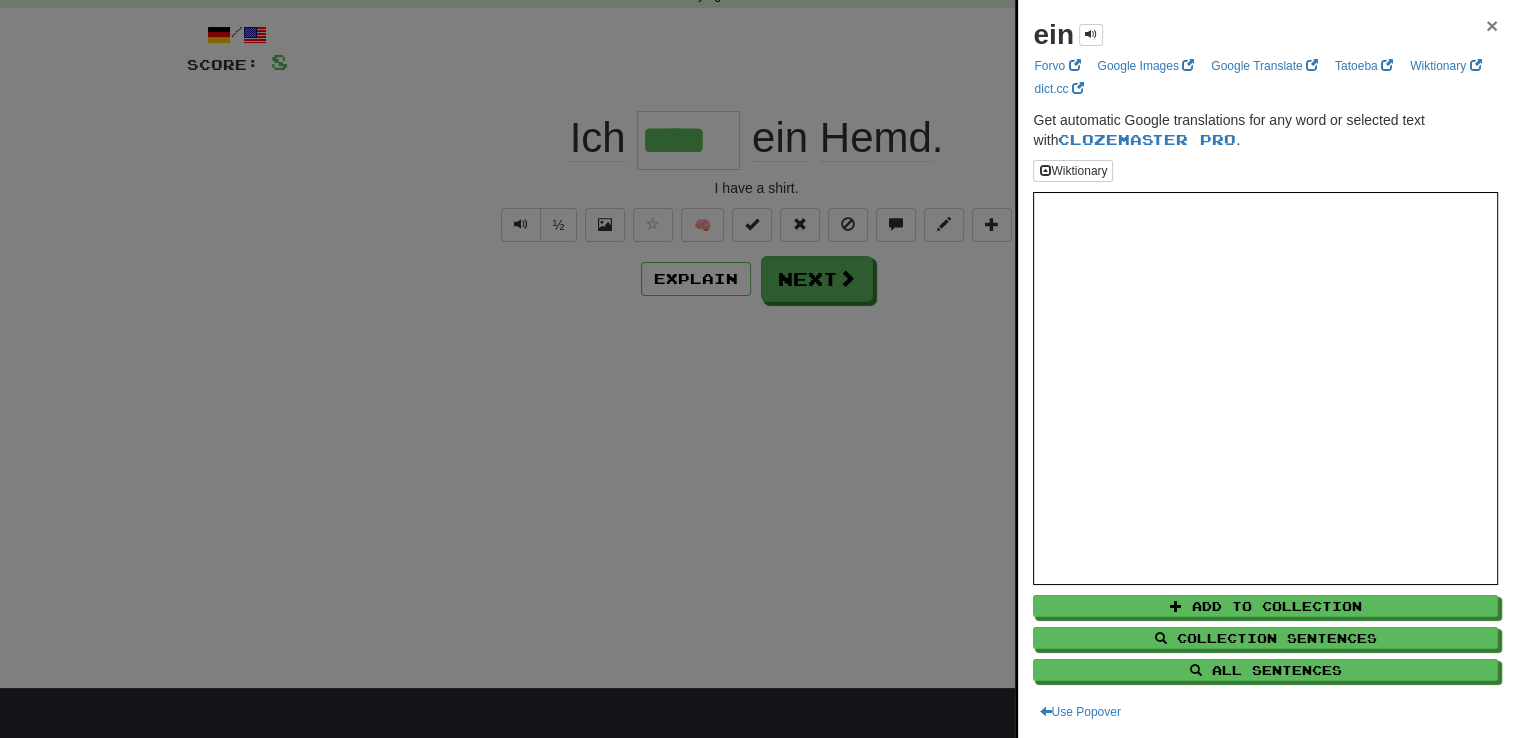 click on "×" at bounding box center [1492, 25] 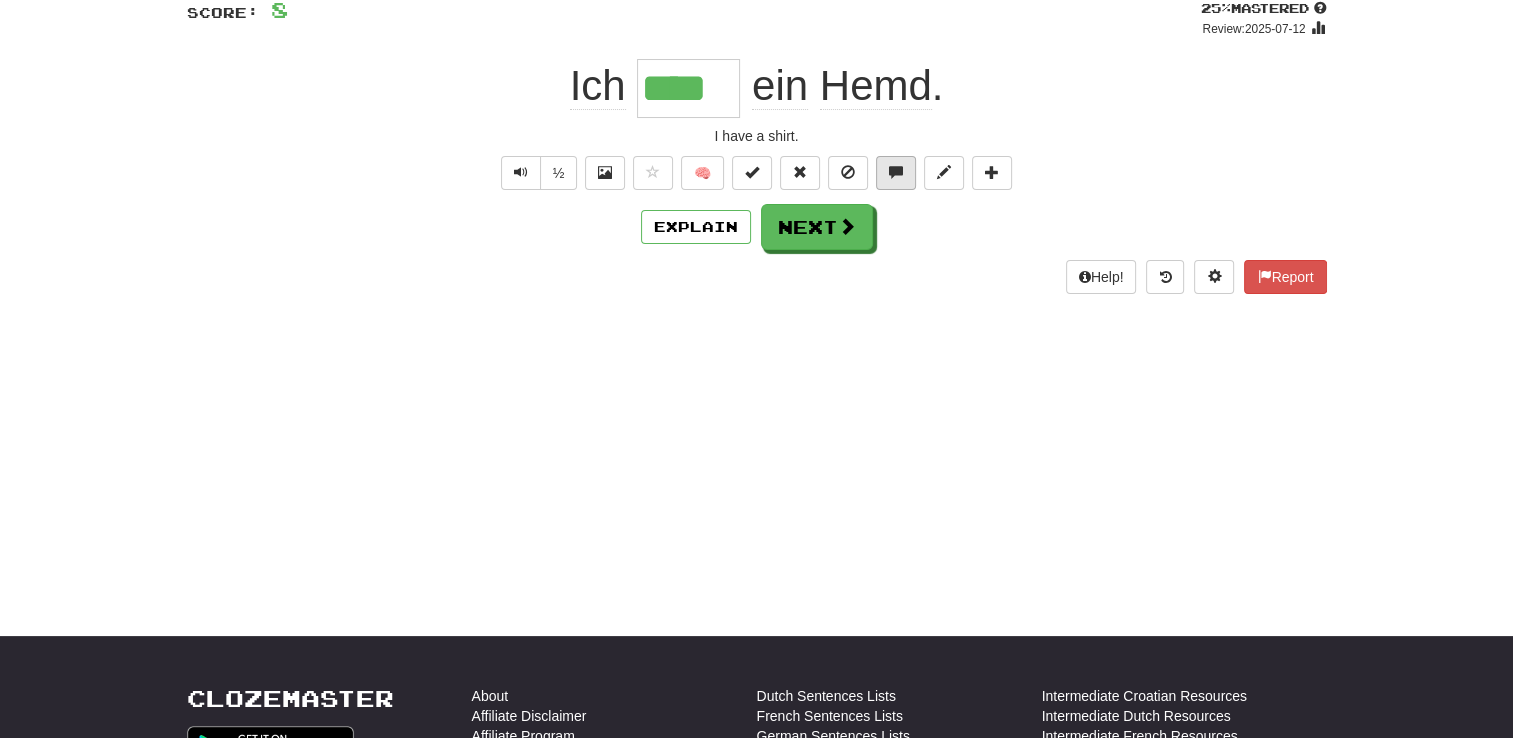 scroll, scrollTop: 0, scrollLeft: 0, axis: both 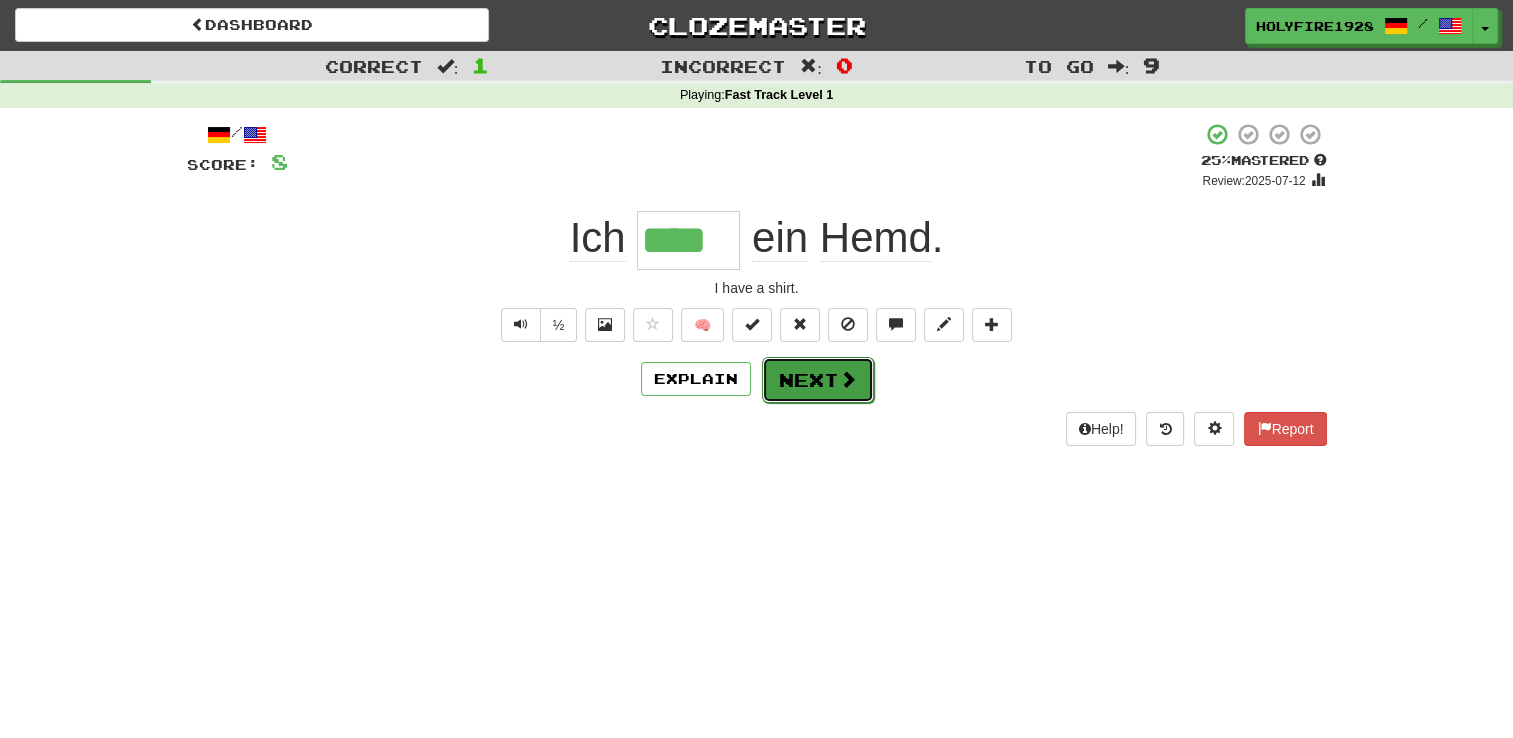 click on "Next" at bounding box center (818, 380) 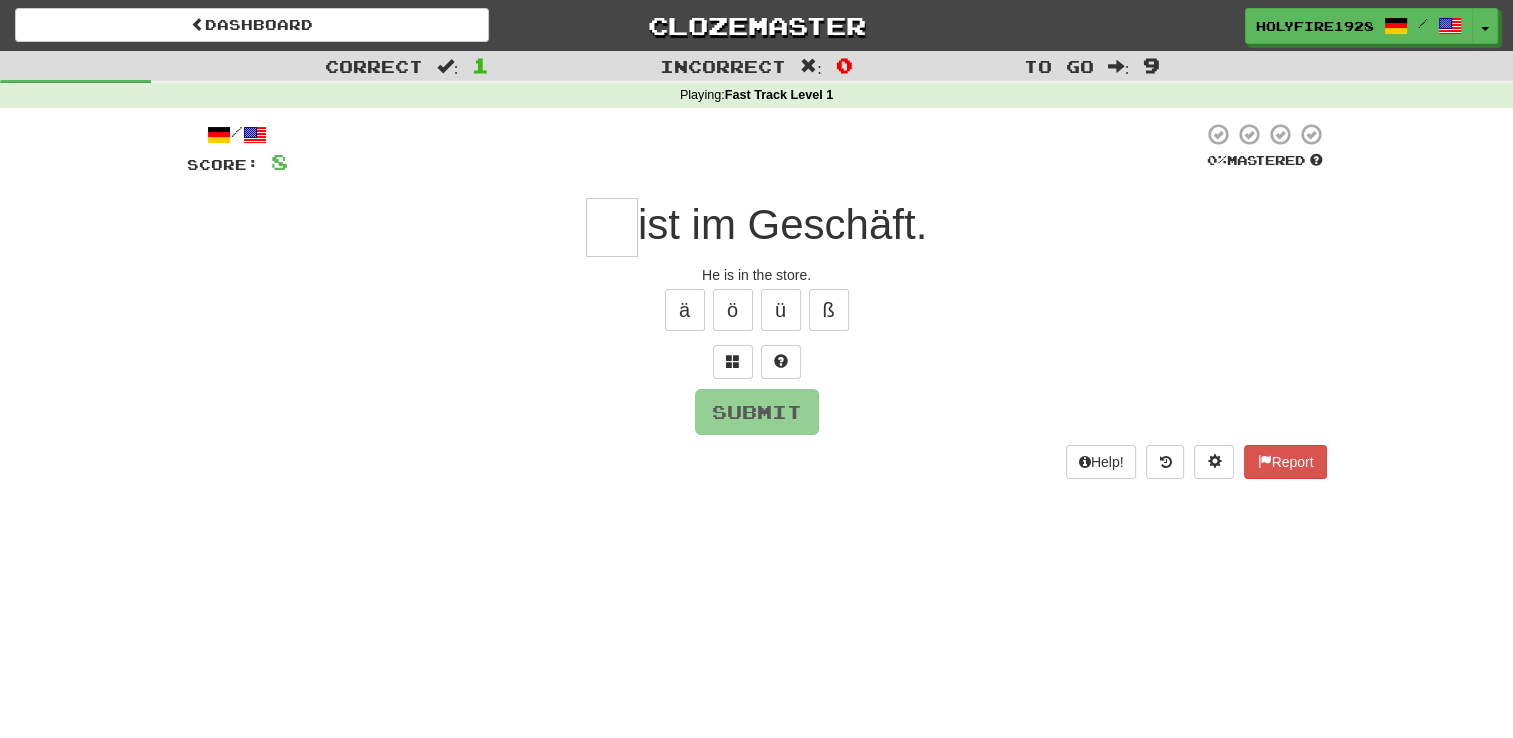 type on "*" 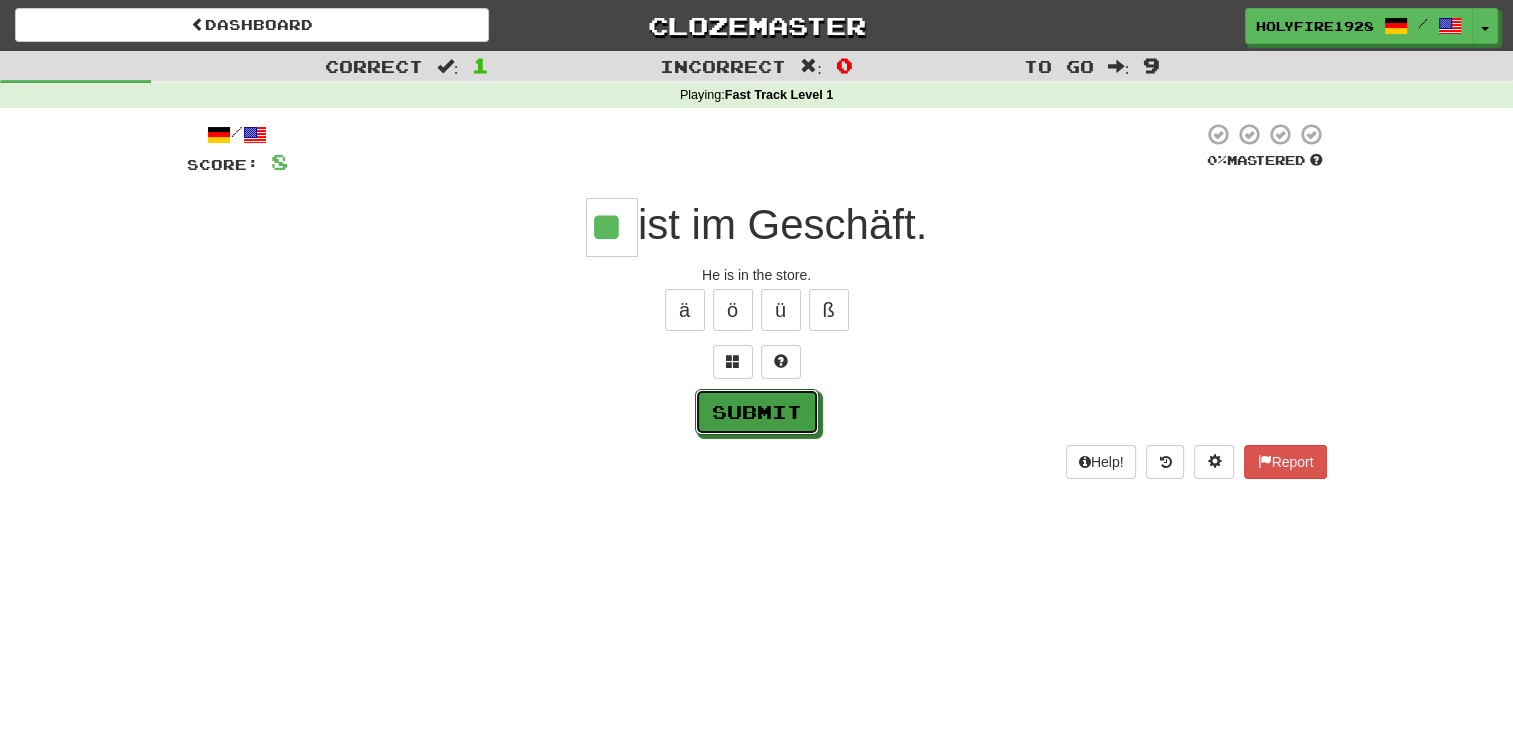 click on "Submit" at bounding box center (757, 412) 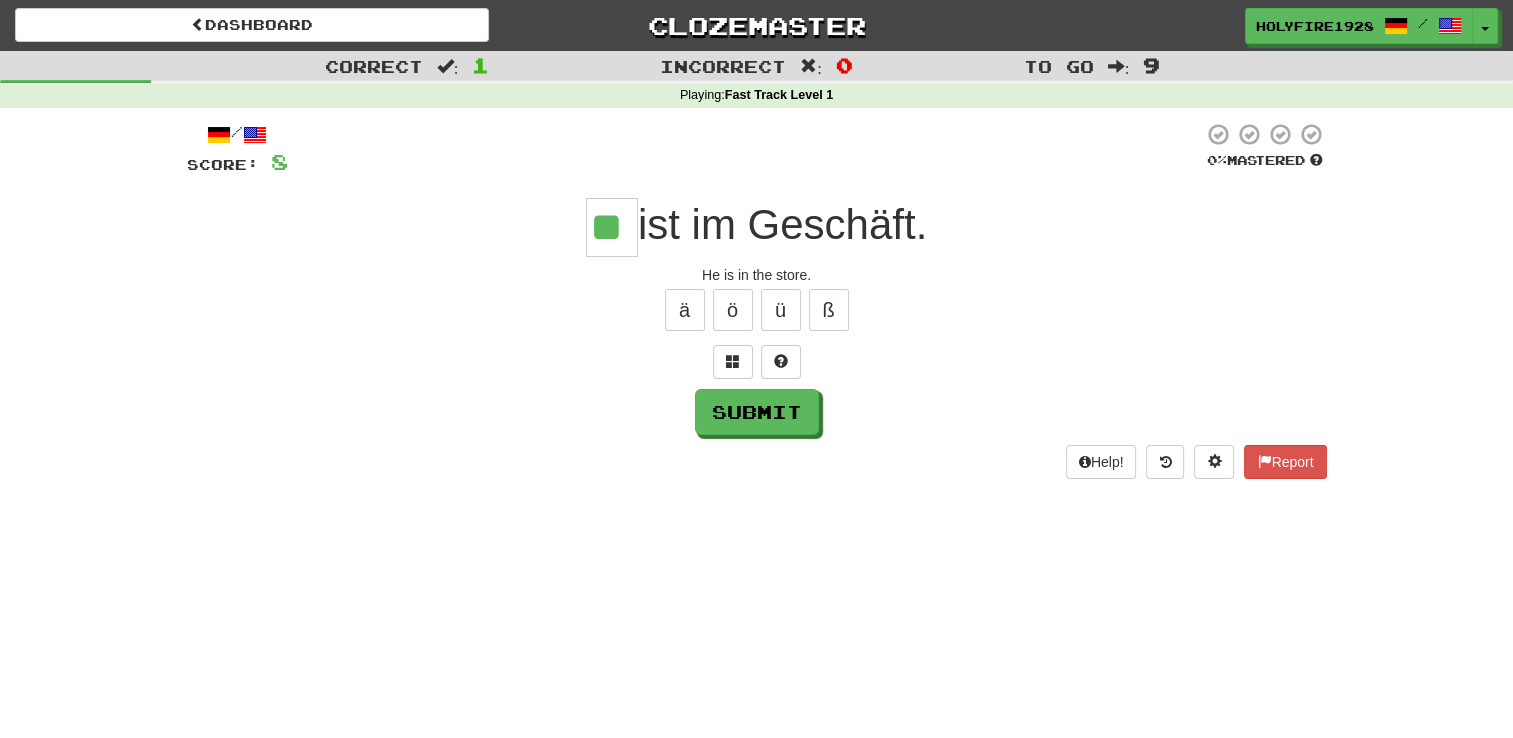 type on "**" 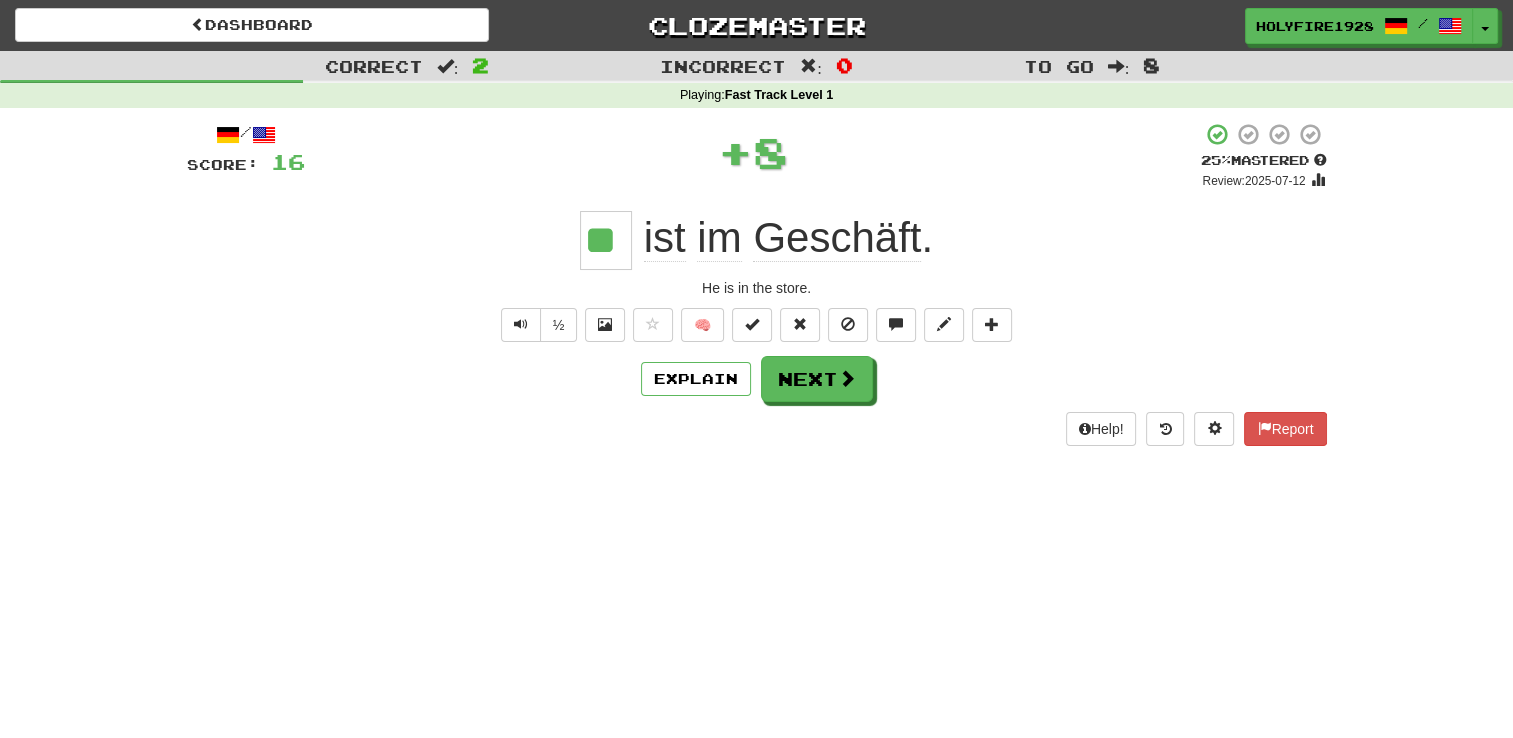 click on "im" at bounding box center [719, 238] 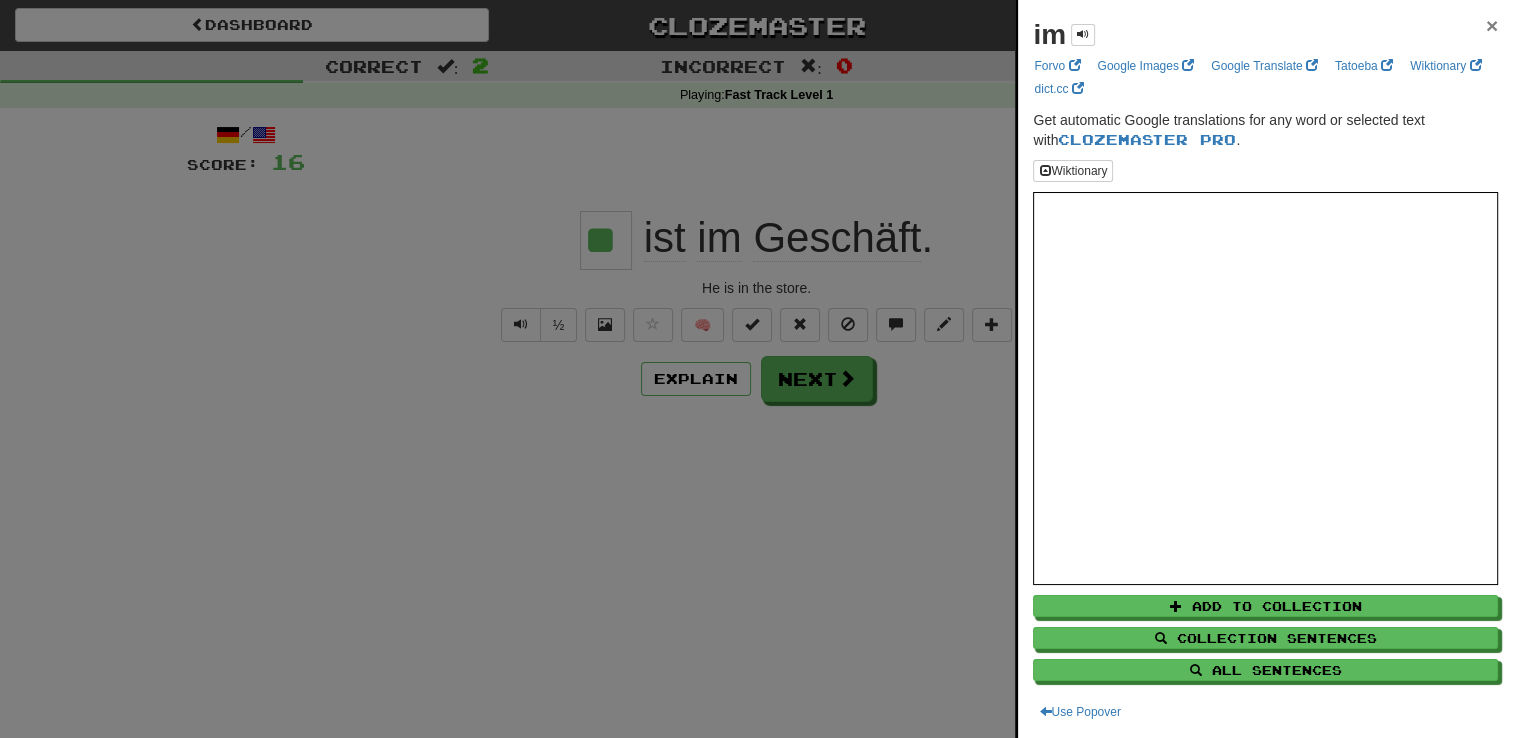 click on "×" at bounding box center [1492, 25] 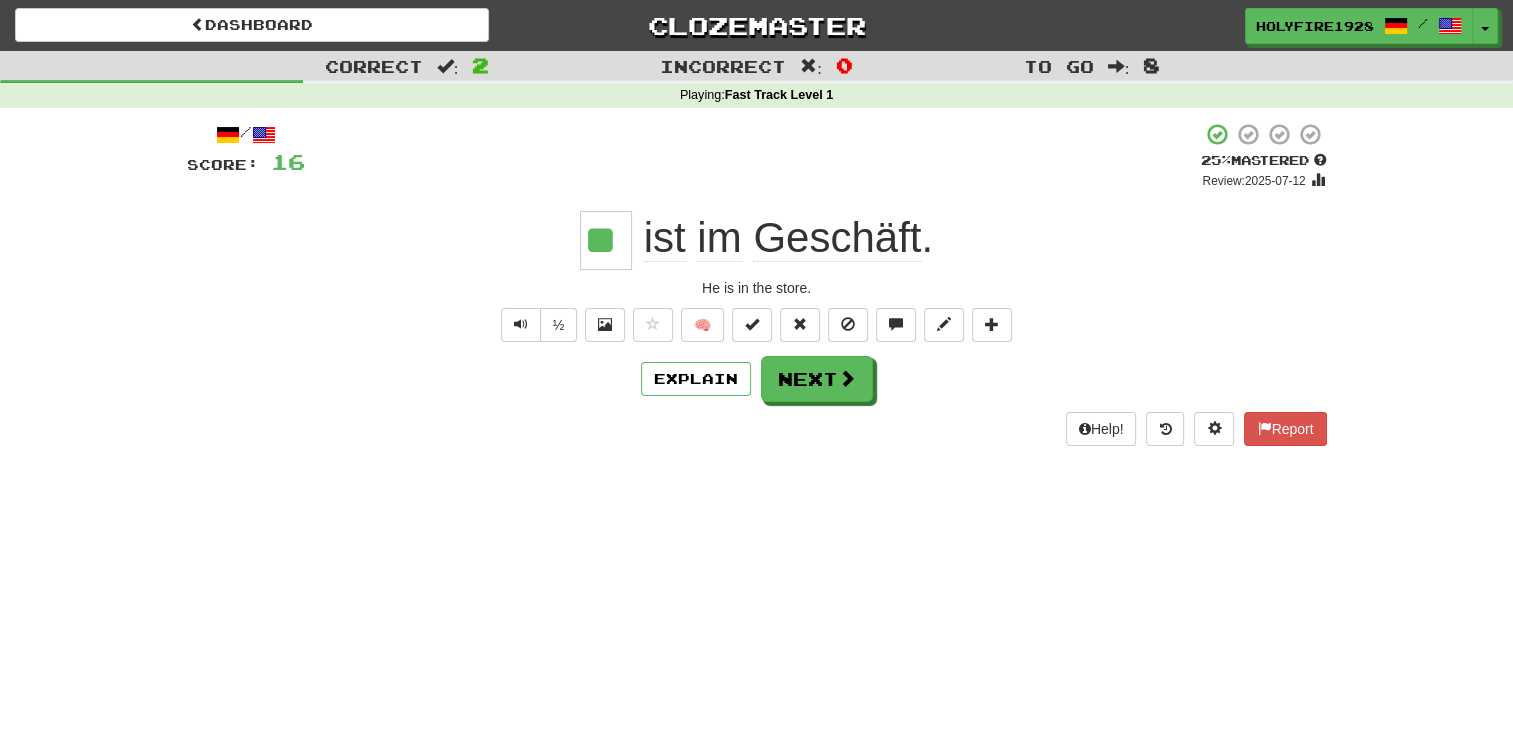 click on "Geschäft" at bounding box center [837, 238] 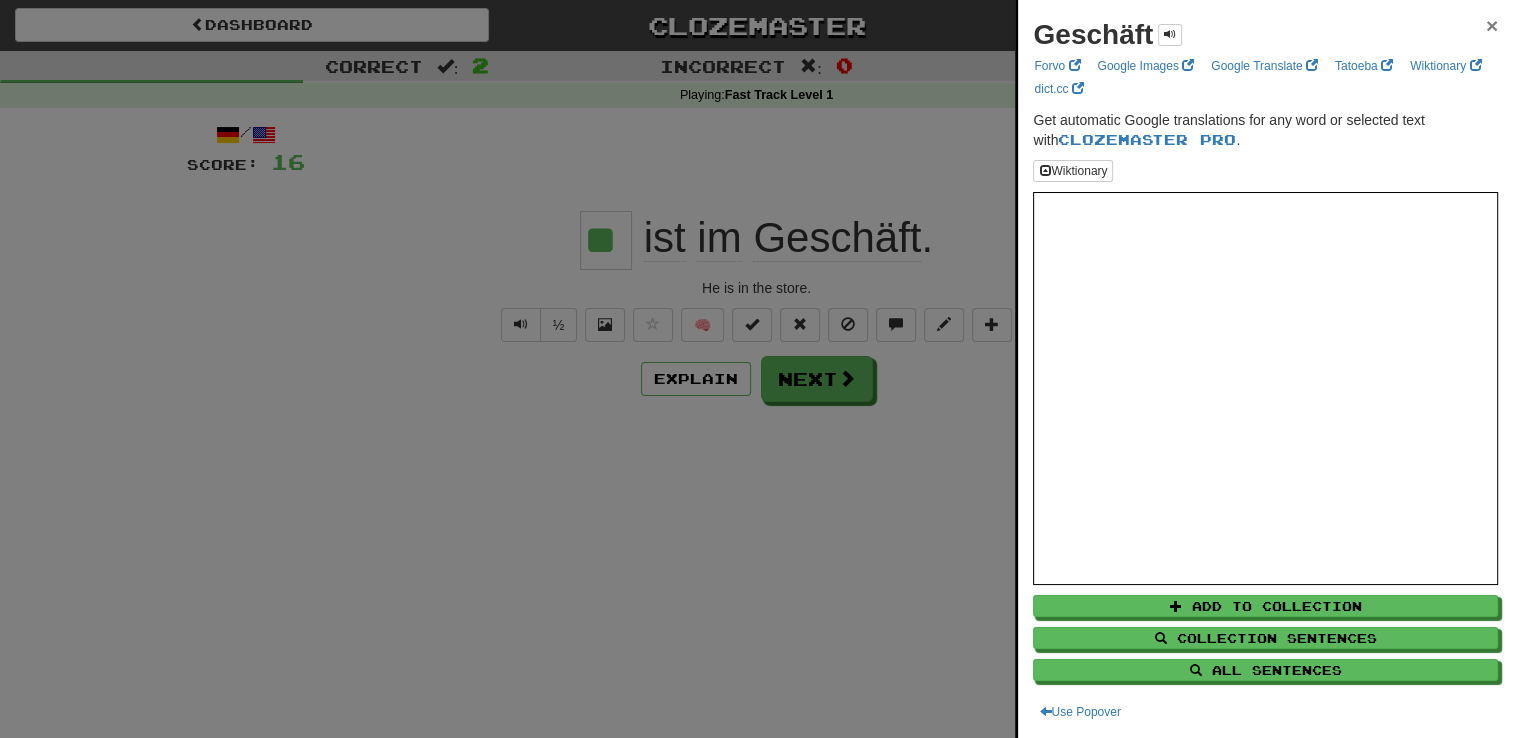 click on "×" at bounding box center (1492, 25) 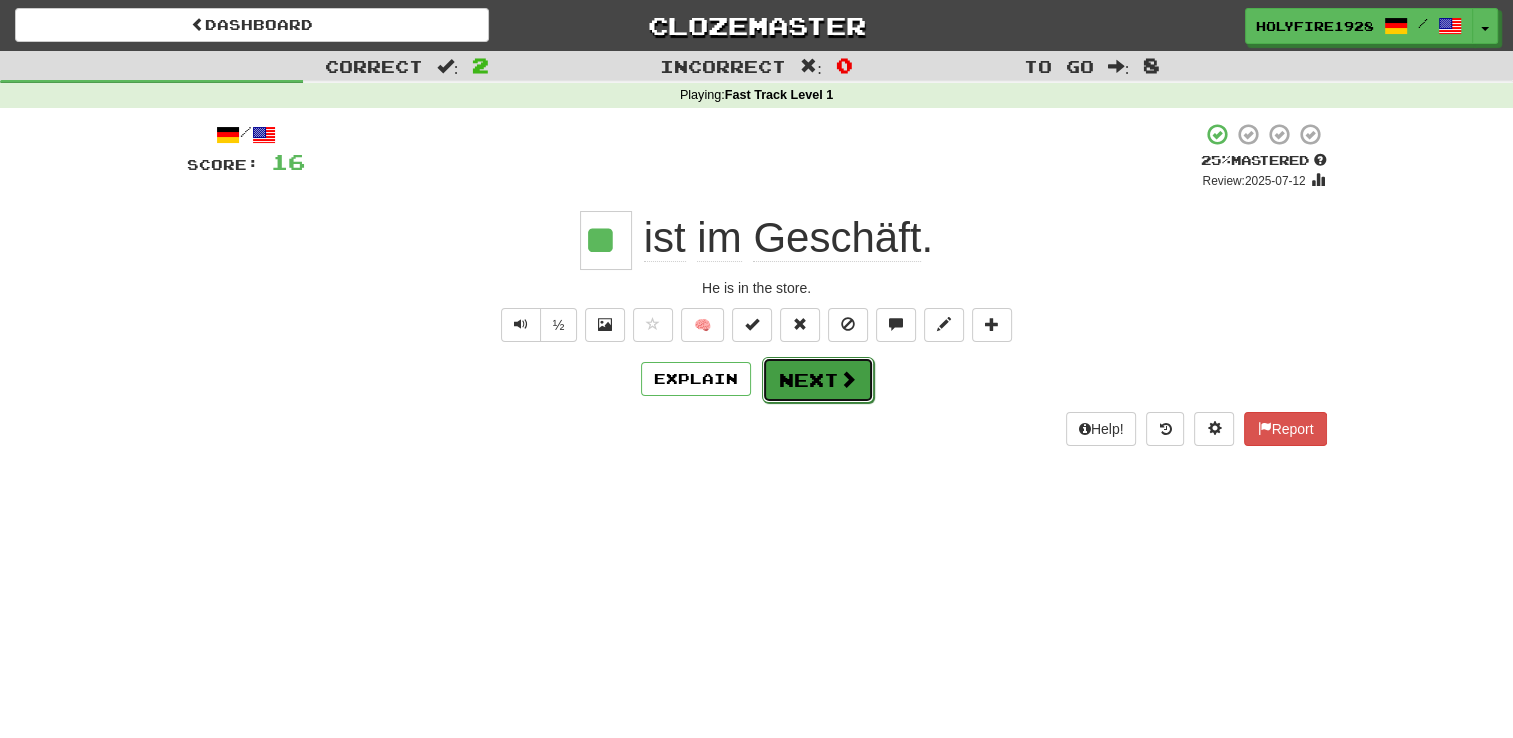 click on "Next" at bounding box center (818, 380) 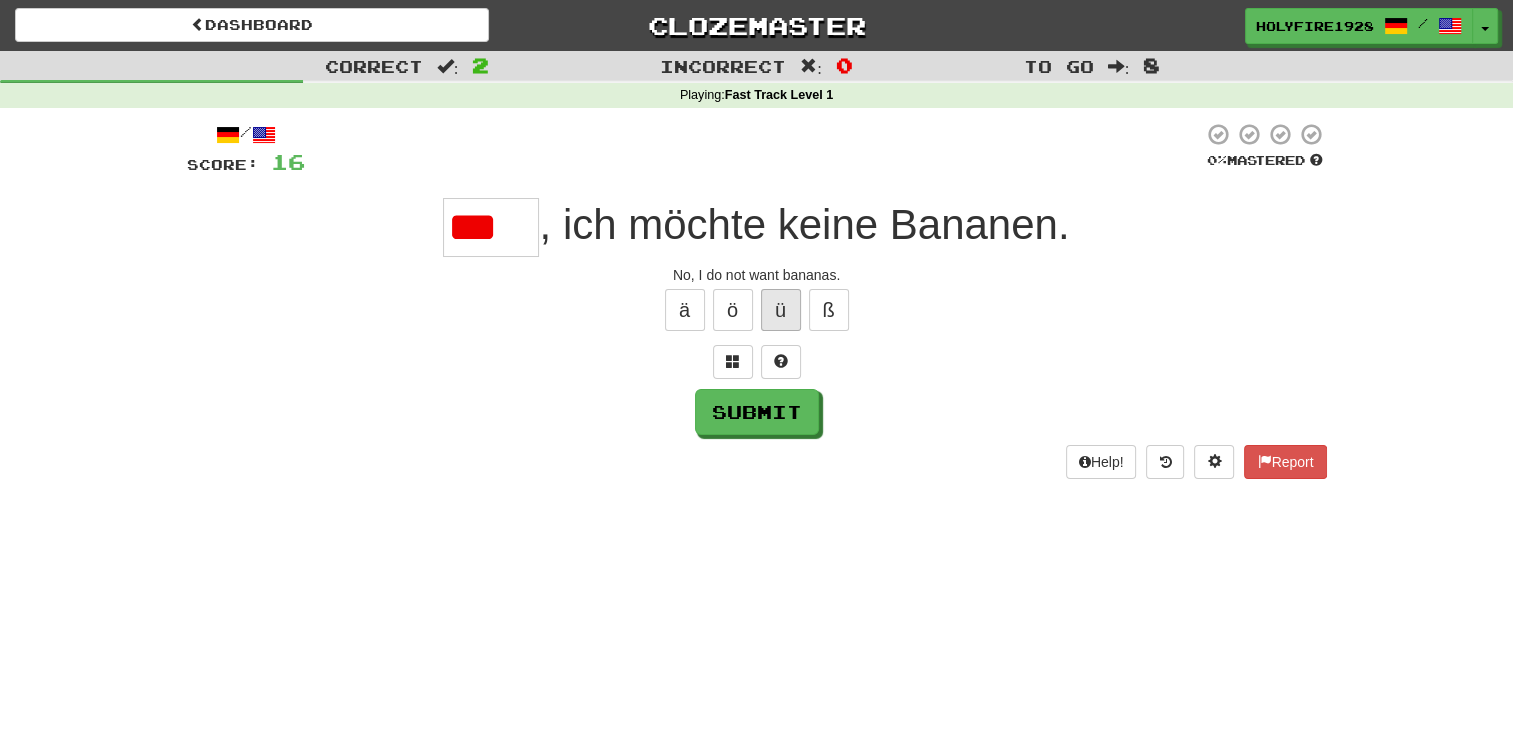 type on "****" 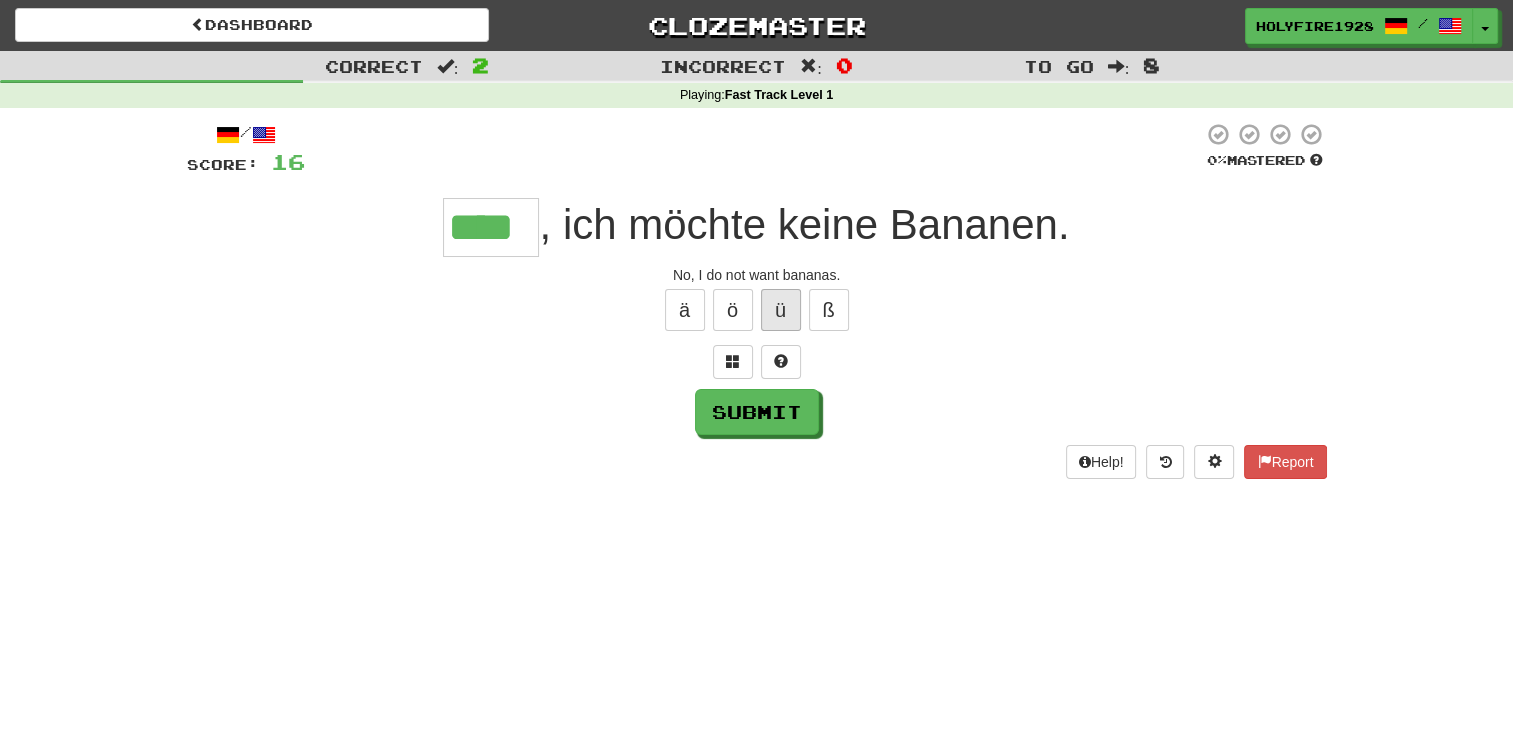 type on "****" 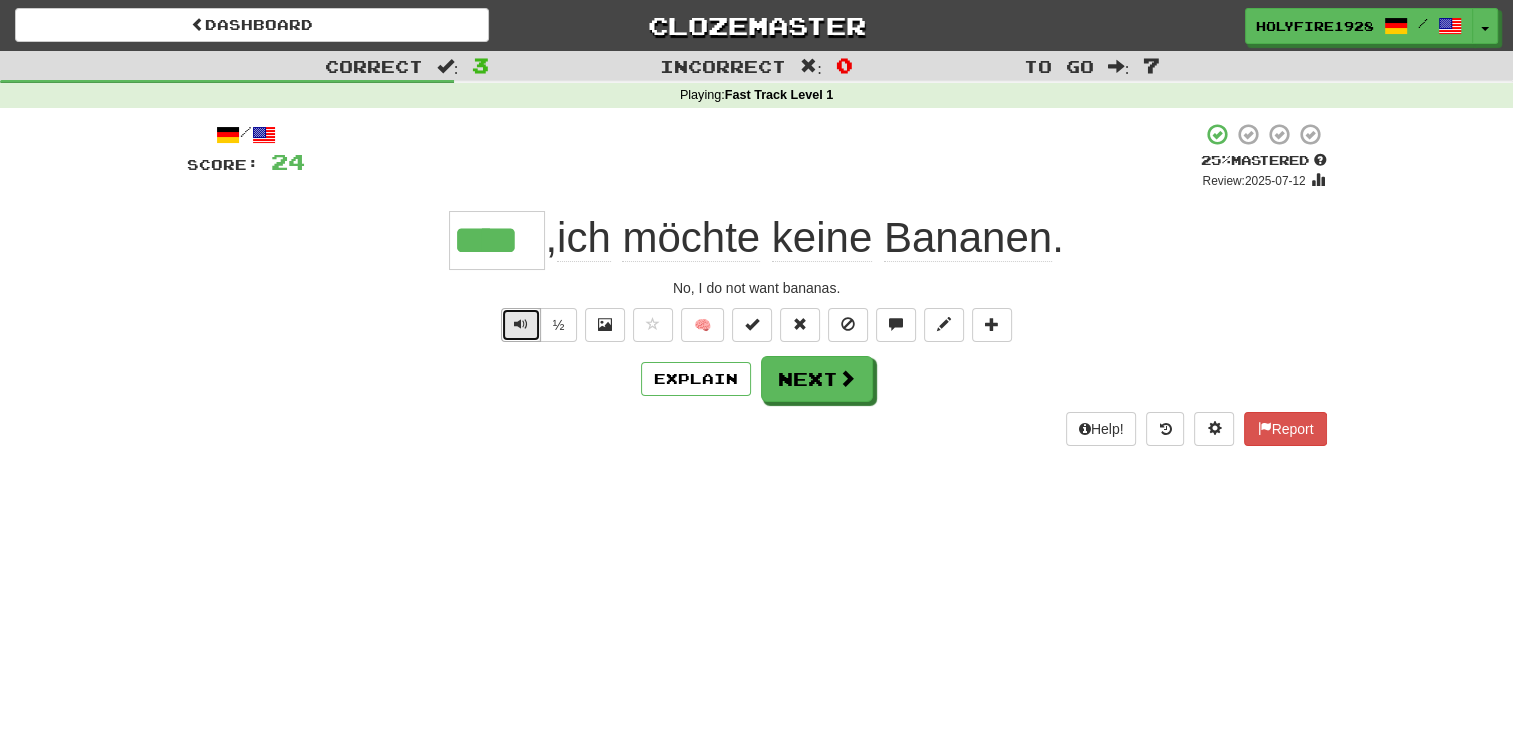 click at bounding box center (521, 325) 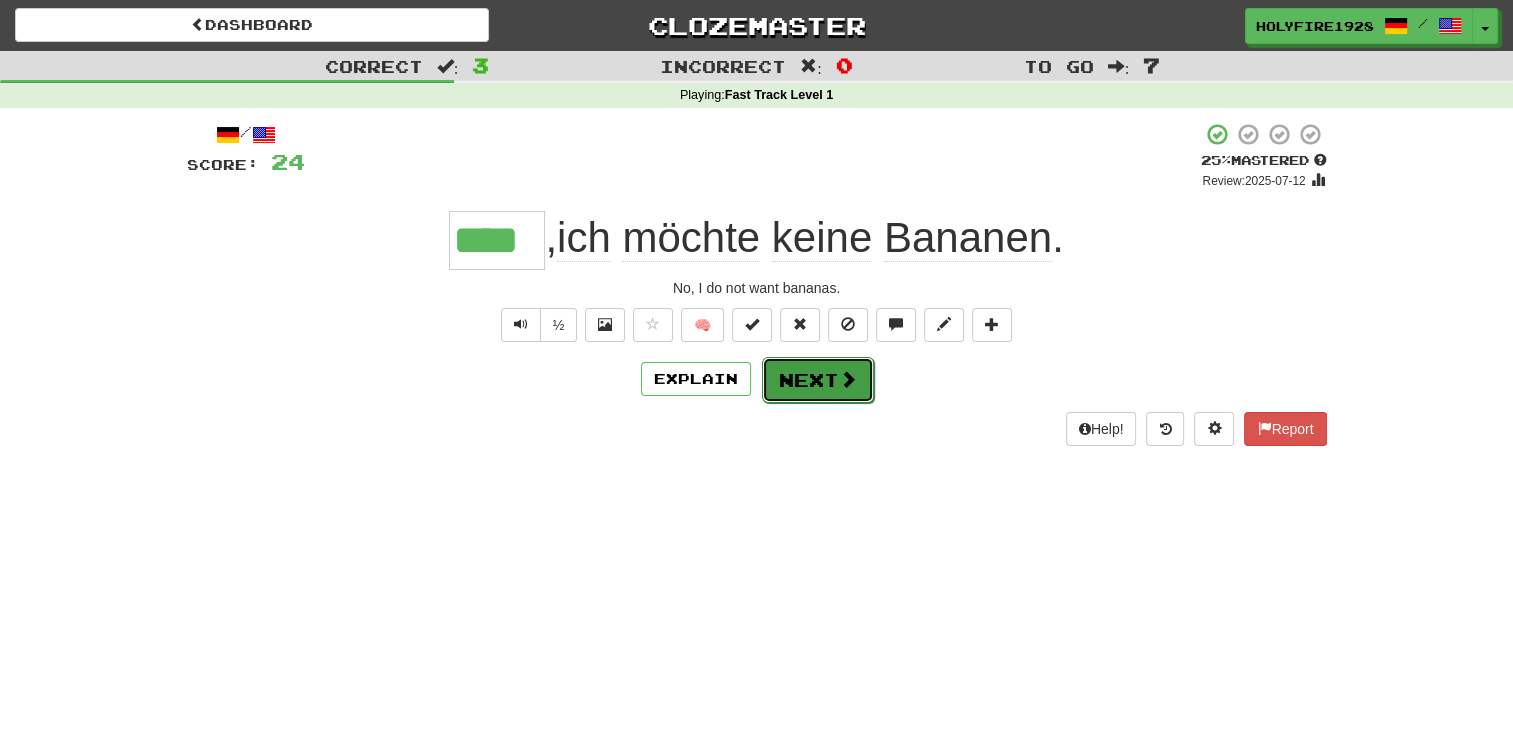 click on "Next" at bounding box center [818, 380] 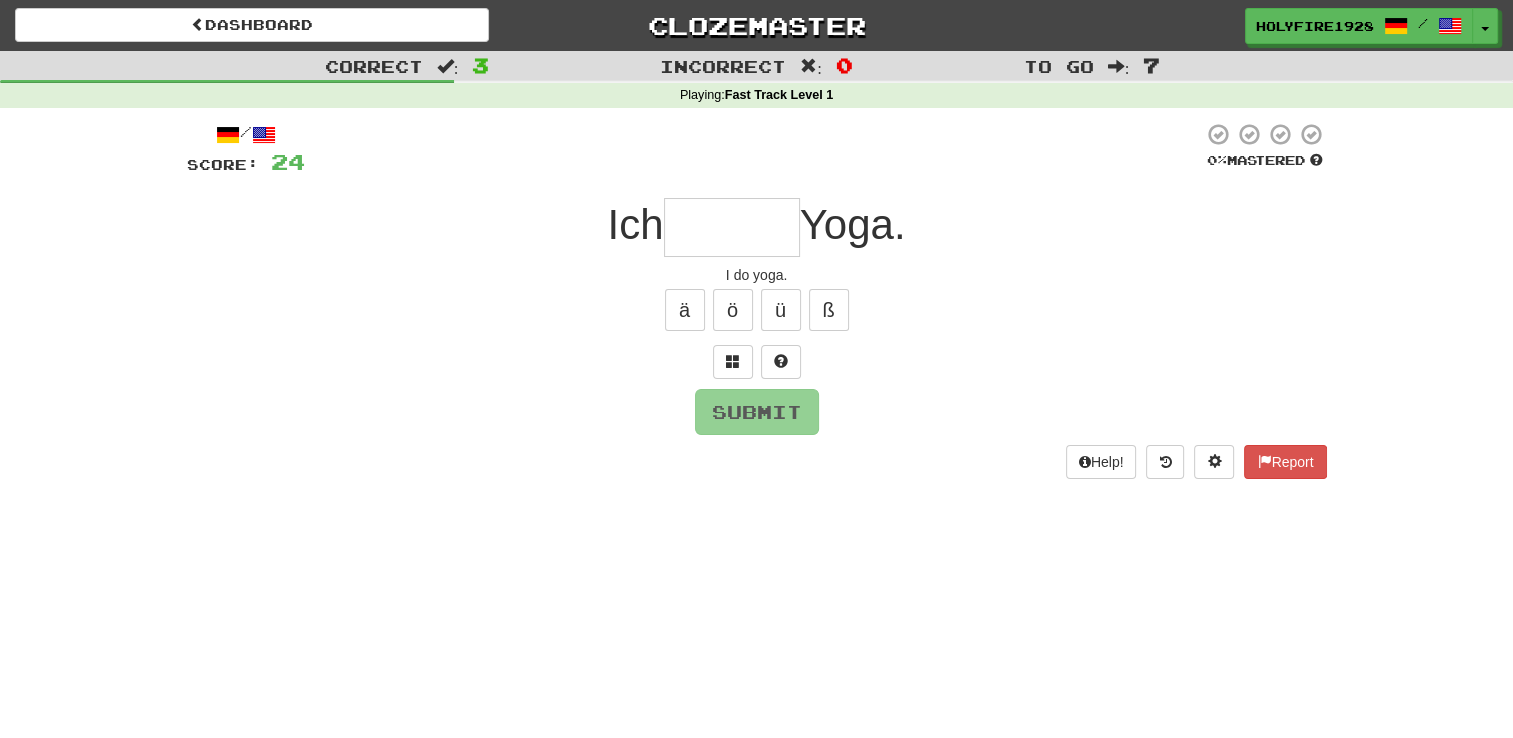 type on "*" 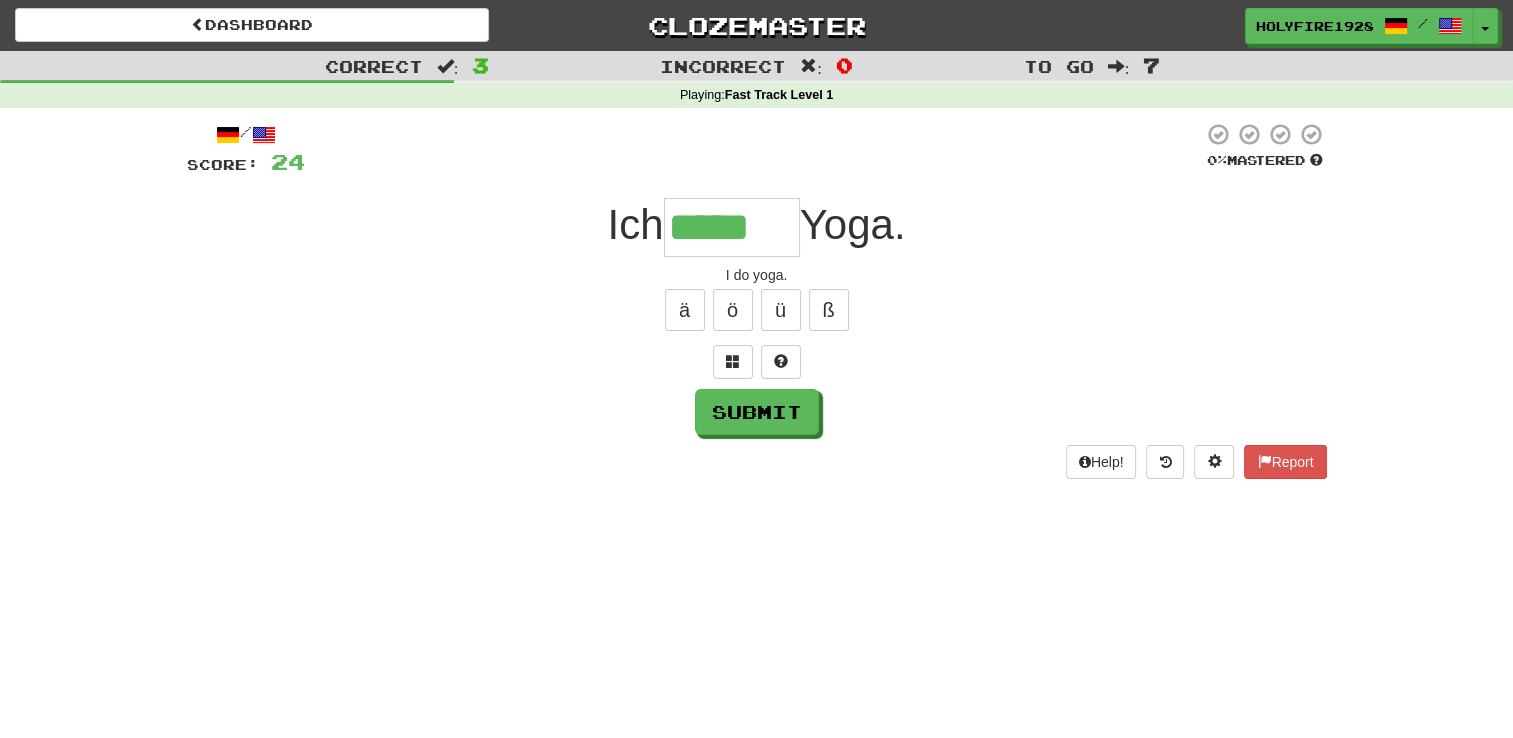 type on "*****" 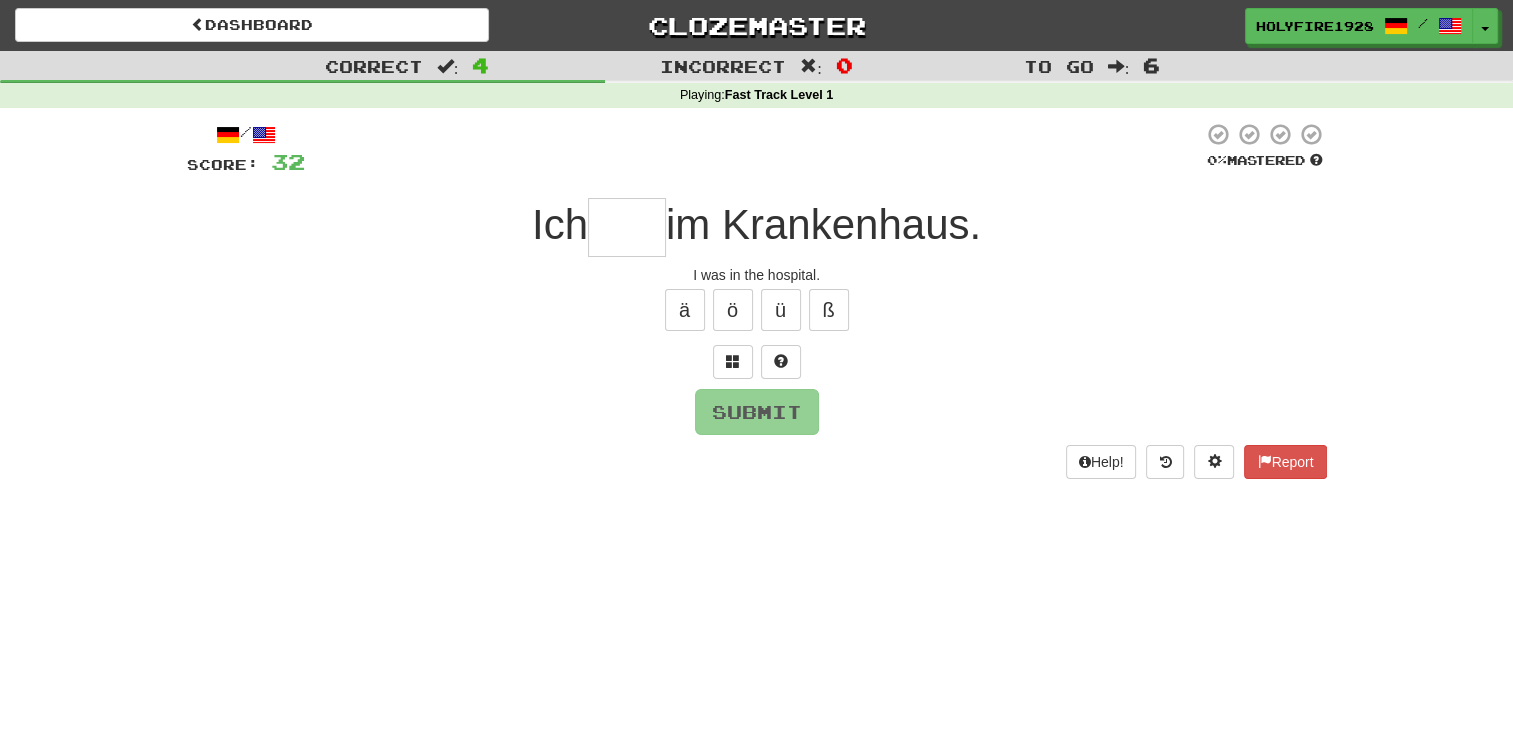 type on "*" 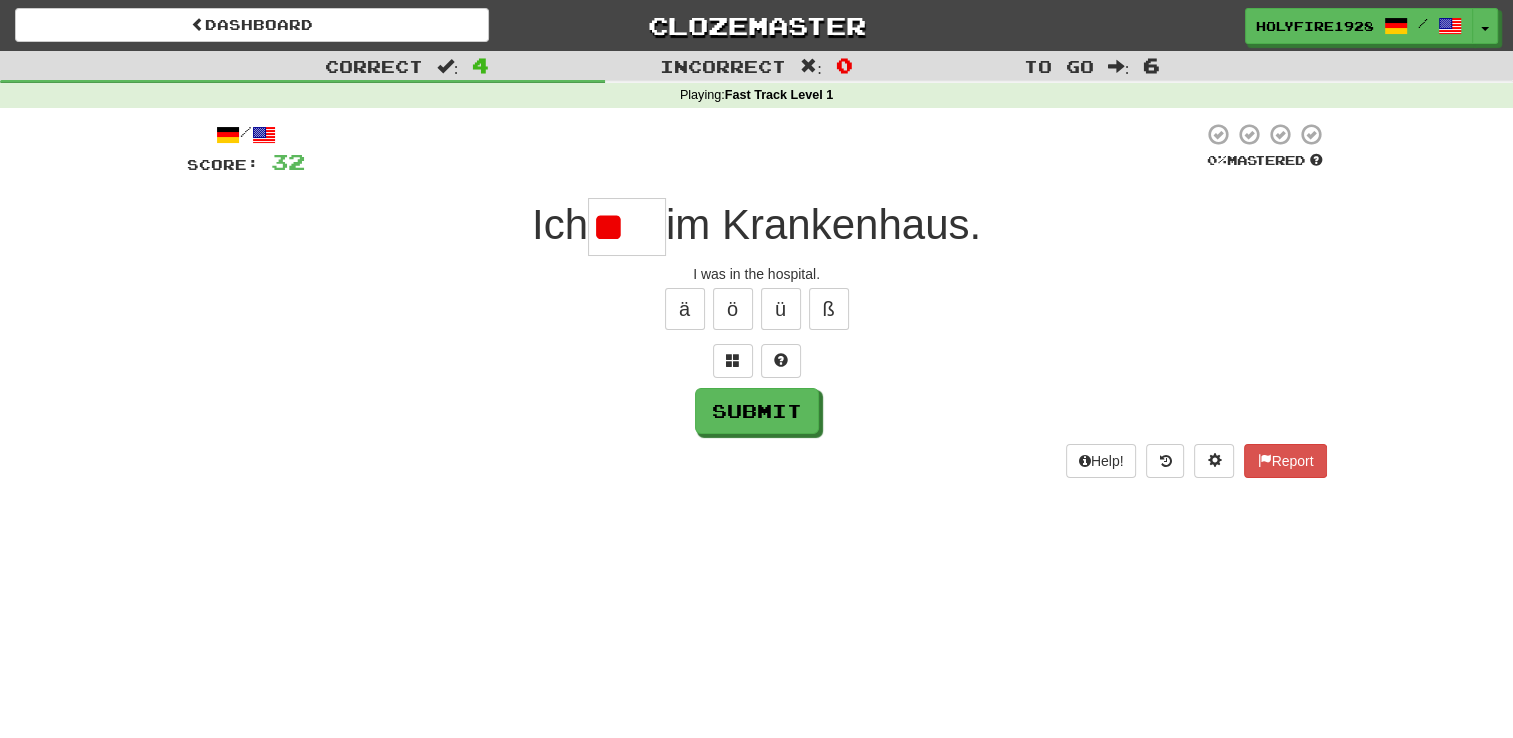 scroll, scrollTop: 0, scrollLeft: 0, axis: both 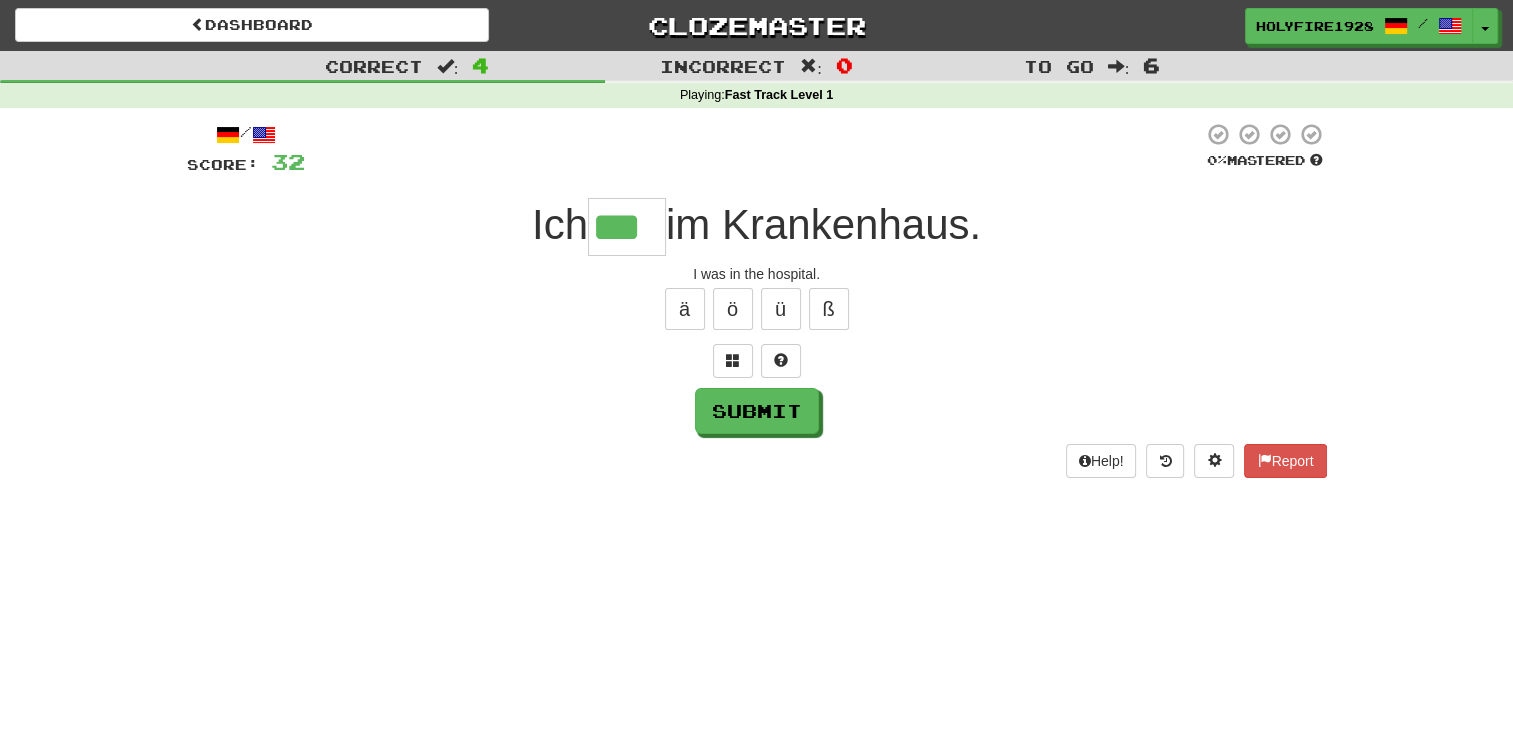 type on "***" 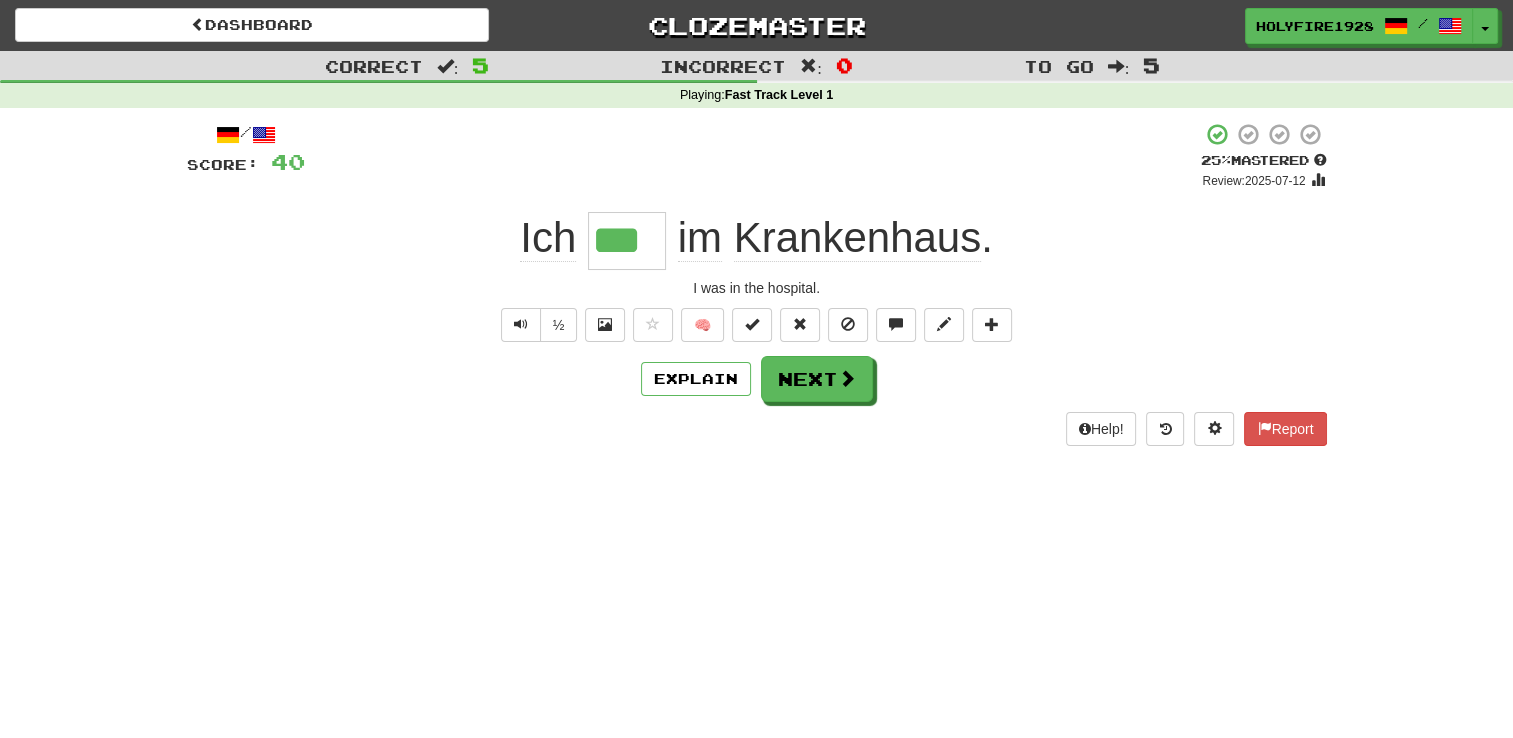 click on "Krankenhaus" at bounding box center [858, 238] 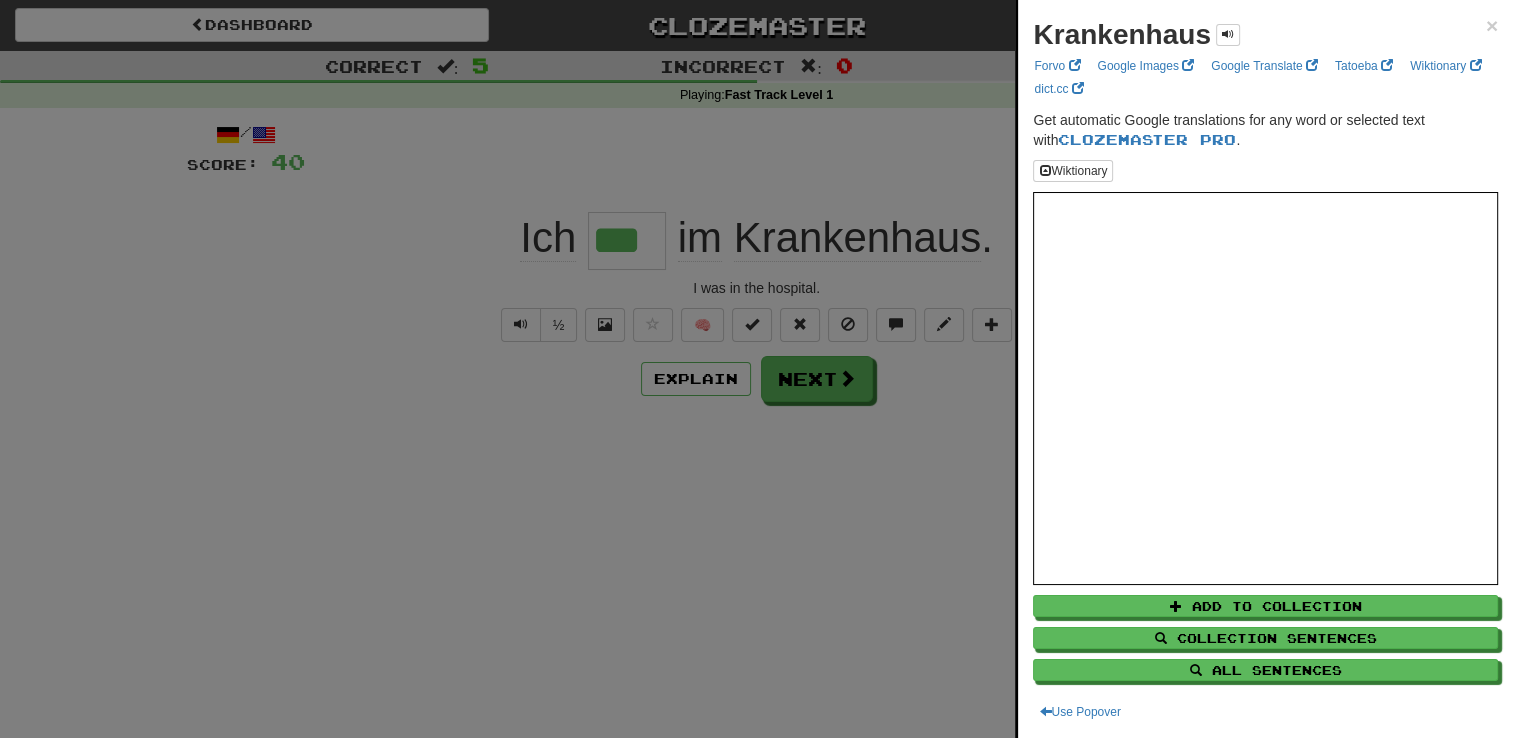 click on "Krankenhaus ×" at bounding box center (1265, 35) 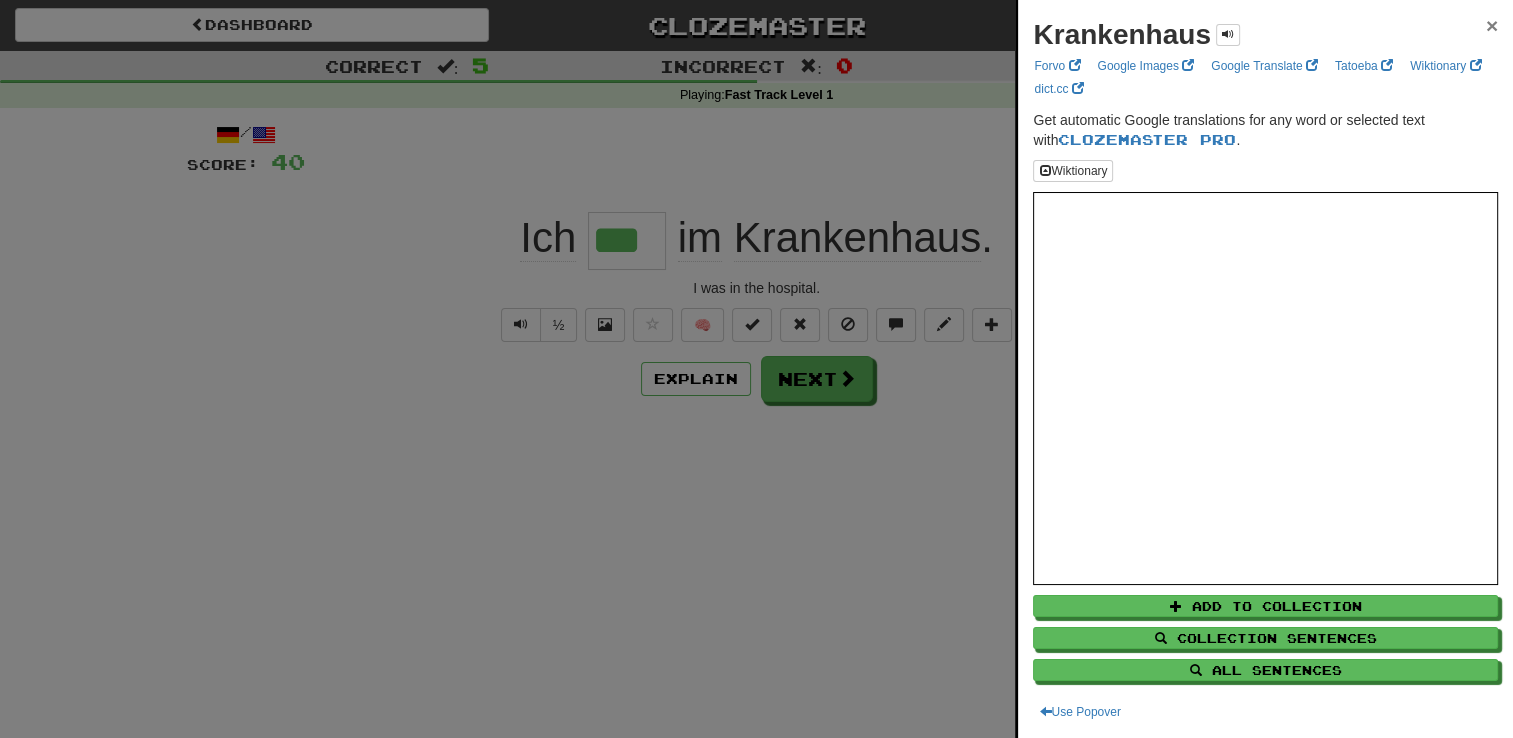 click on "×" at bounding box center (1492, 25) 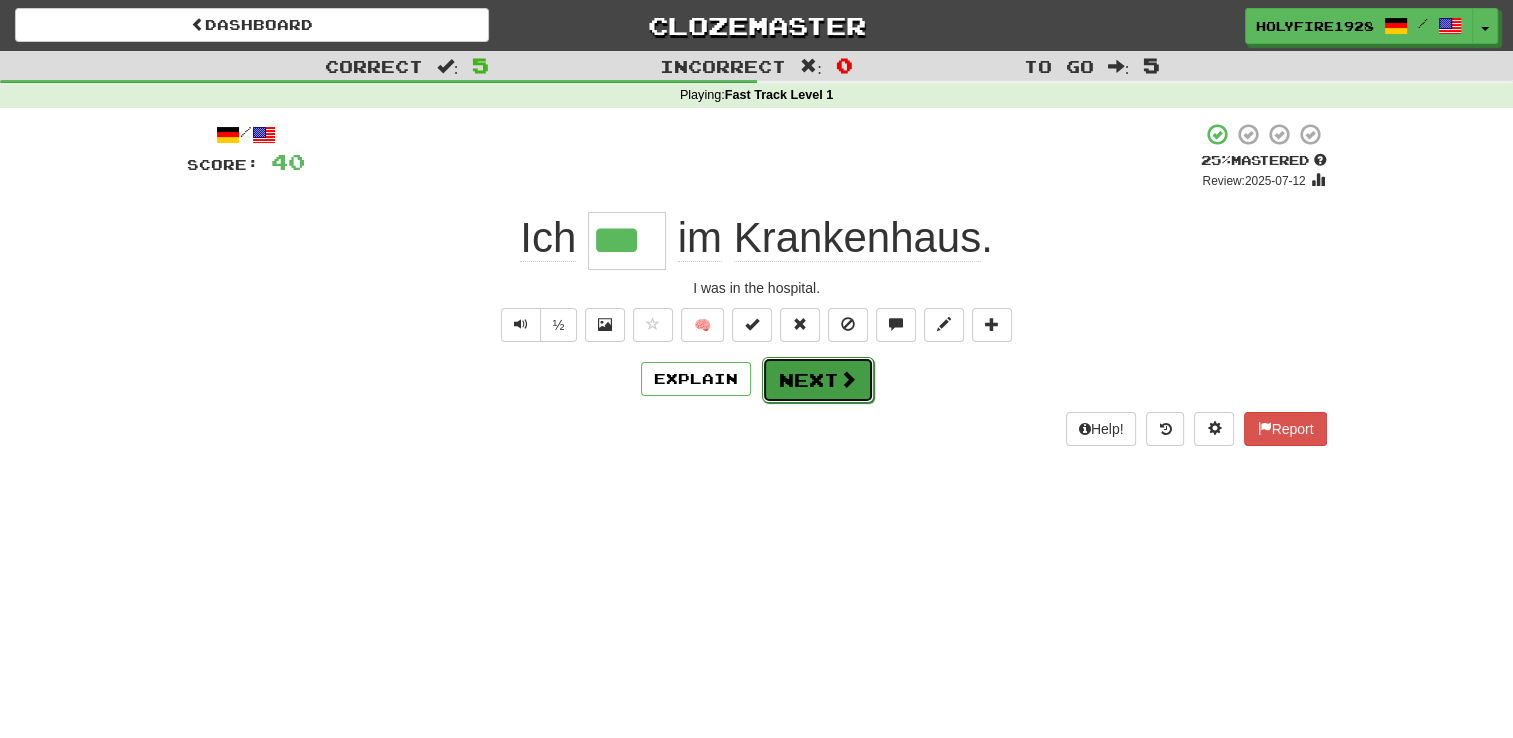 click on "Next" at bounding box center [818, 380] 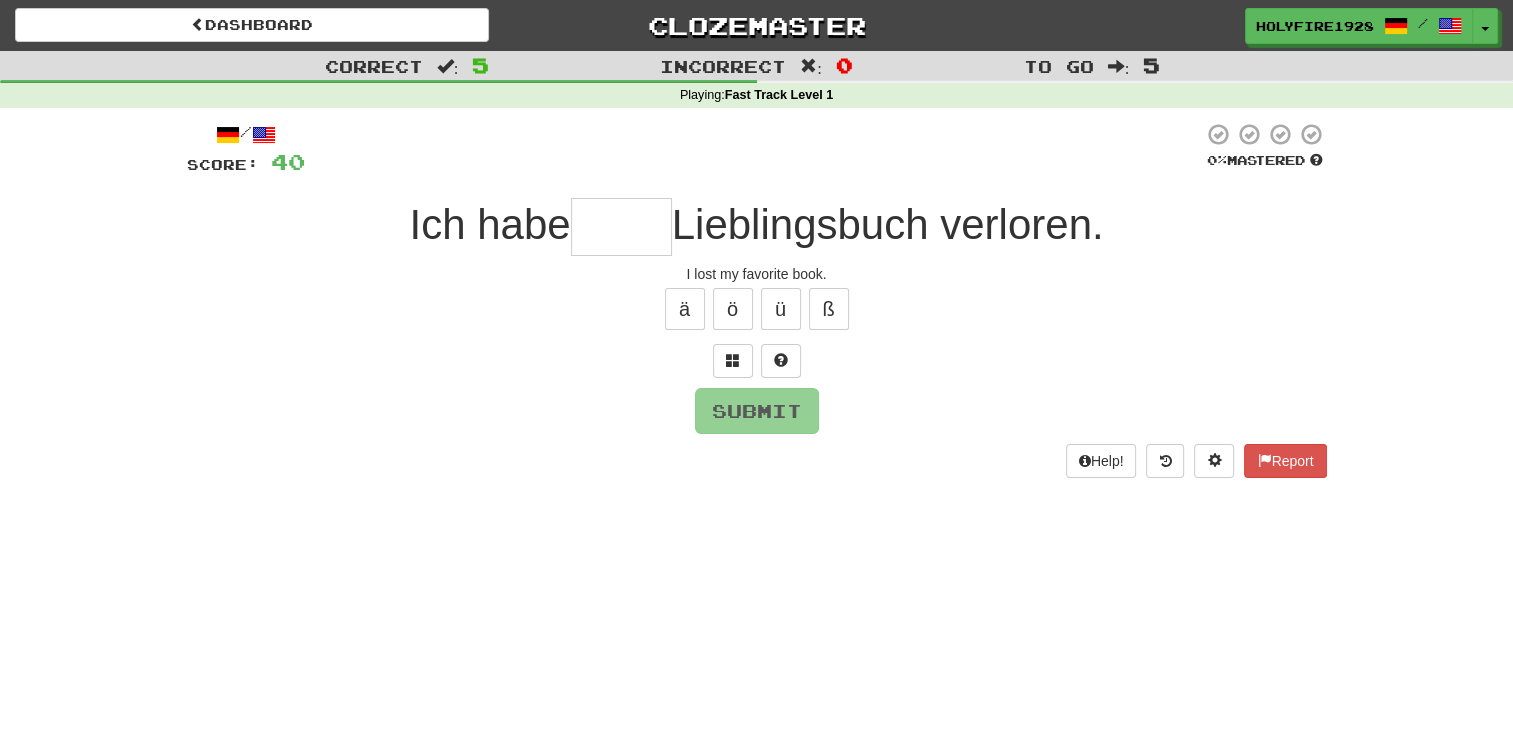 click on "Lieblingsbuch verloren." at bounding box center [888, 224] 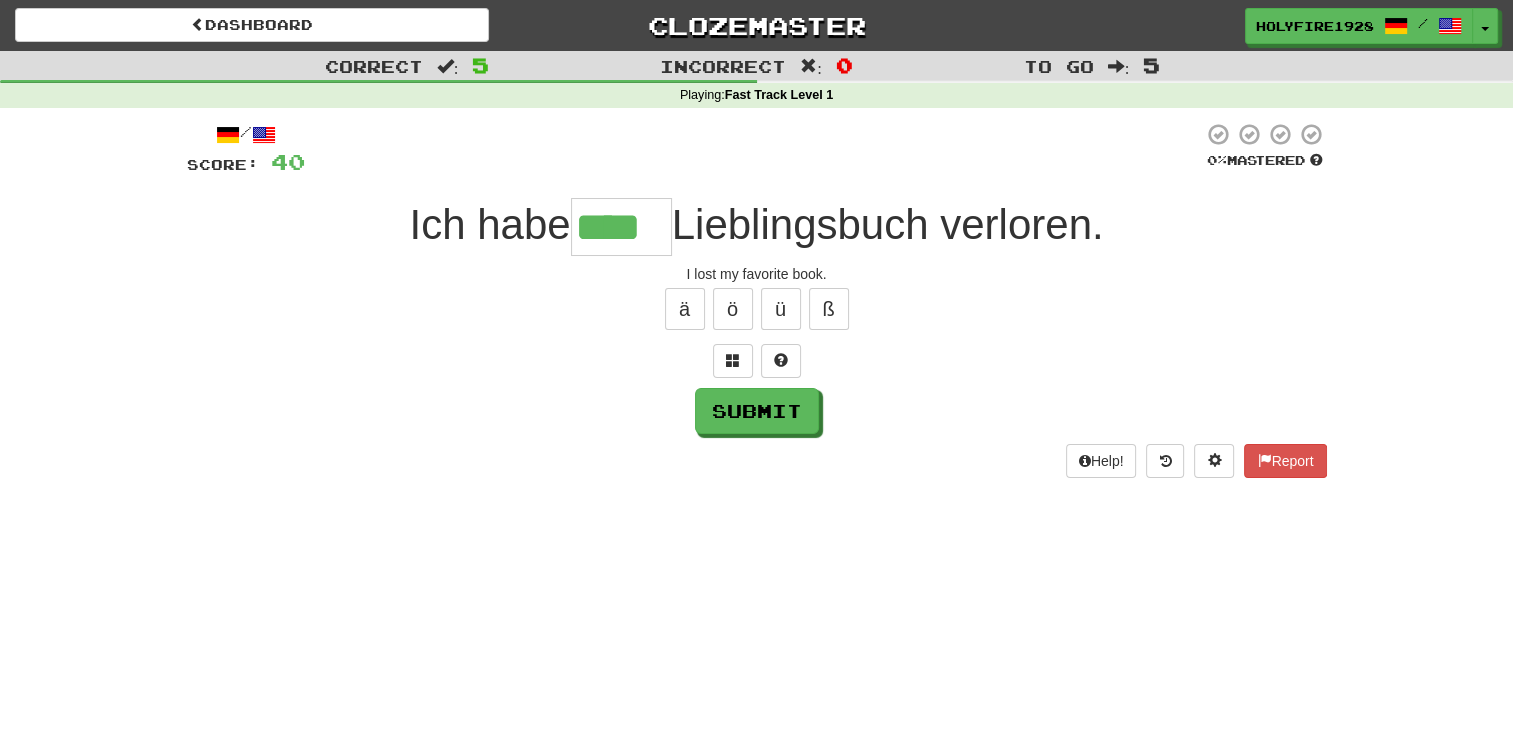 type on "****" 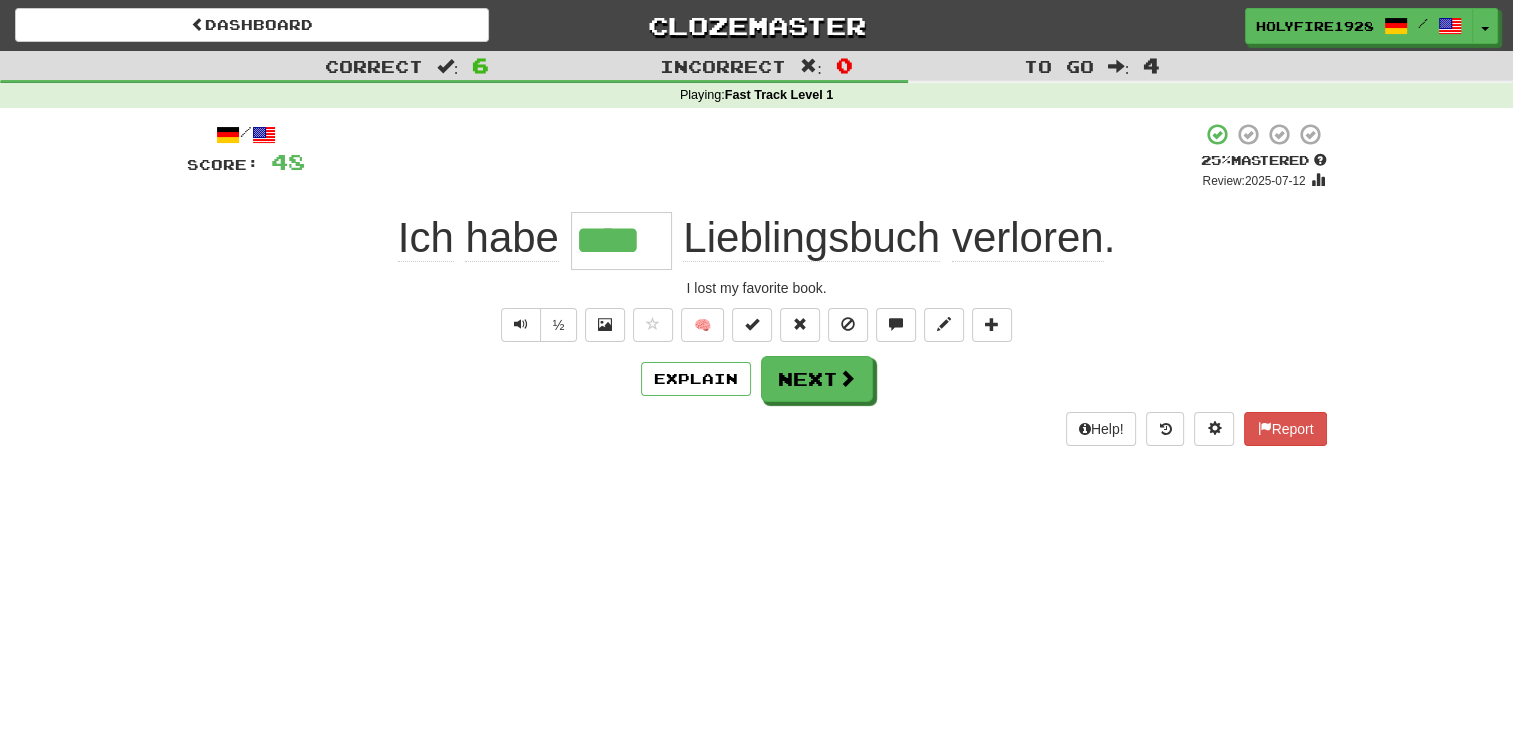 click on "I lost my favorite book." at bounding box center [757, 288] 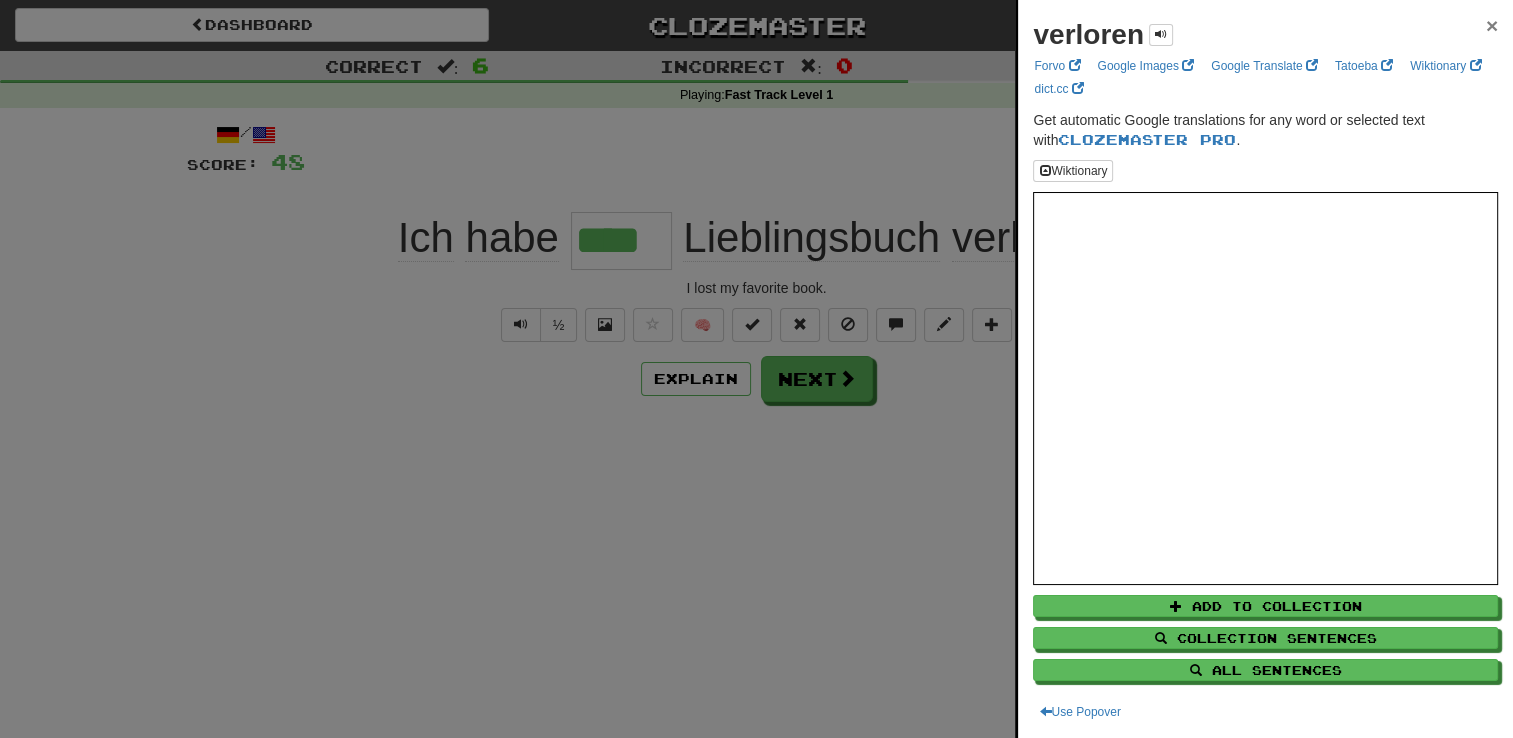 click on "×" at bounding box center [1492, 25] 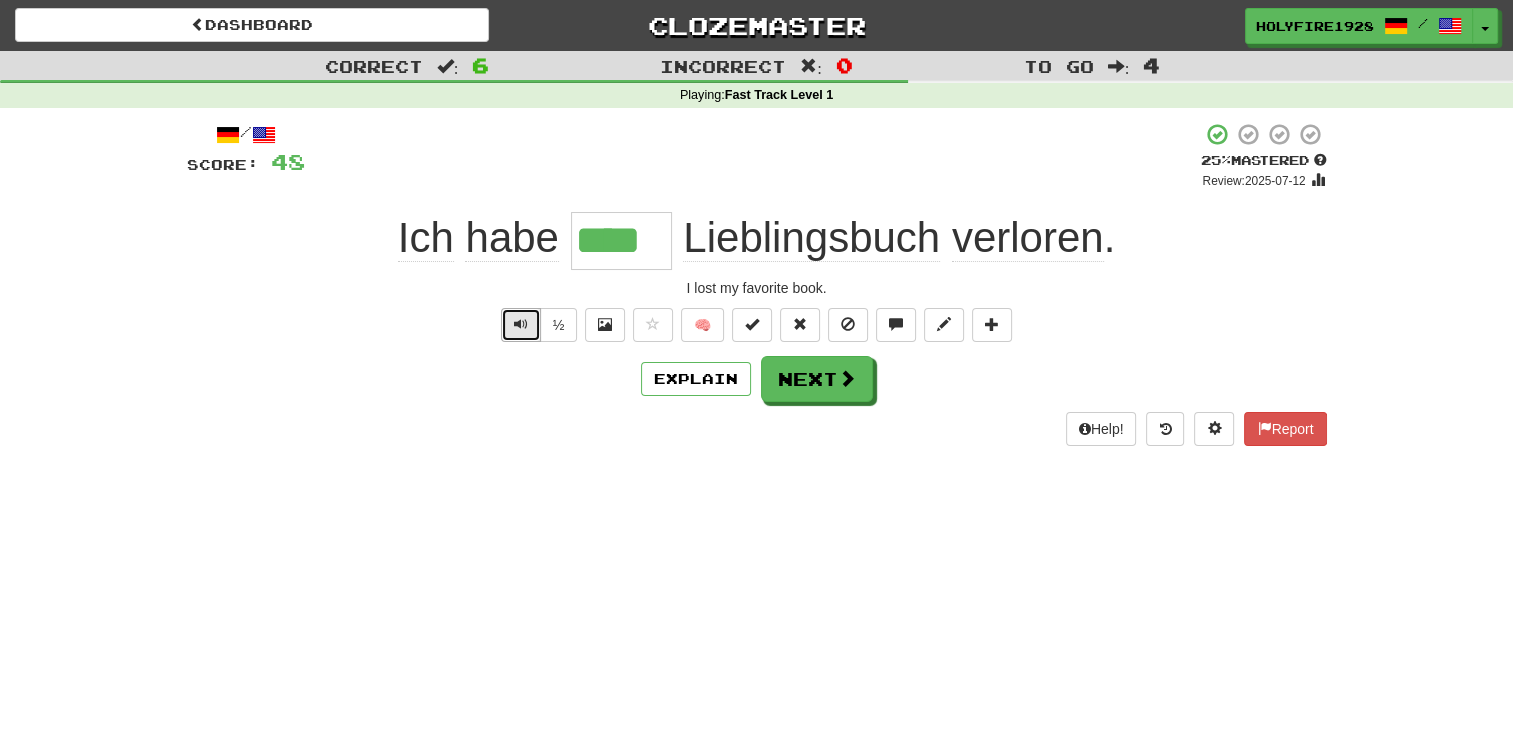 click at bounding box center [521, 324] 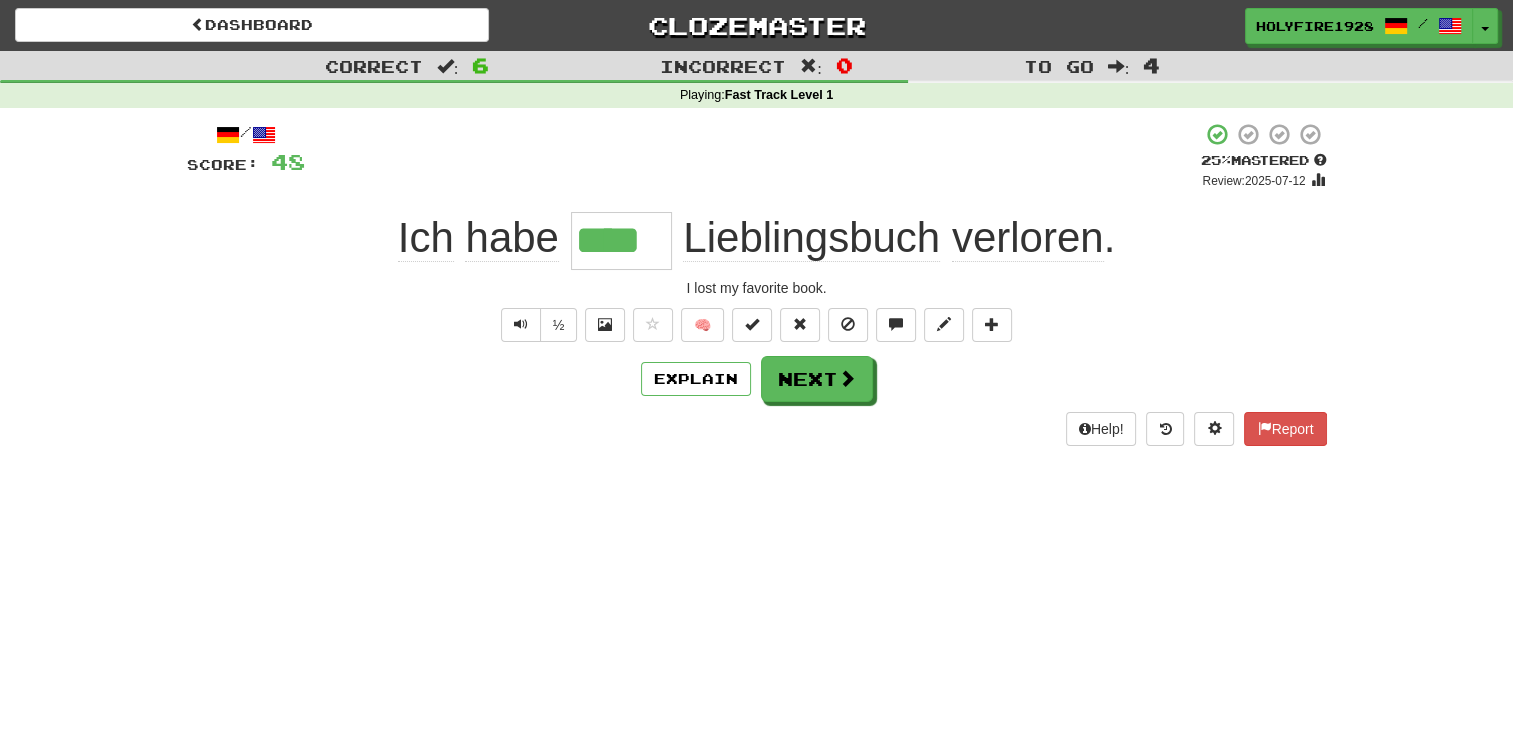 click on "verloren" at bounding box center (1028, 238) 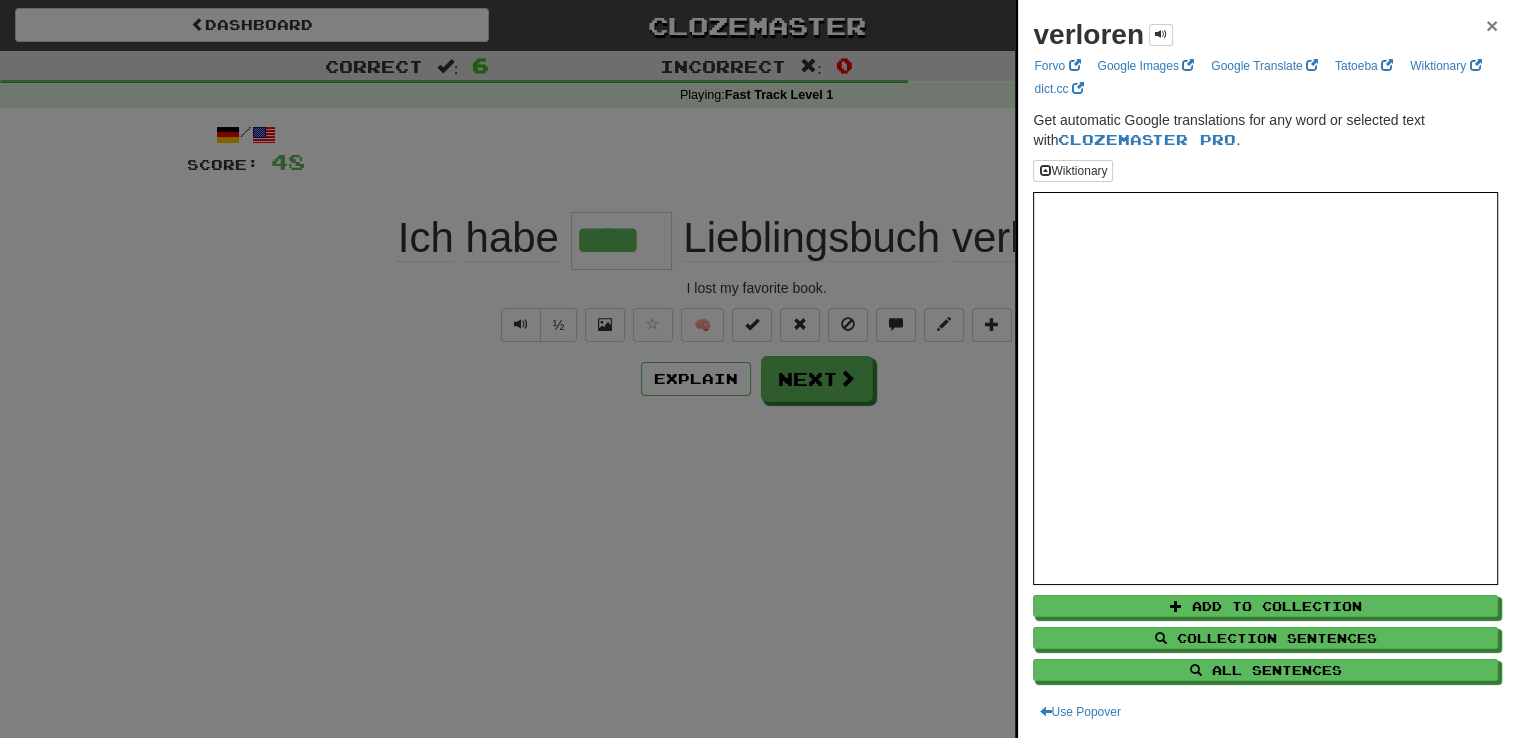 click on "×" at bounding box center [1492, 25] 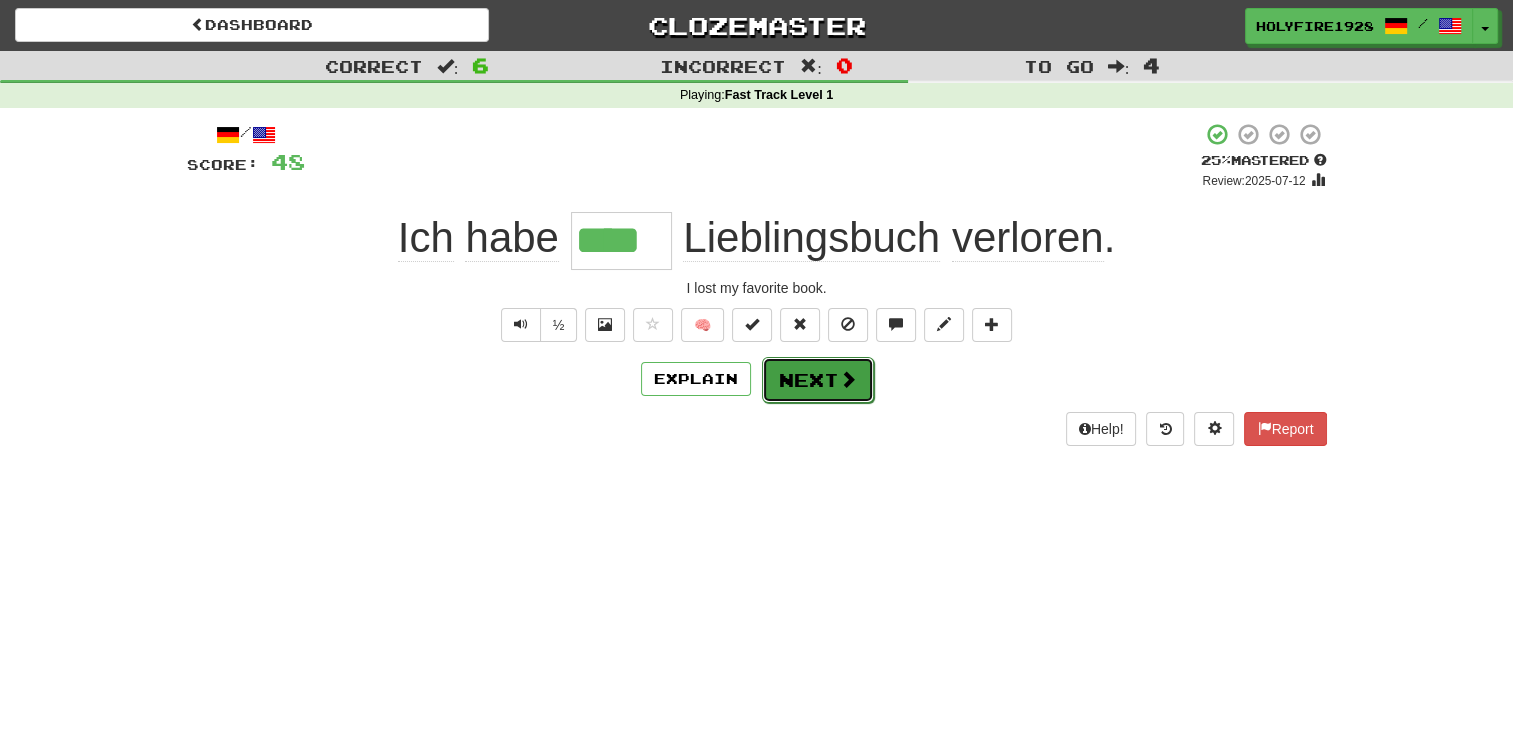 click on "Next" at bounding box center (818, 380) 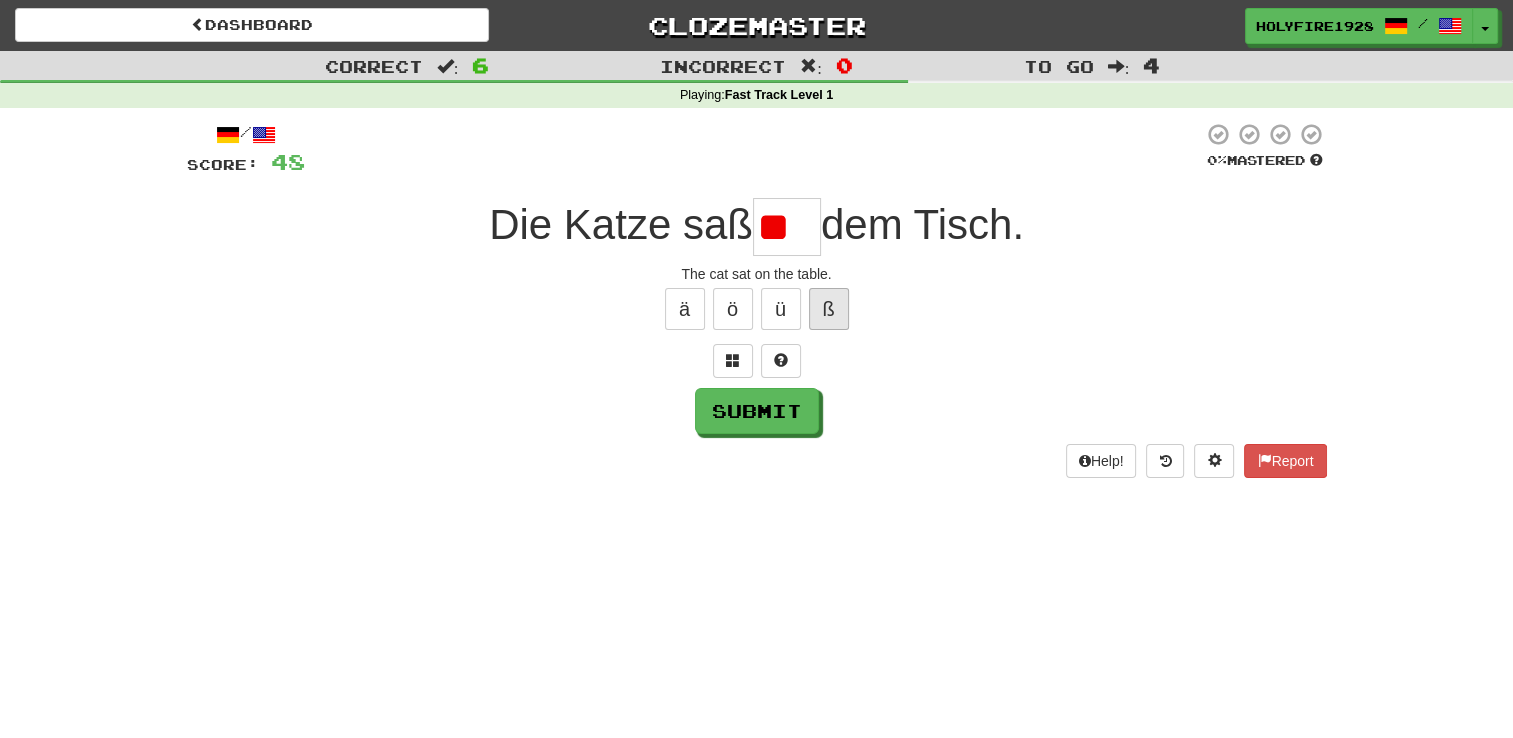 type on "*" 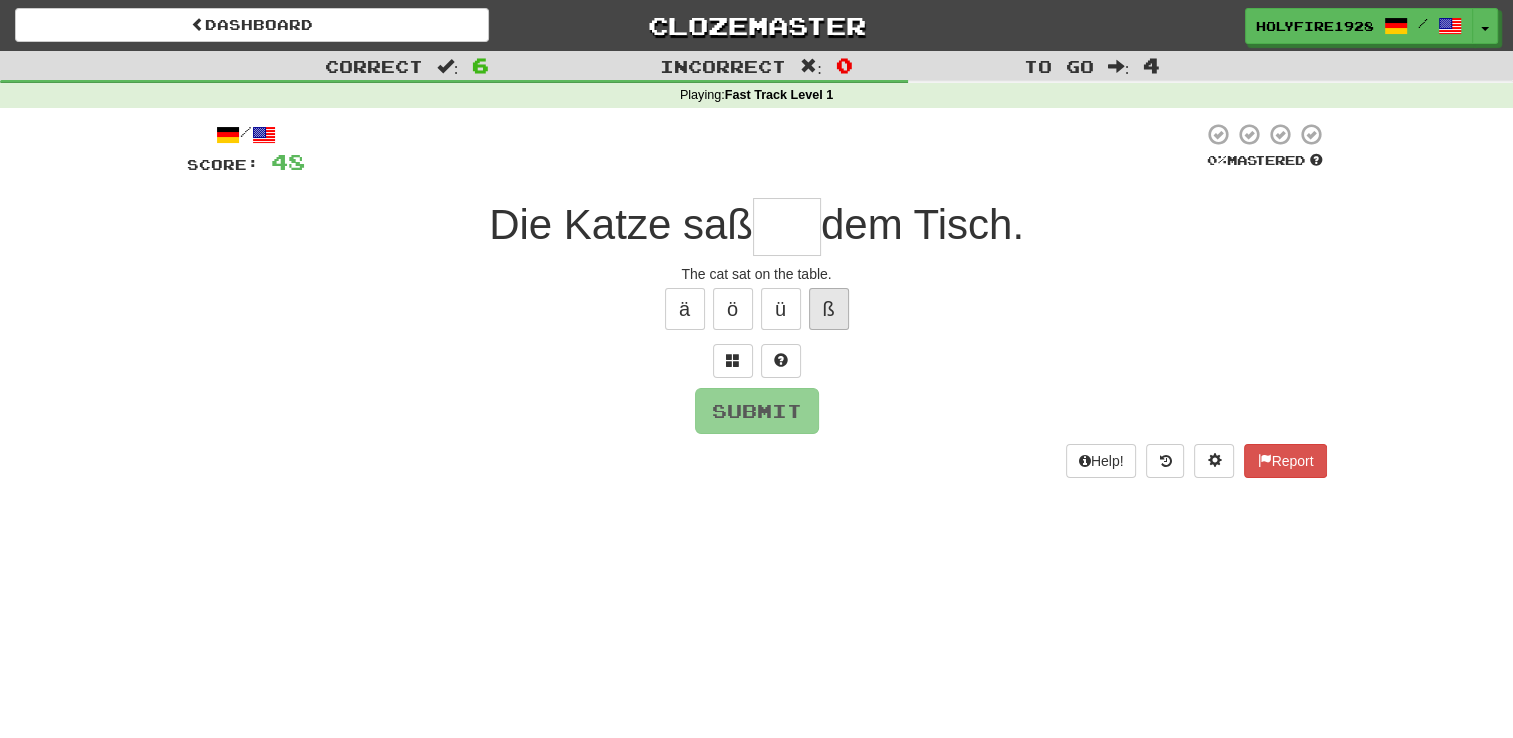 type on "*" 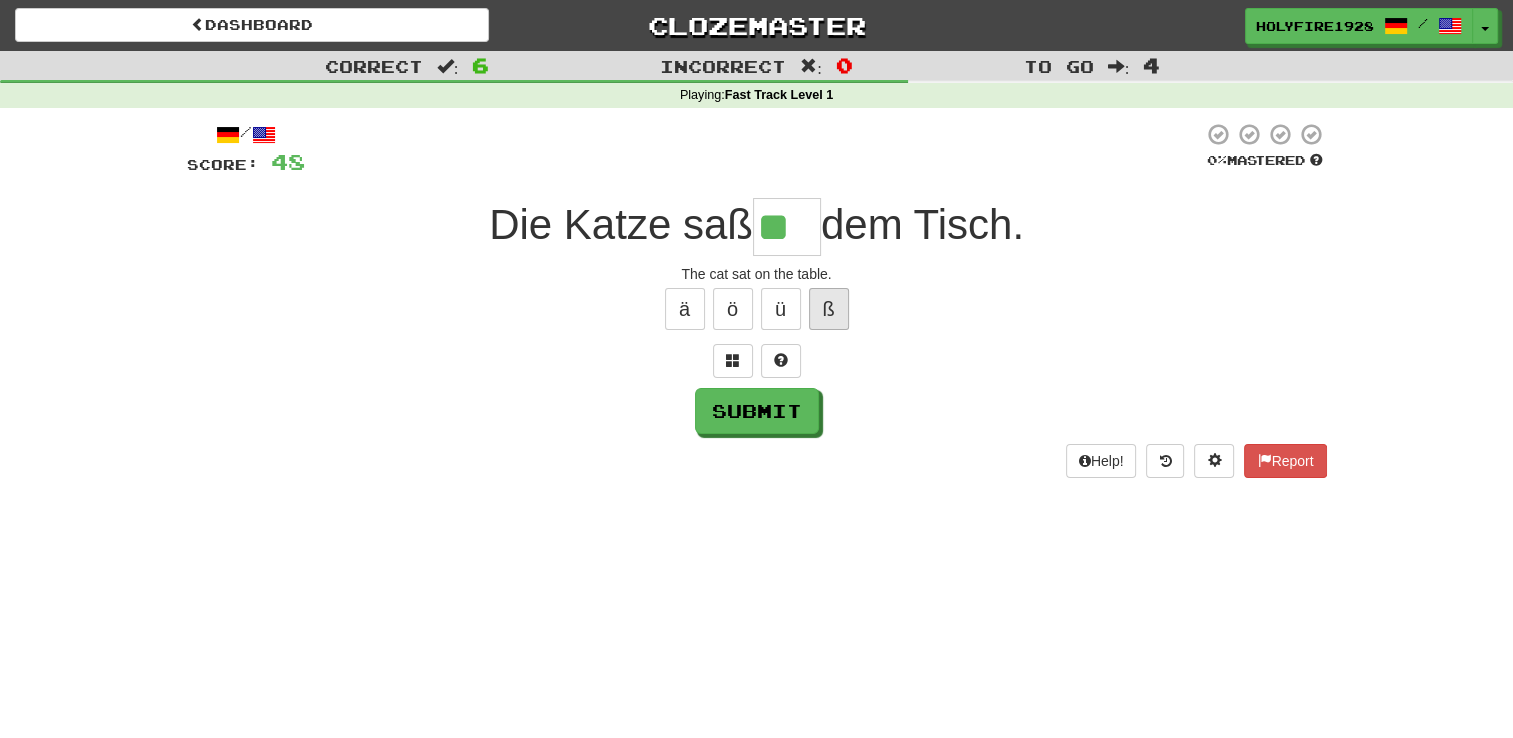 scroll, scrollTop: 0, scrollLeft: 0, axis: both 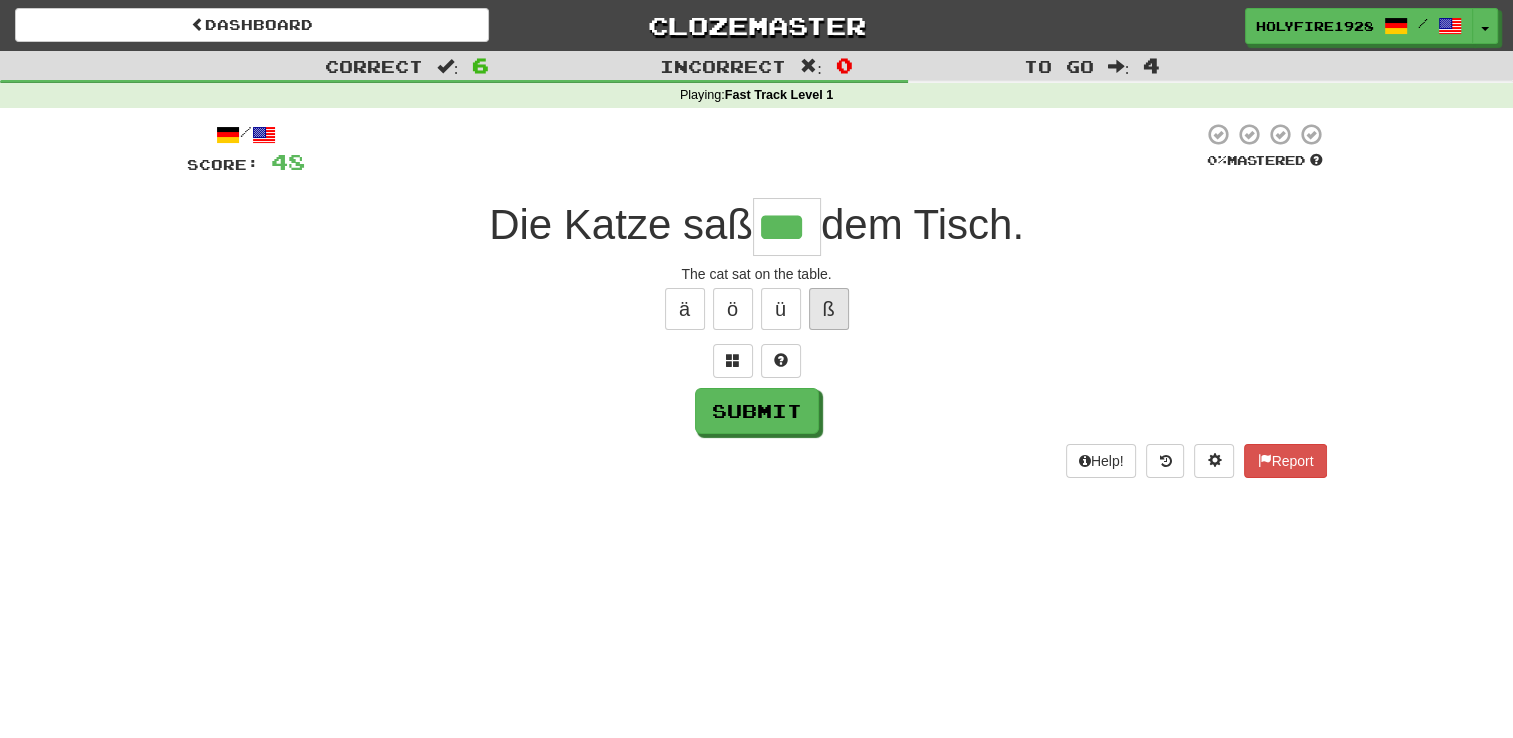 type on "***" 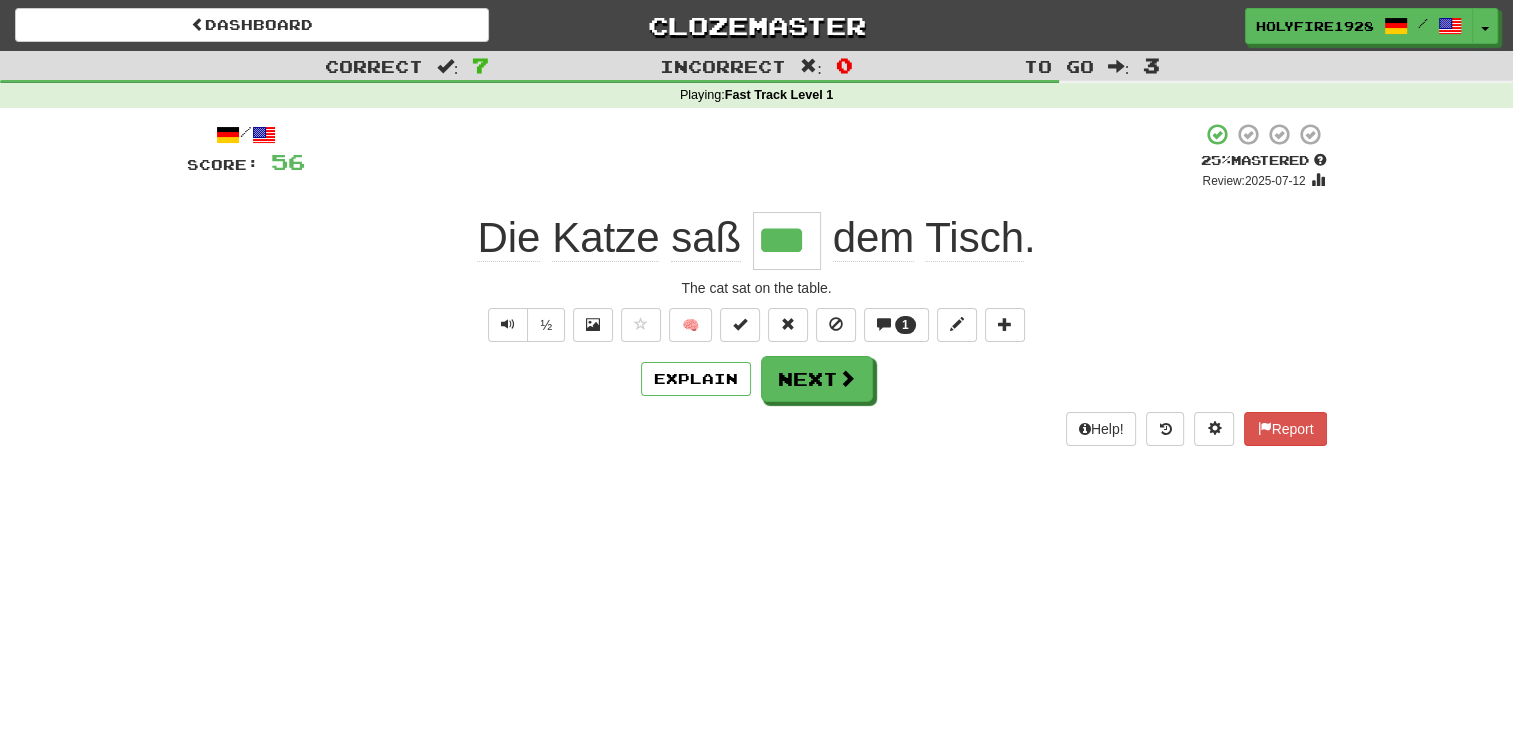 click on "dem" at bounding box center (874, 238) 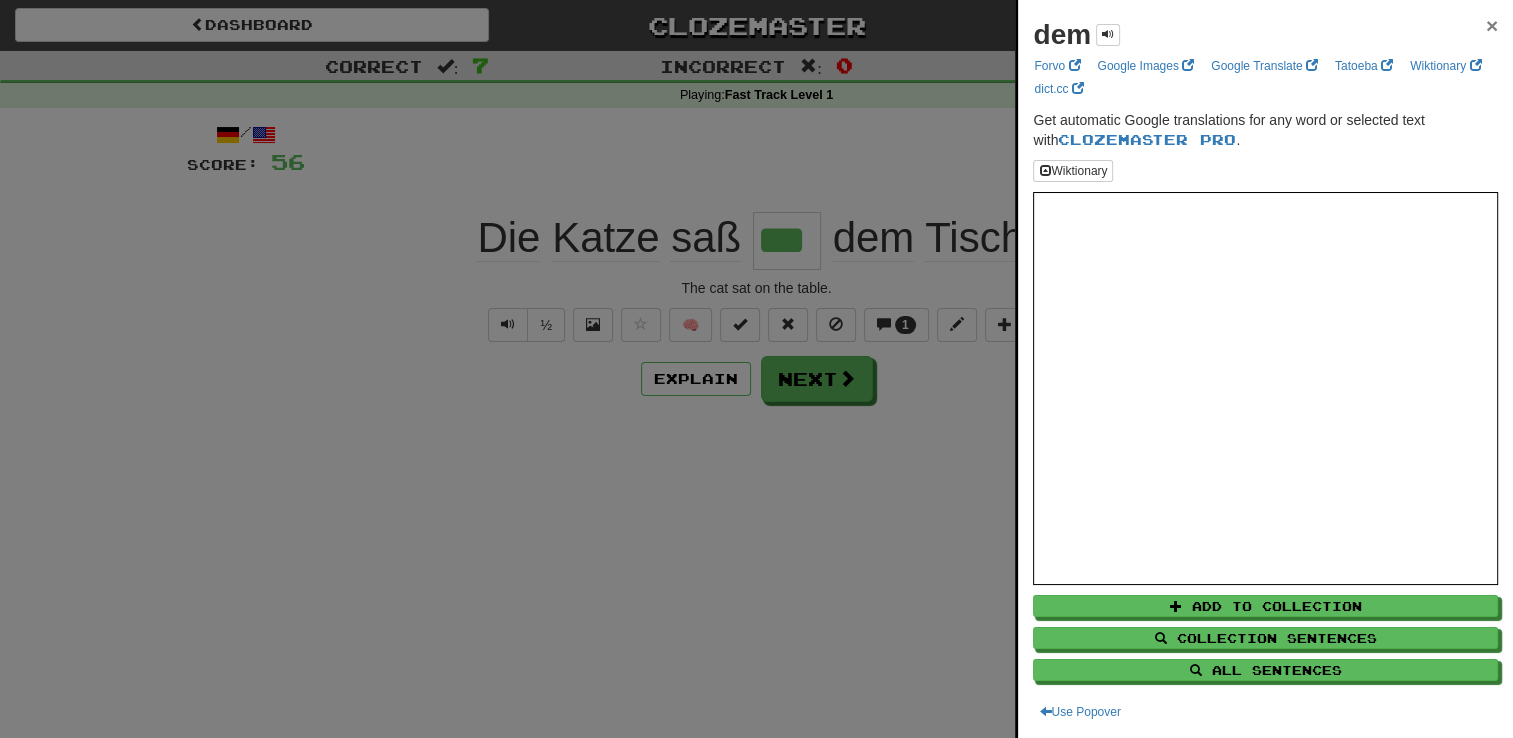 click on "×" at bounding box center [1492, 25] 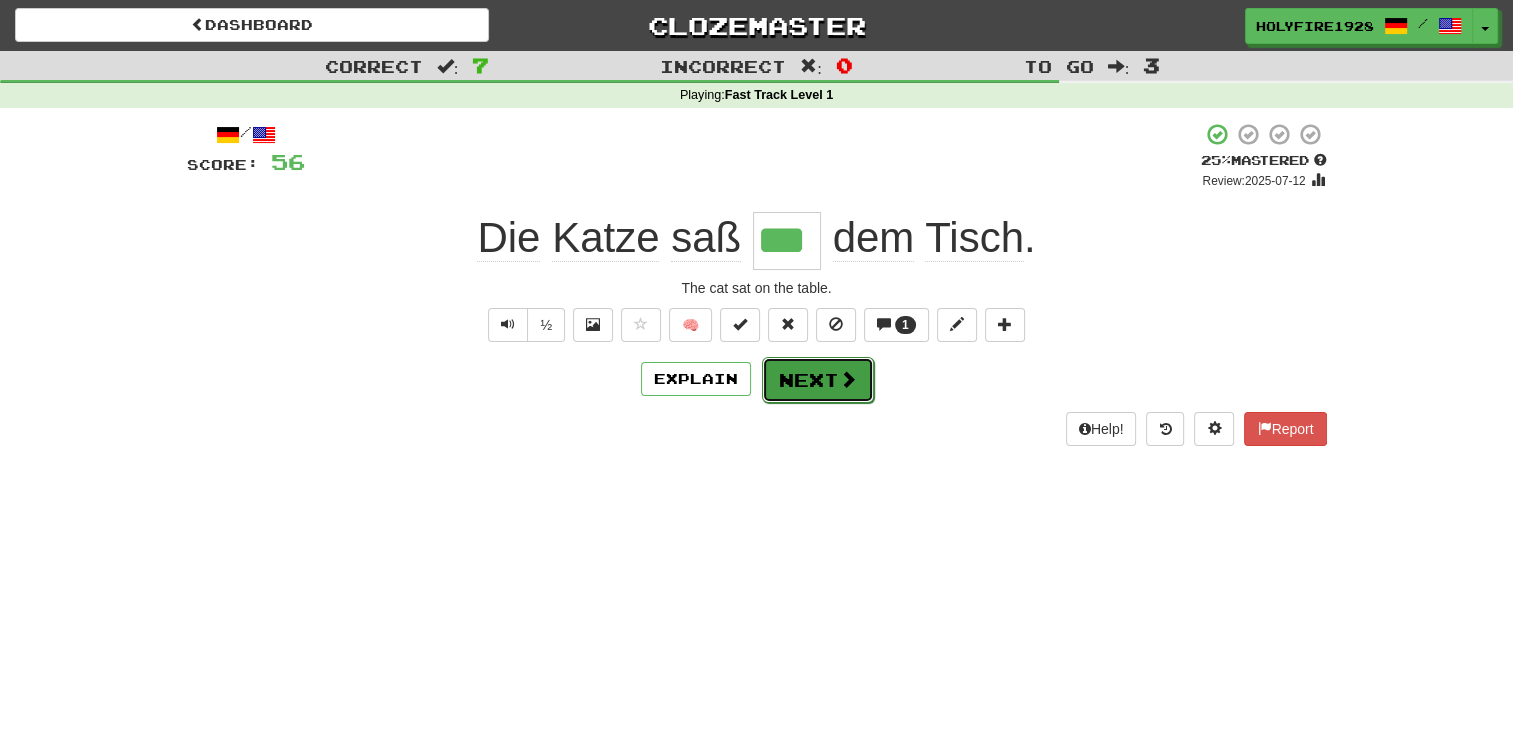 click on "Next" at bounding box center [818, 380] 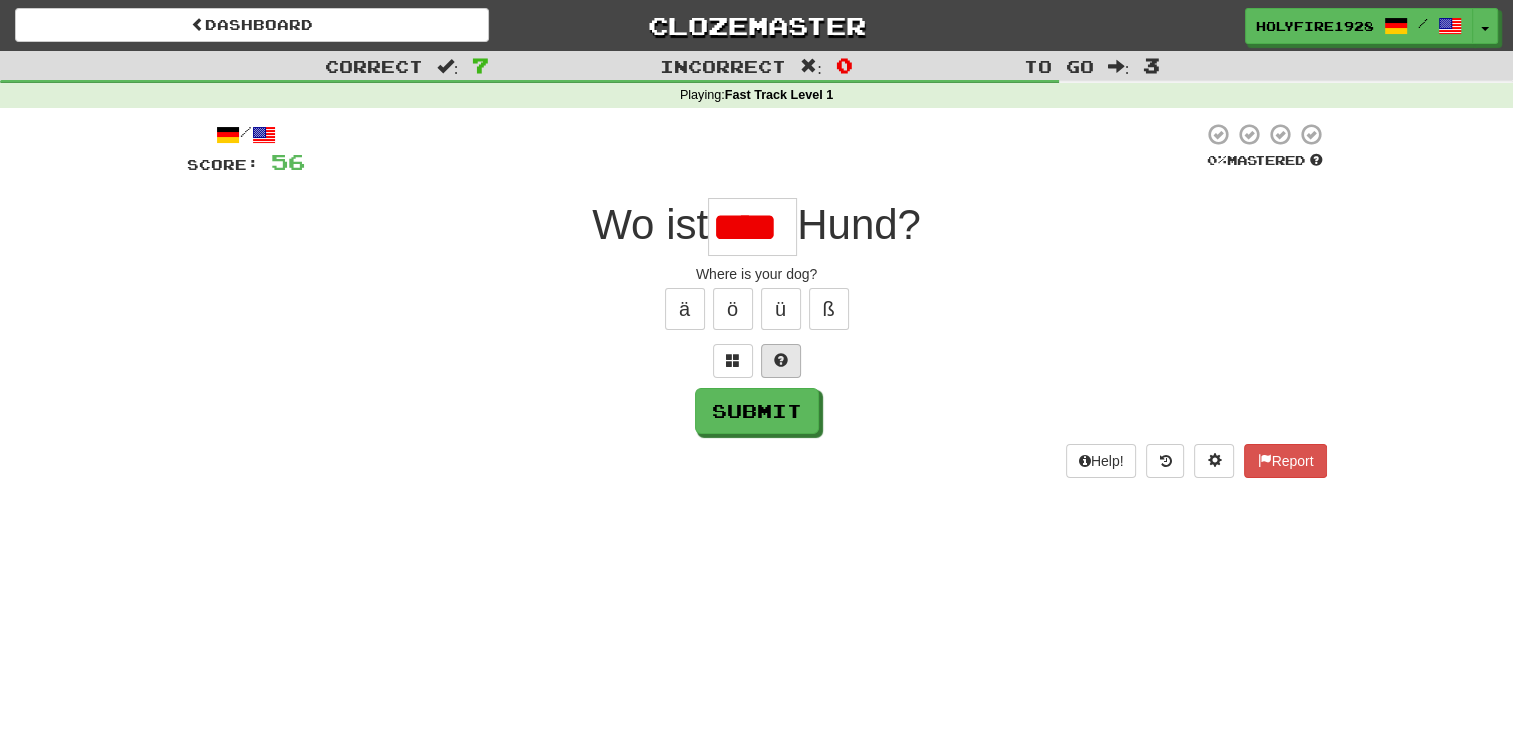 scroll, scrollTop: 0, scrollLeft: 0, axis: both 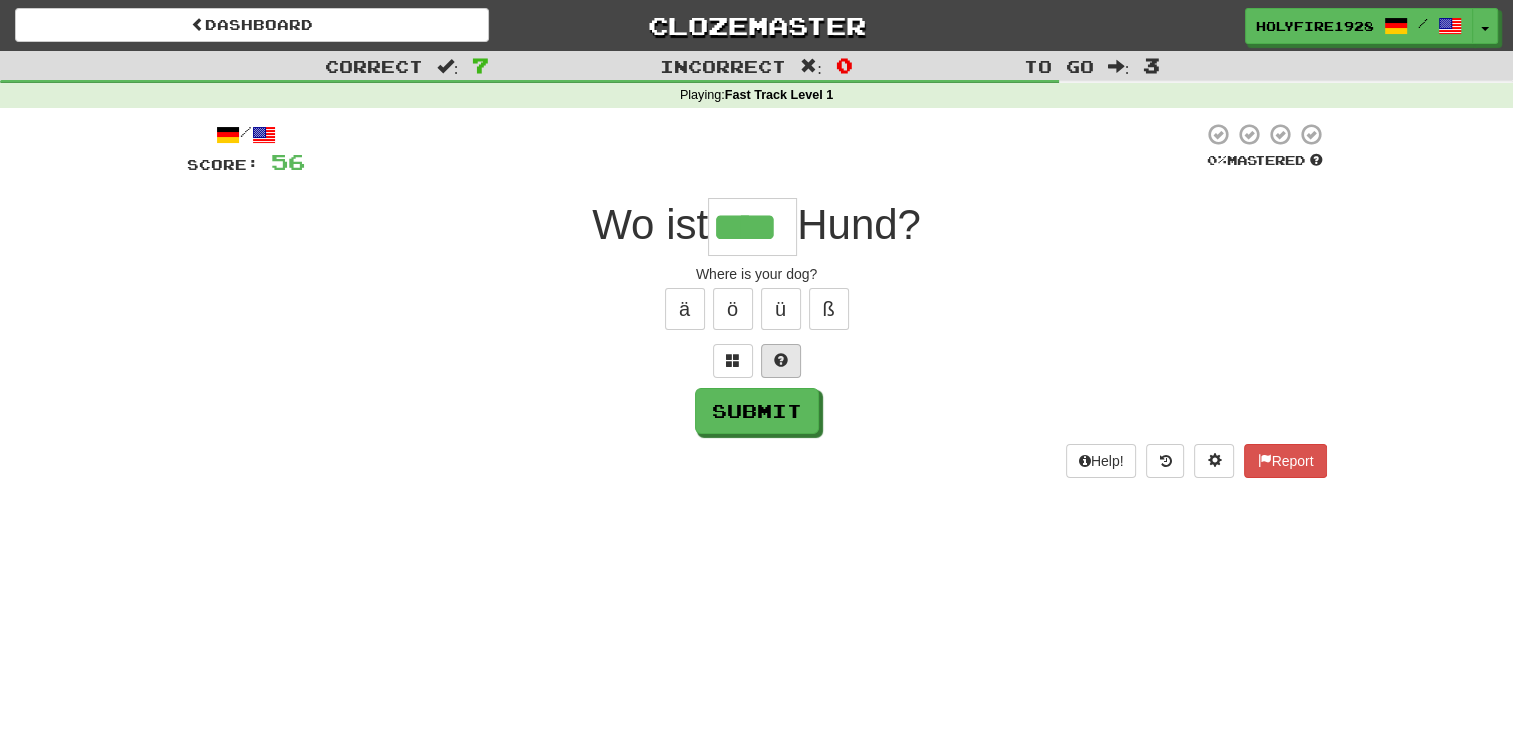 type on "****" 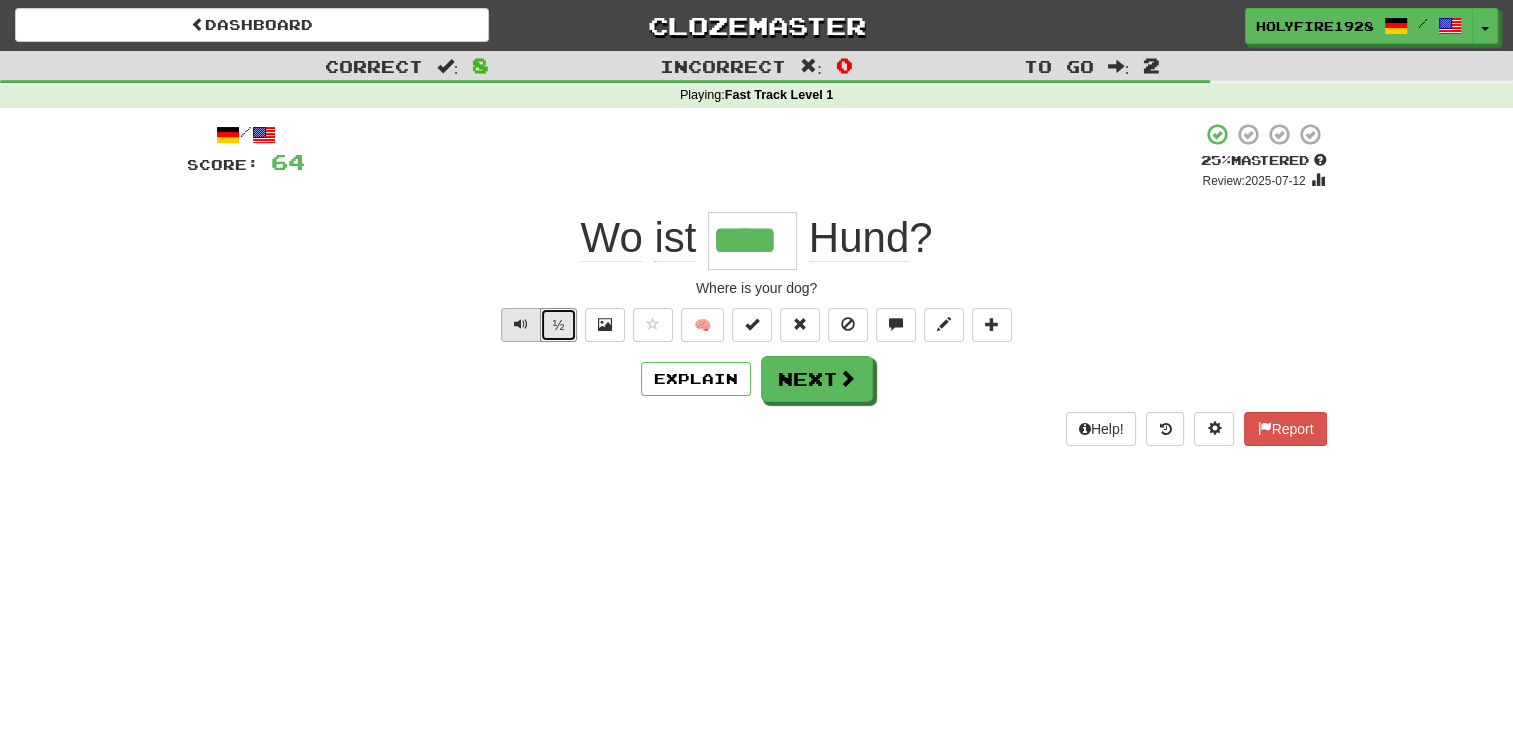drag, startPoint x: 544, startPoint y: 320, endPoint x: 531, endPoint y: 323, distance: 13.341664 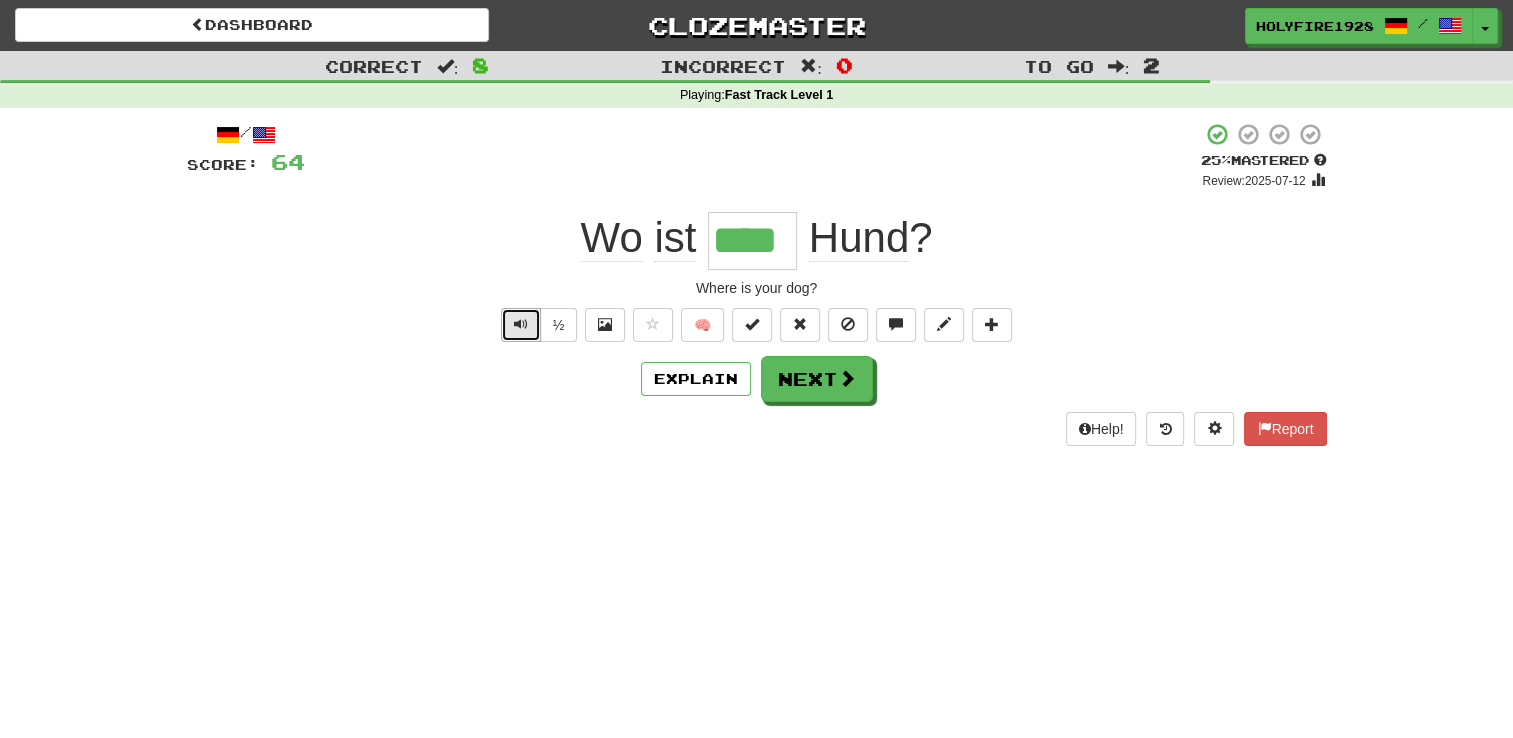 click at bounding box center [521, 325] 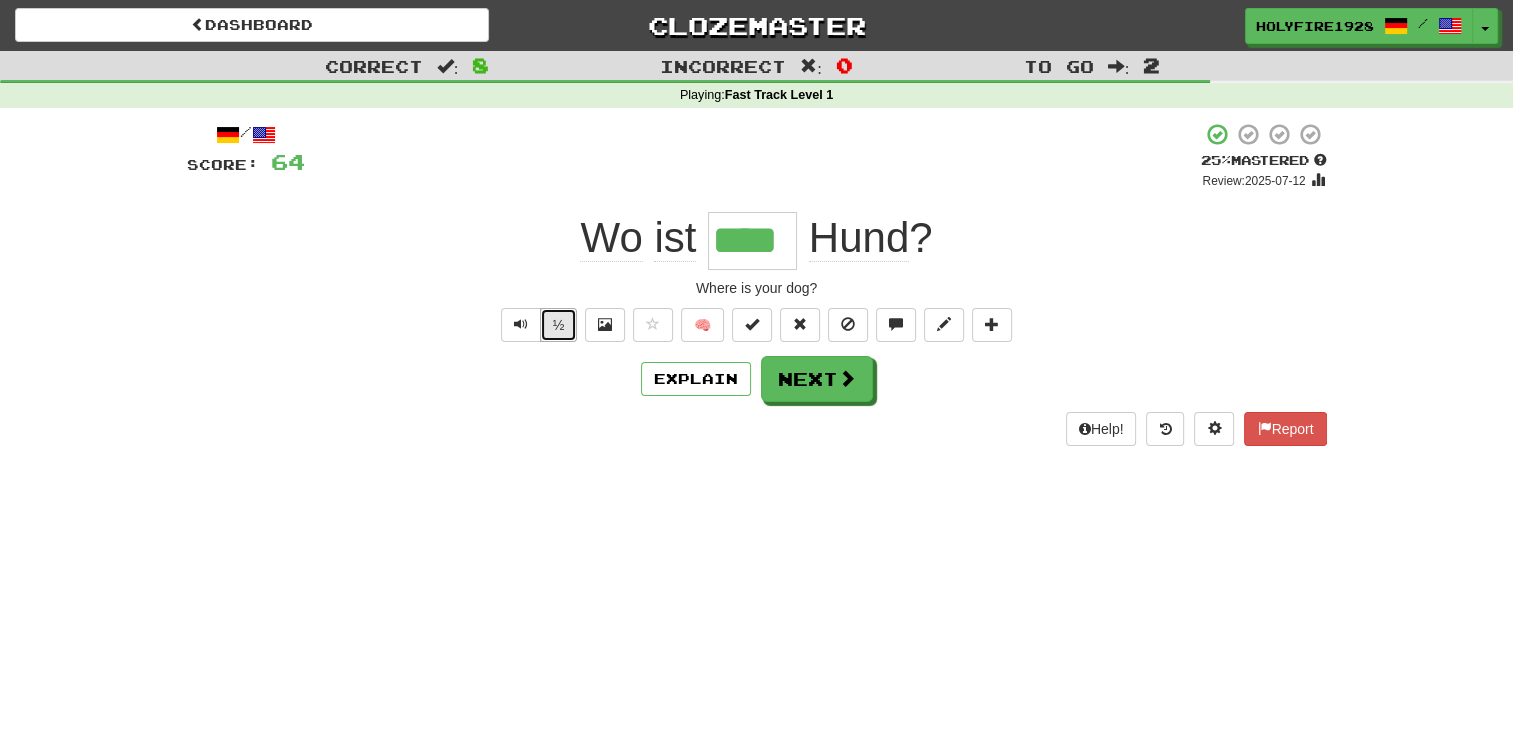 click on "½" at bounding box center [559, 325] 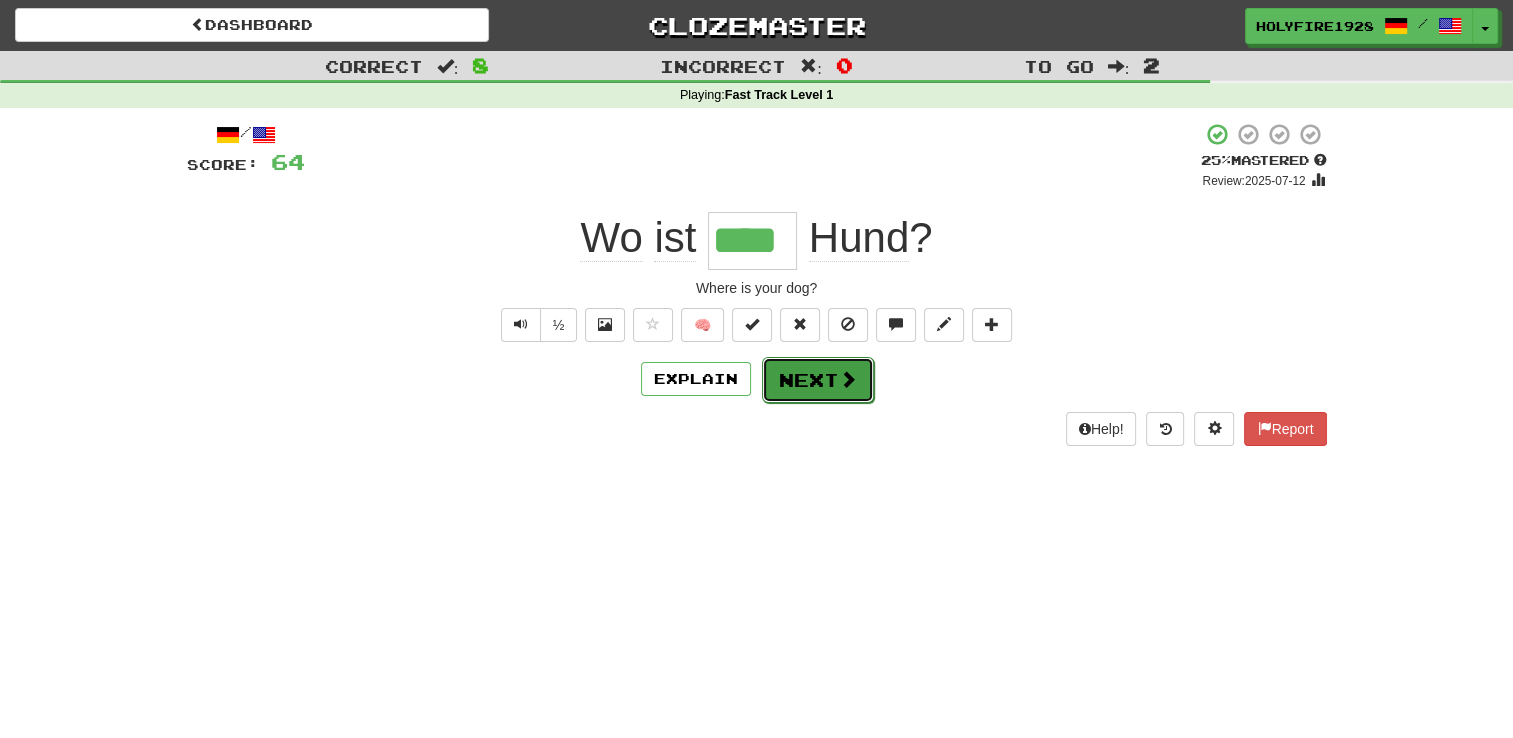 click on "Next" at bounding box center [818, 380] 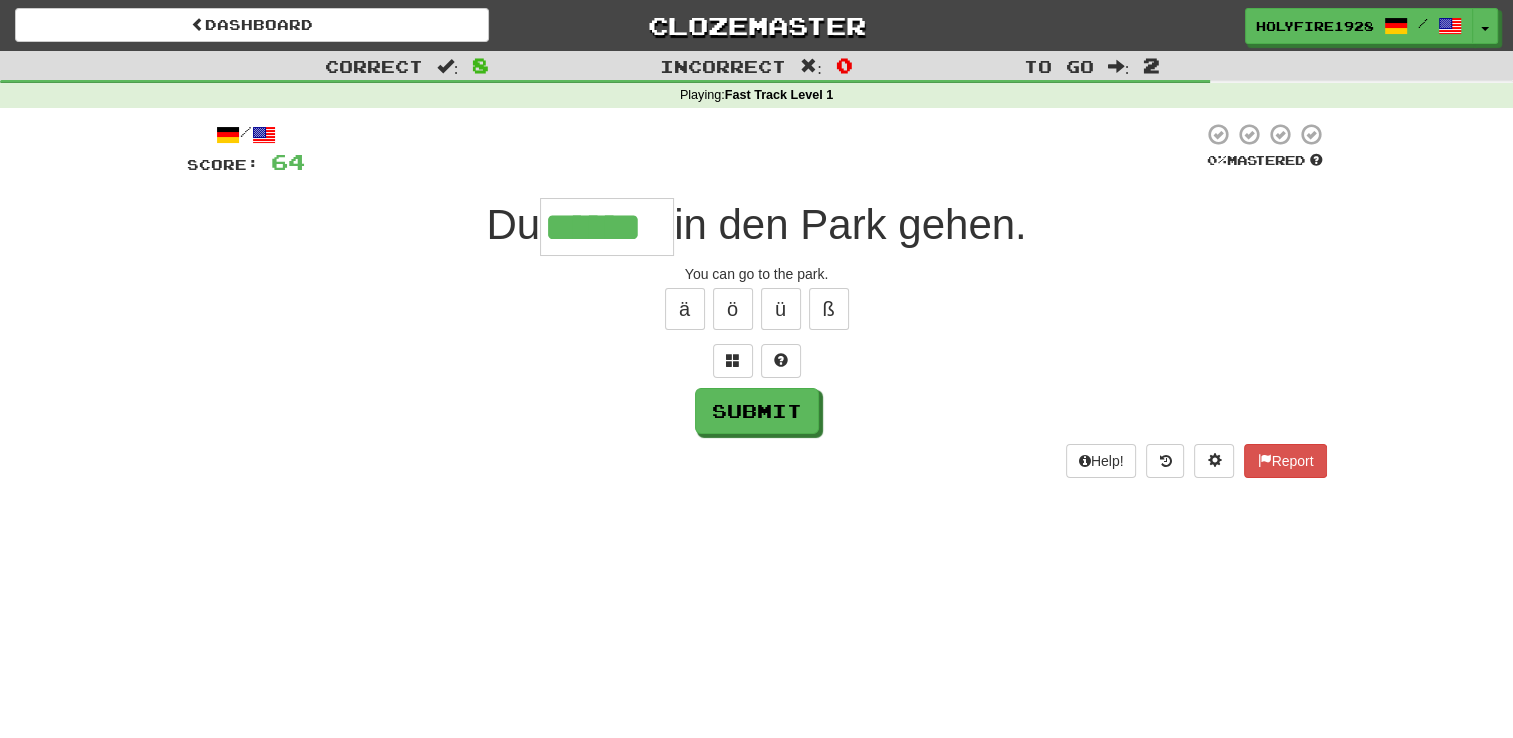 type on "******" 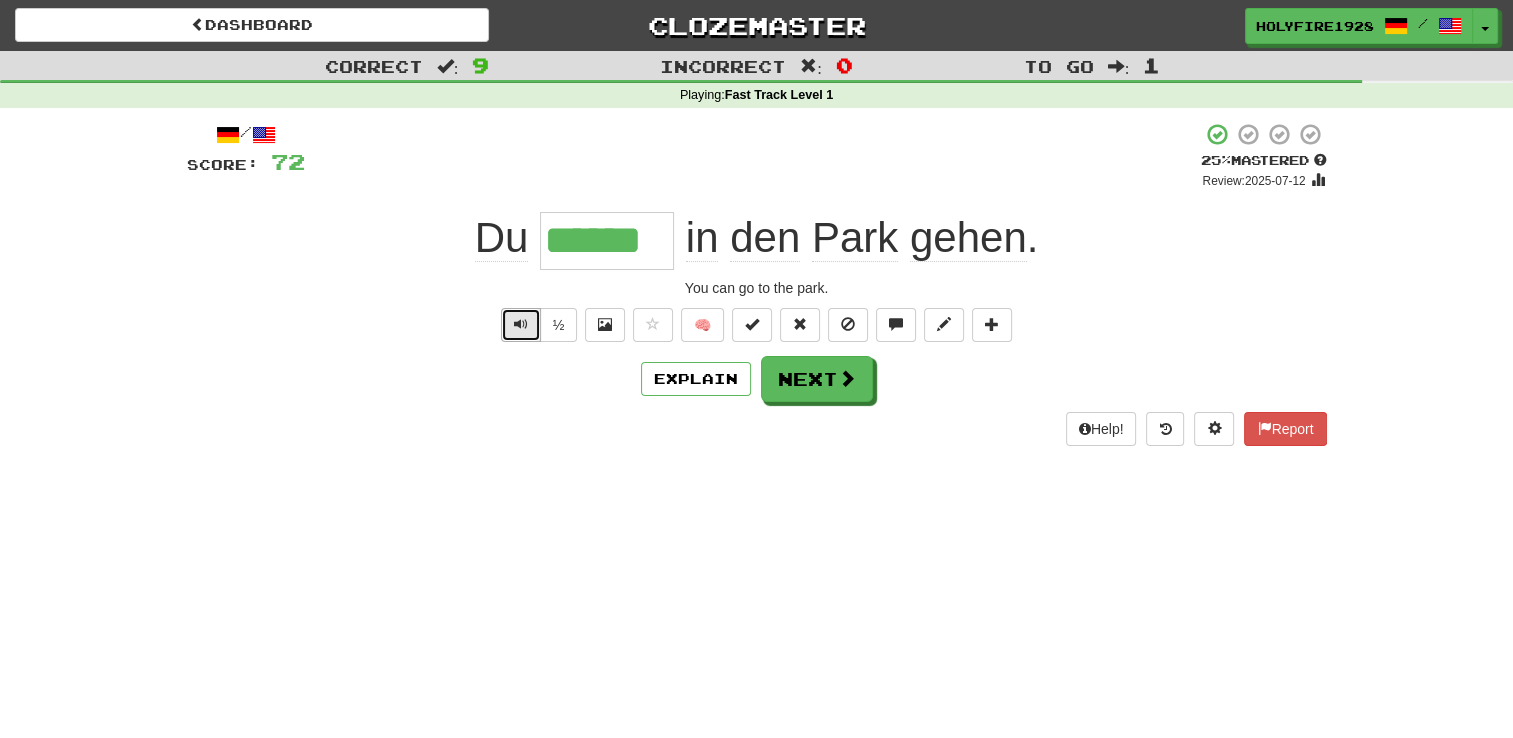 click at bounding box center (521, 324) 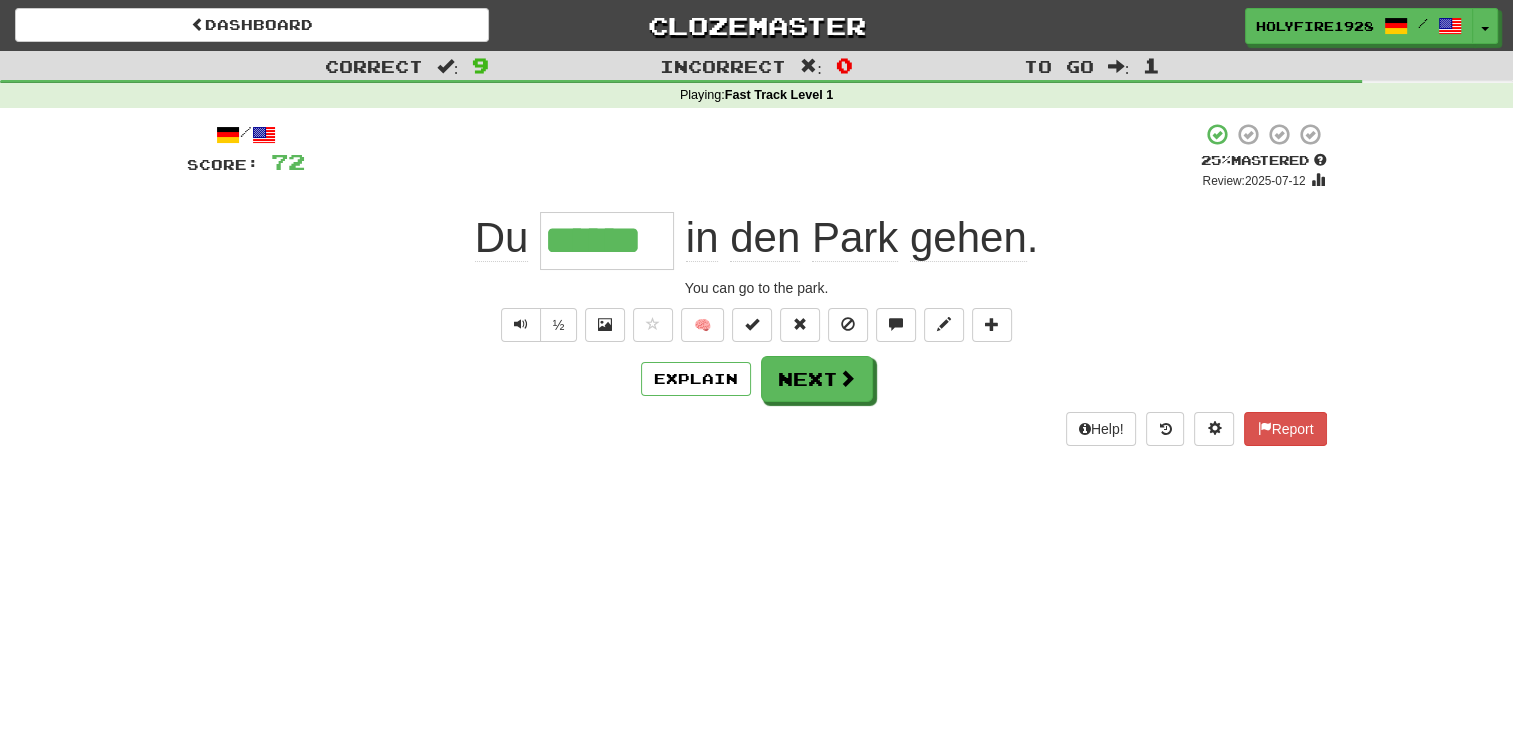 click on "den" at bounding box center [765, 238] 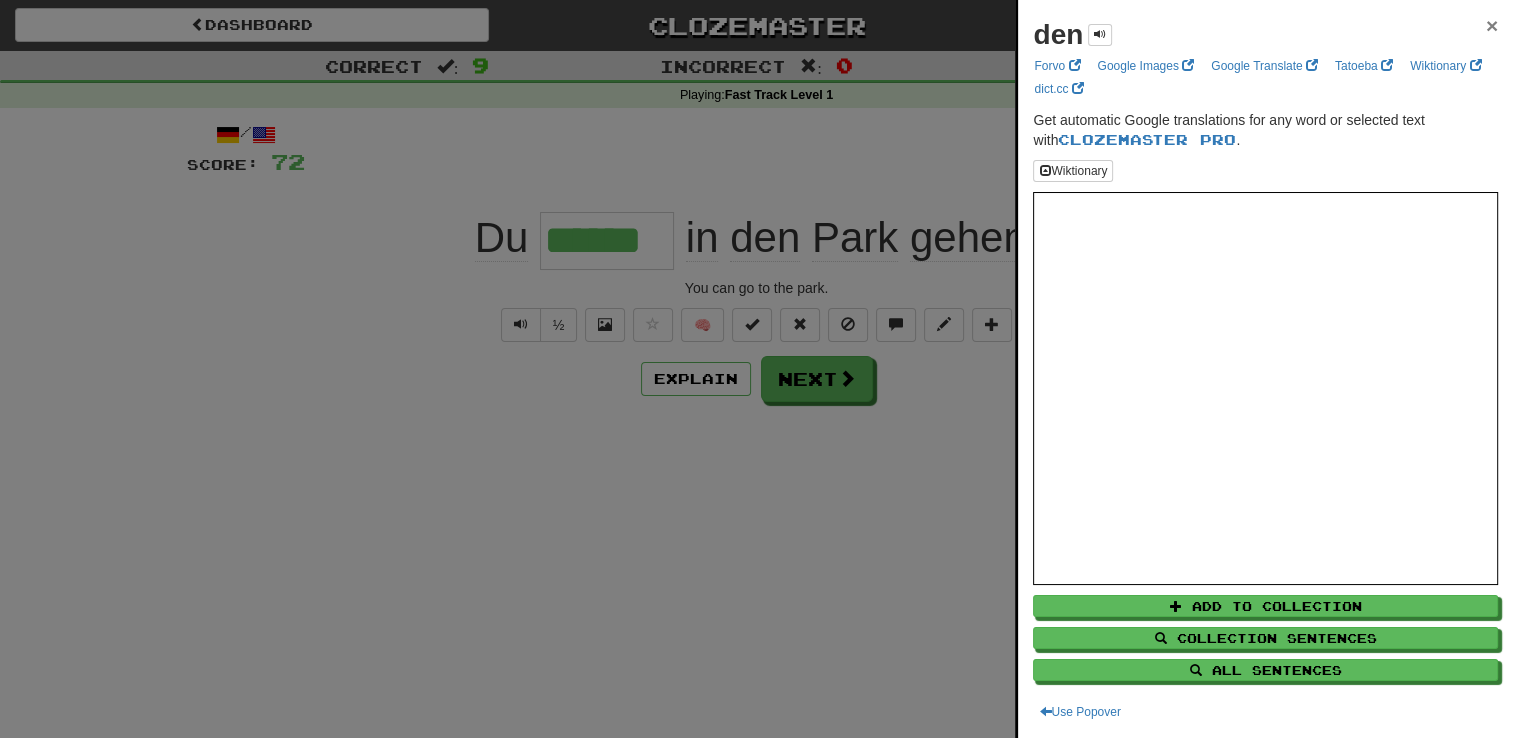 click on "×" at bounding box center (1492, 25) 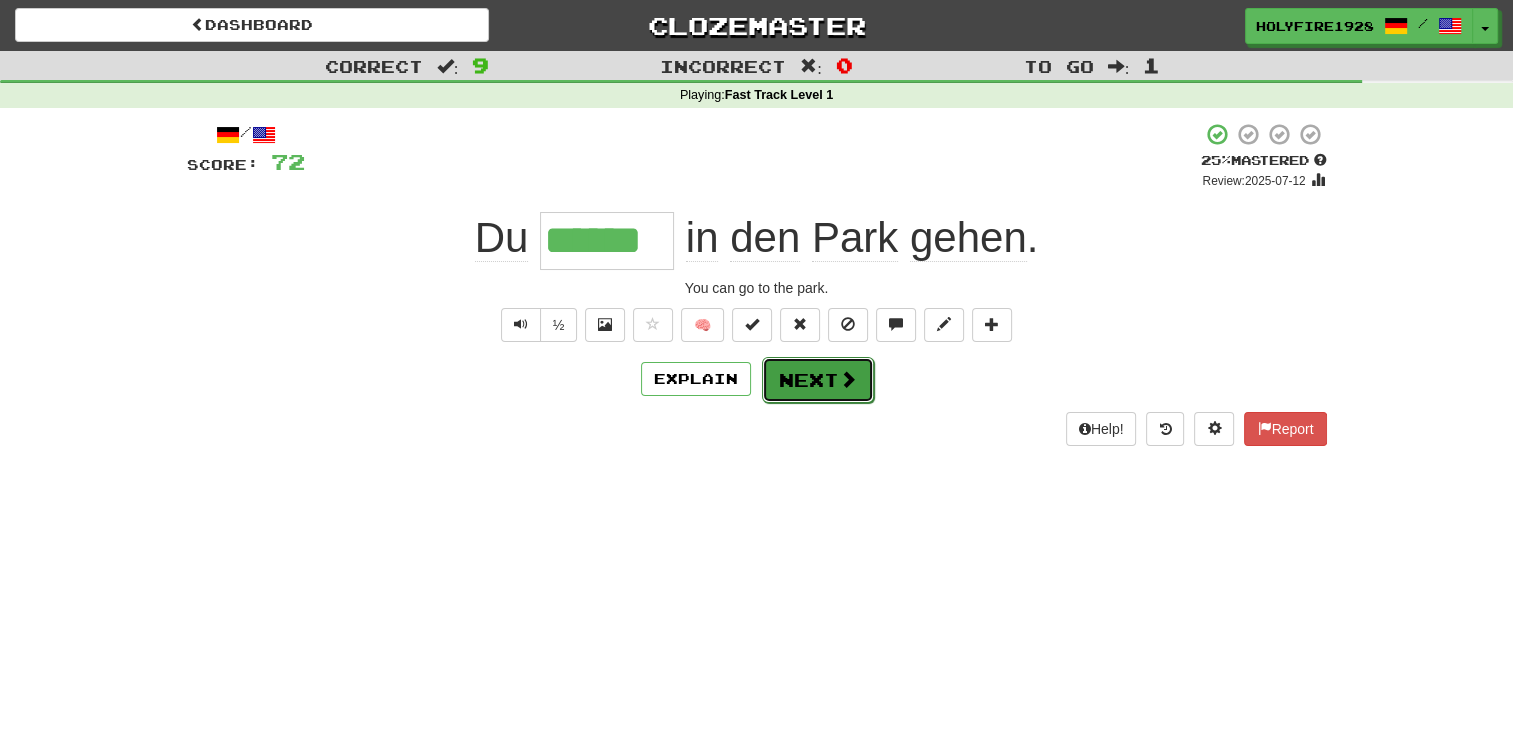 click at bounding box center (848, 379) 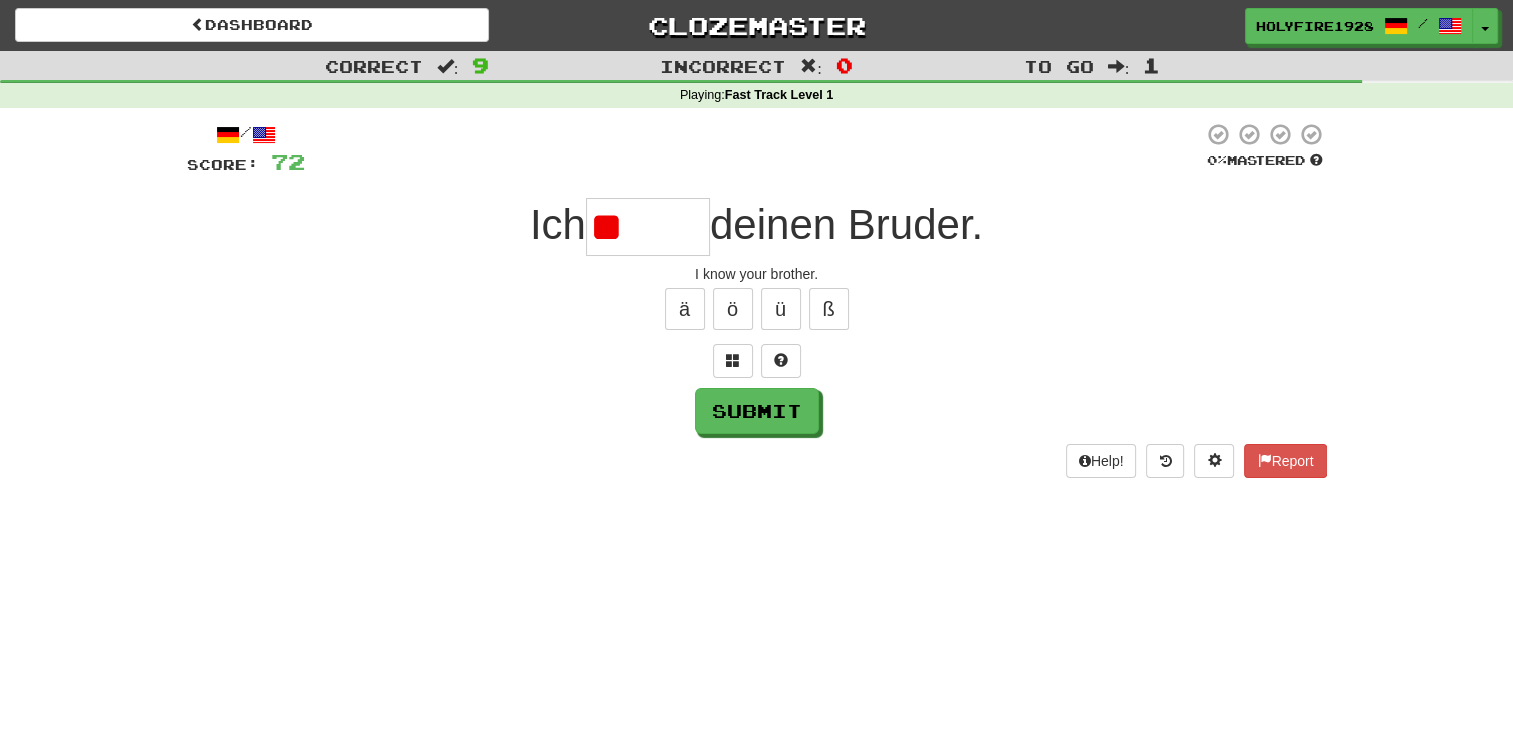 type on "*" 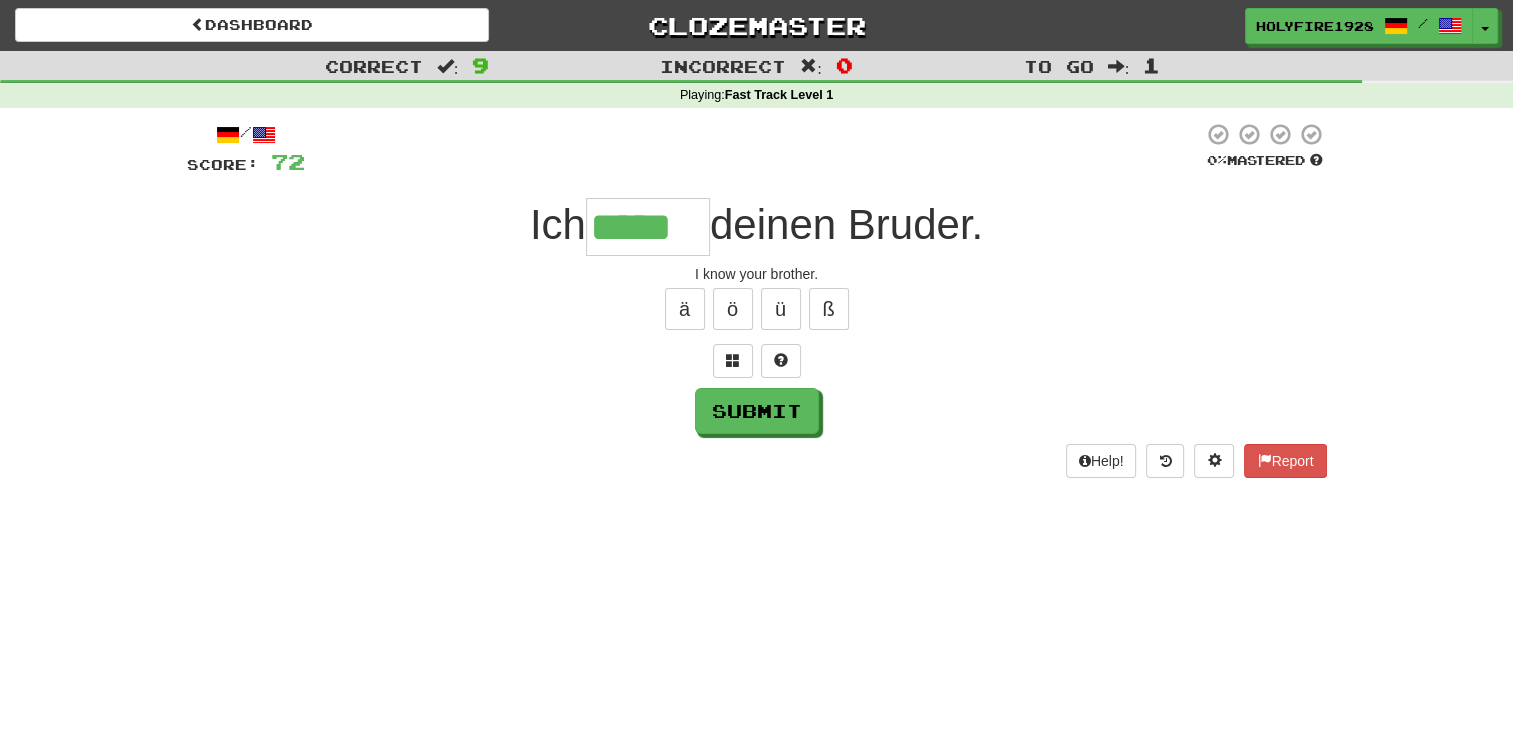 type on "*****" 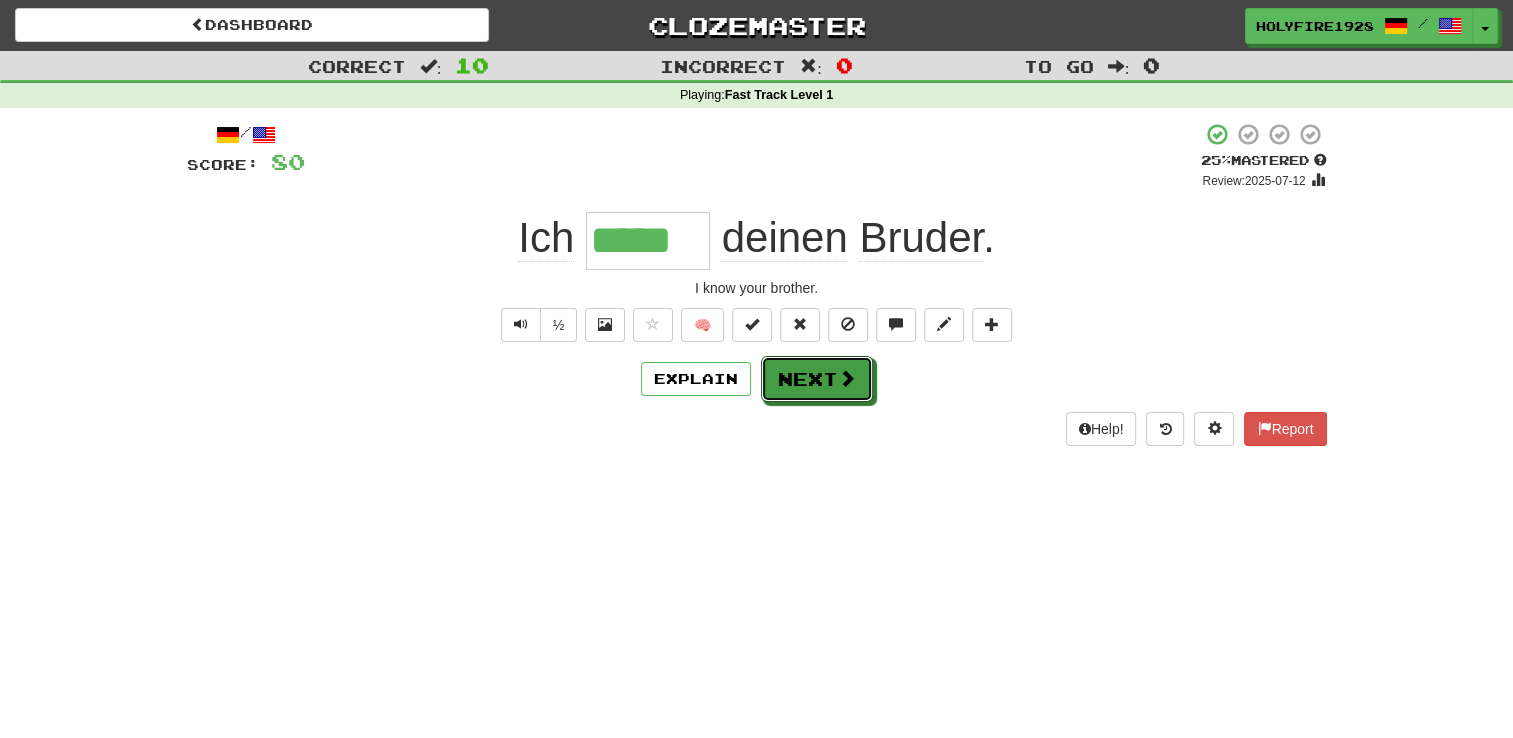 click on "Next" at bounding box center [817, 379] 